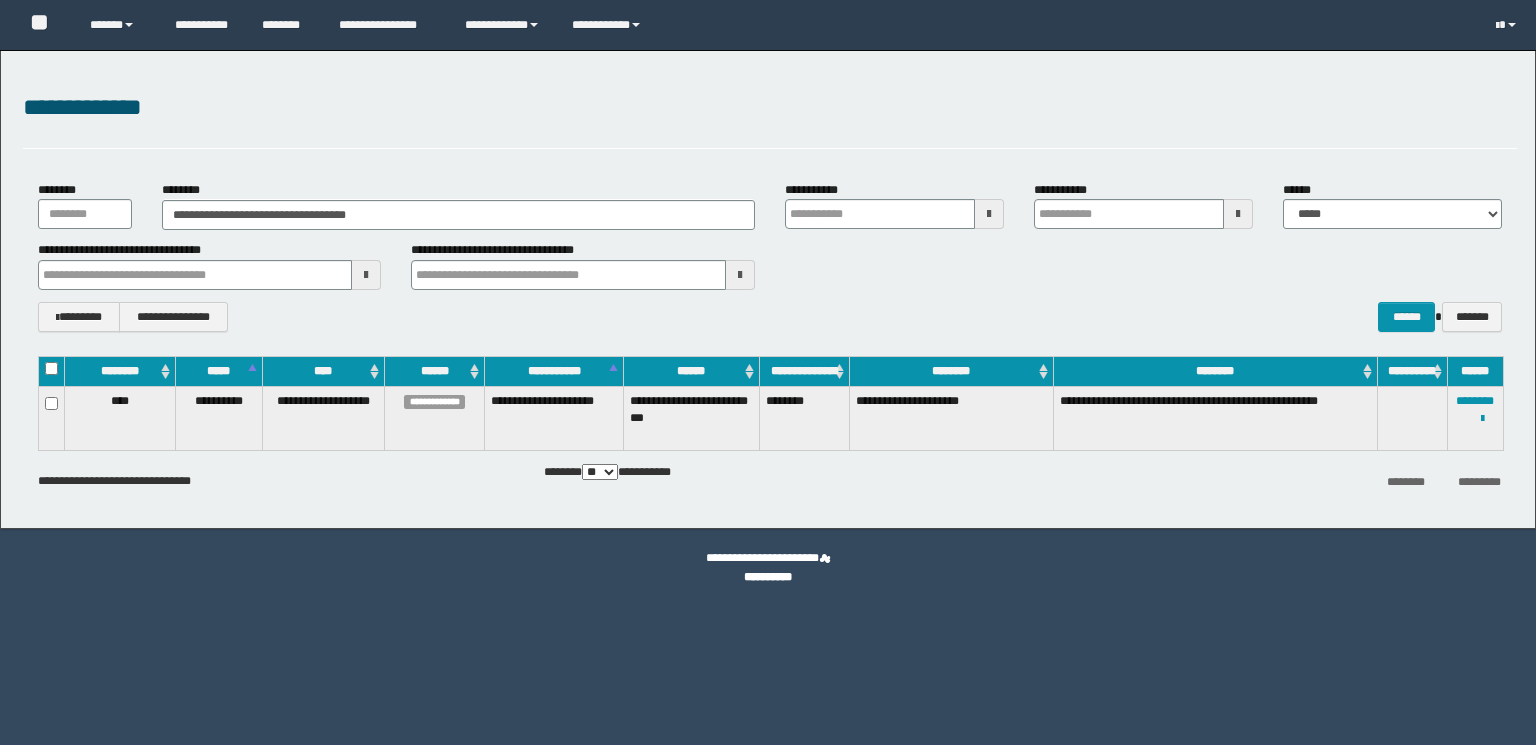 scroll, scrollTop: 0, scrollLeft: 0, axis: both 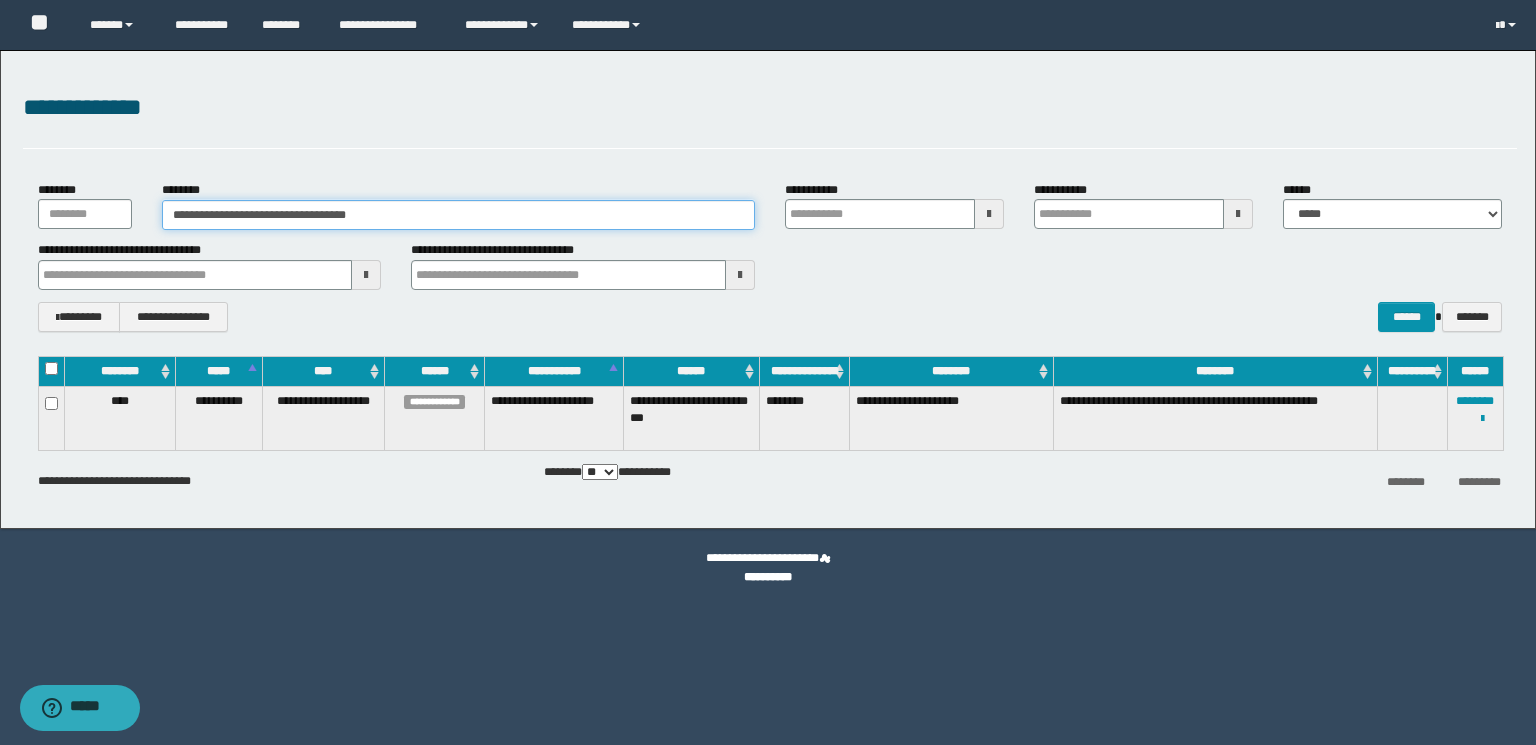 drag, startPoint x: 425, startPoint y: 216, endPoint x: 0, endPoint y: 209, distance: 425.05765 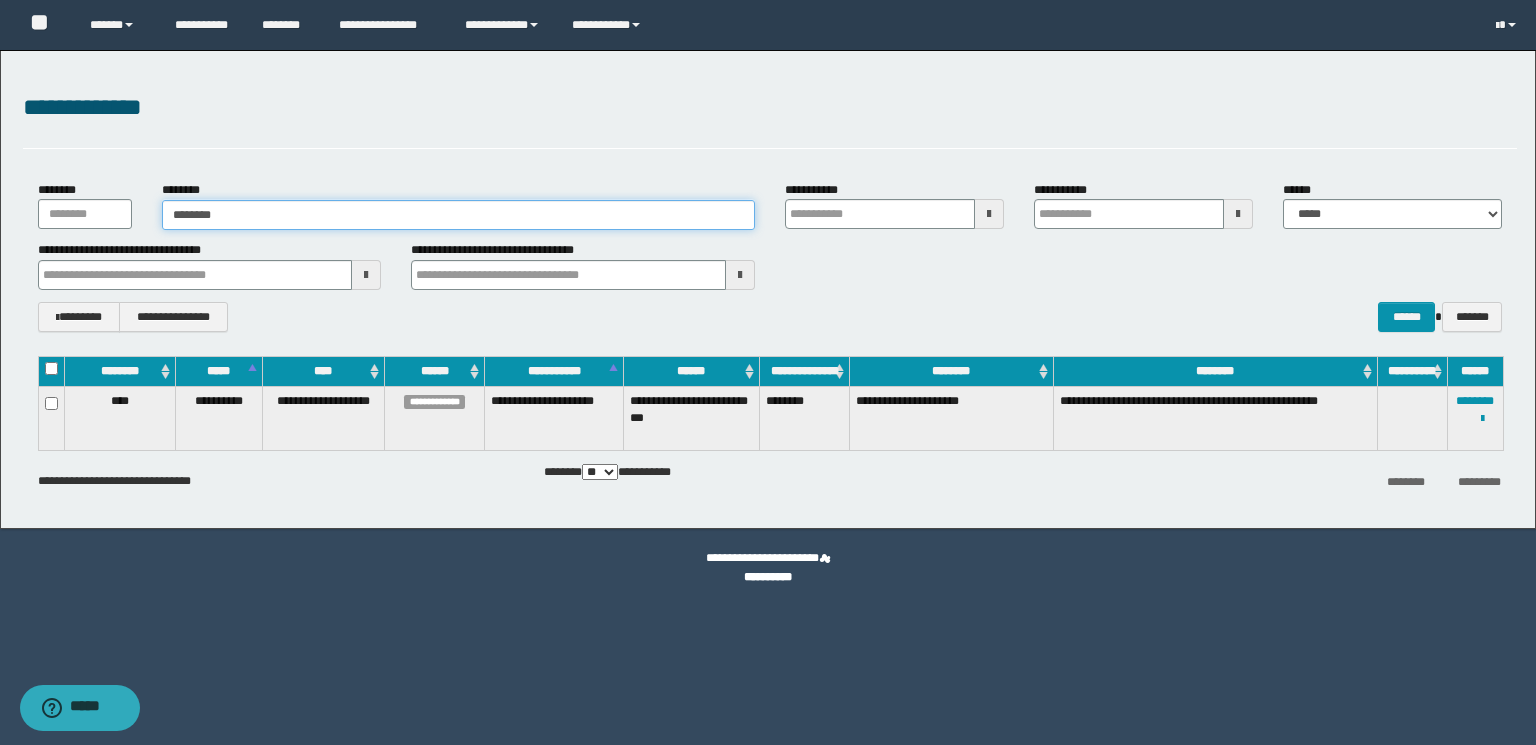 type on "********" 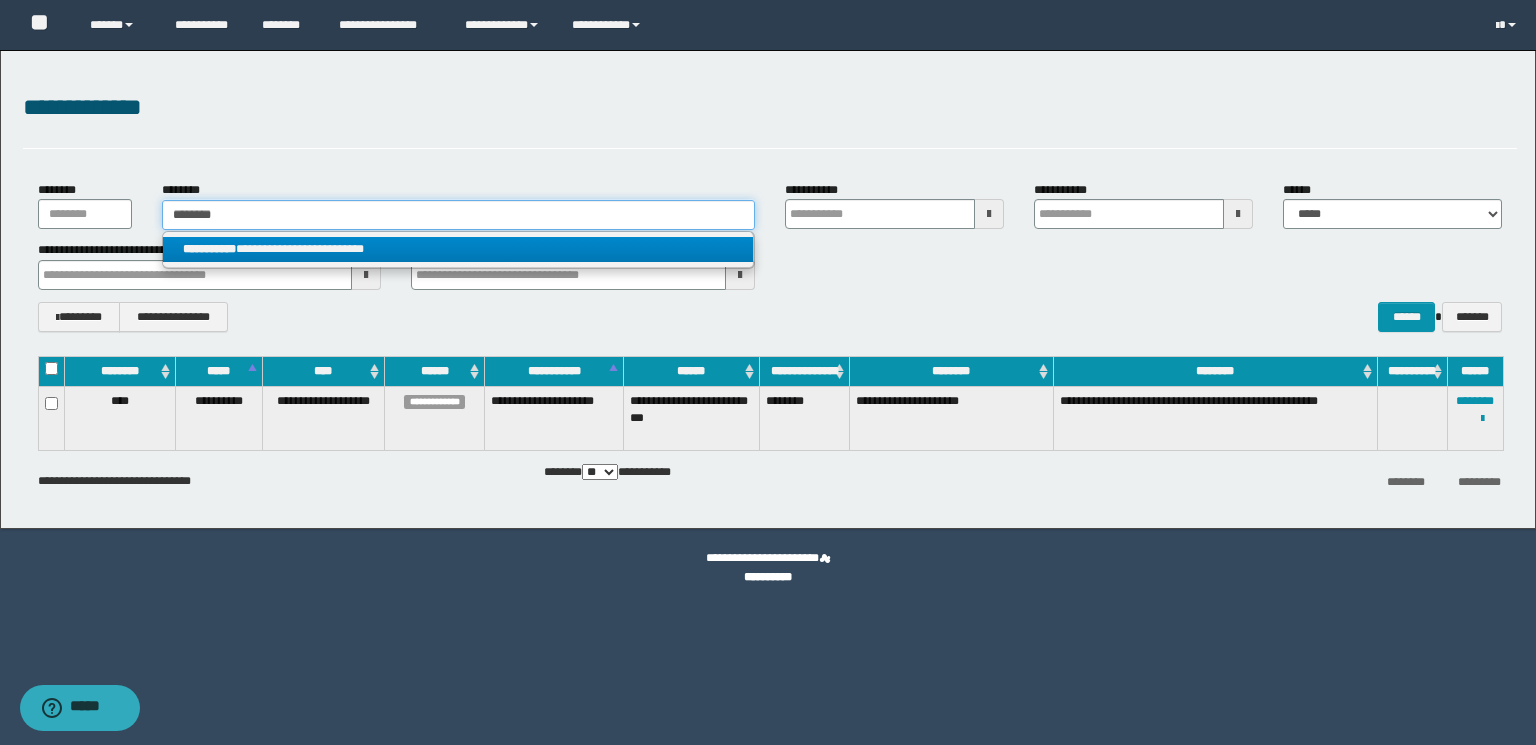 type on "********" 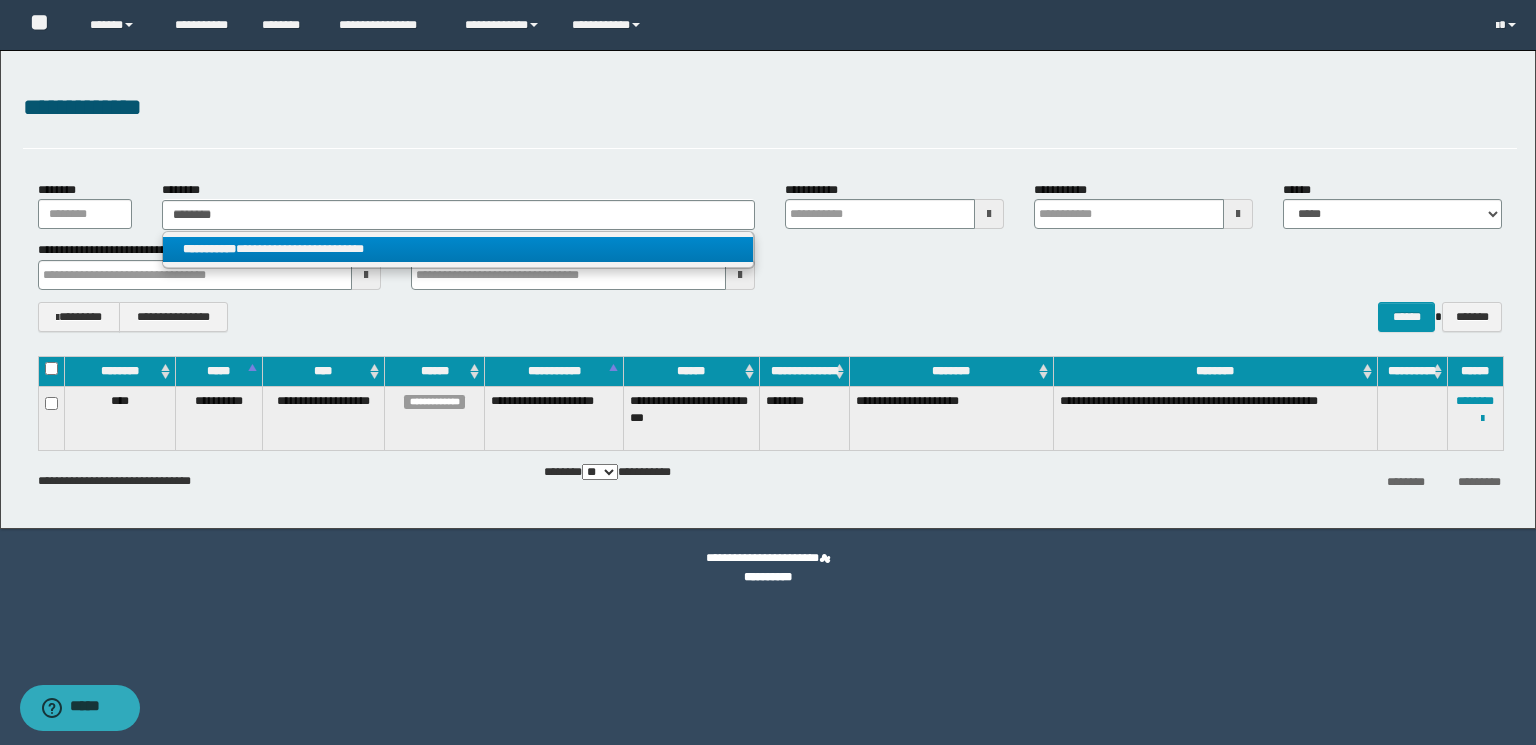 click on "**********" at bounding box center (458, 249) 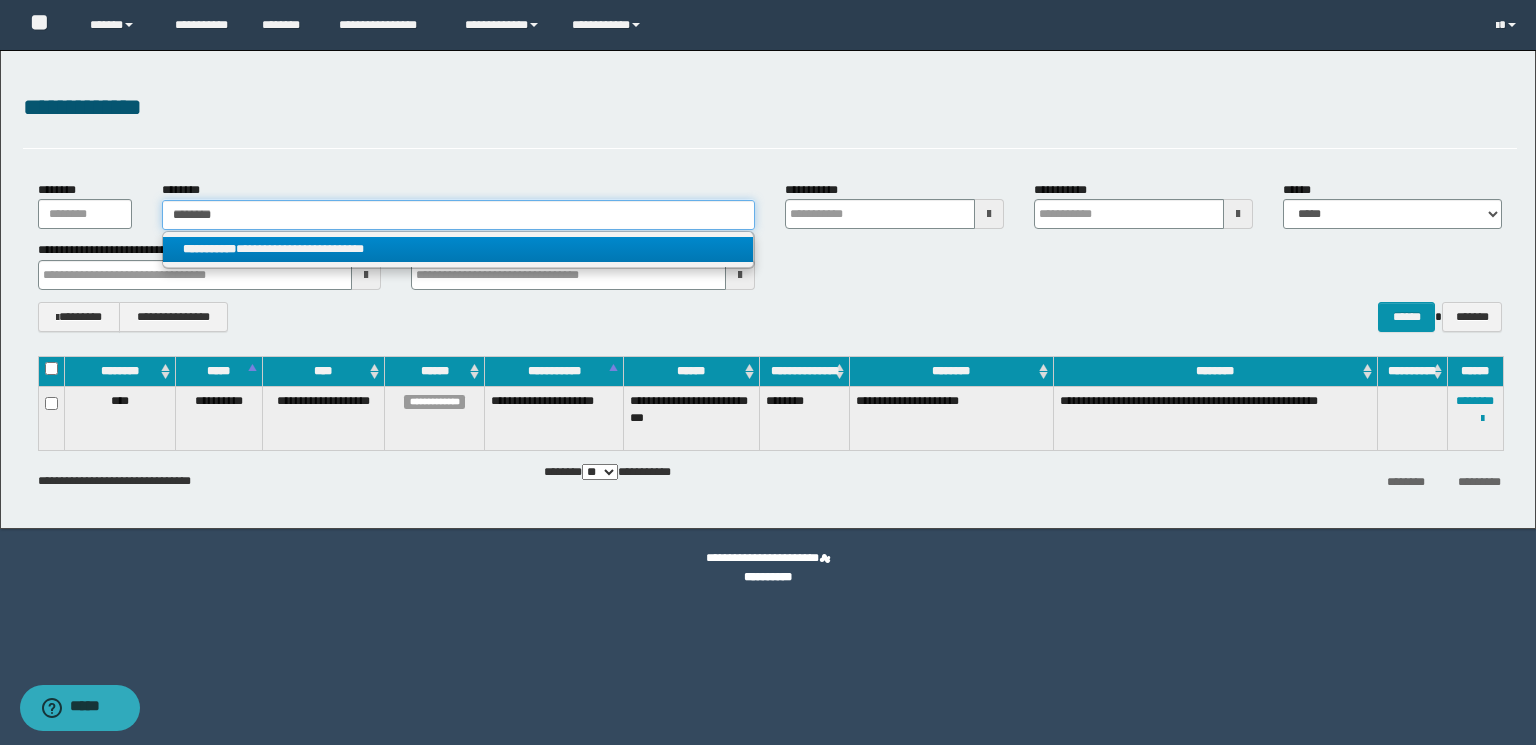type 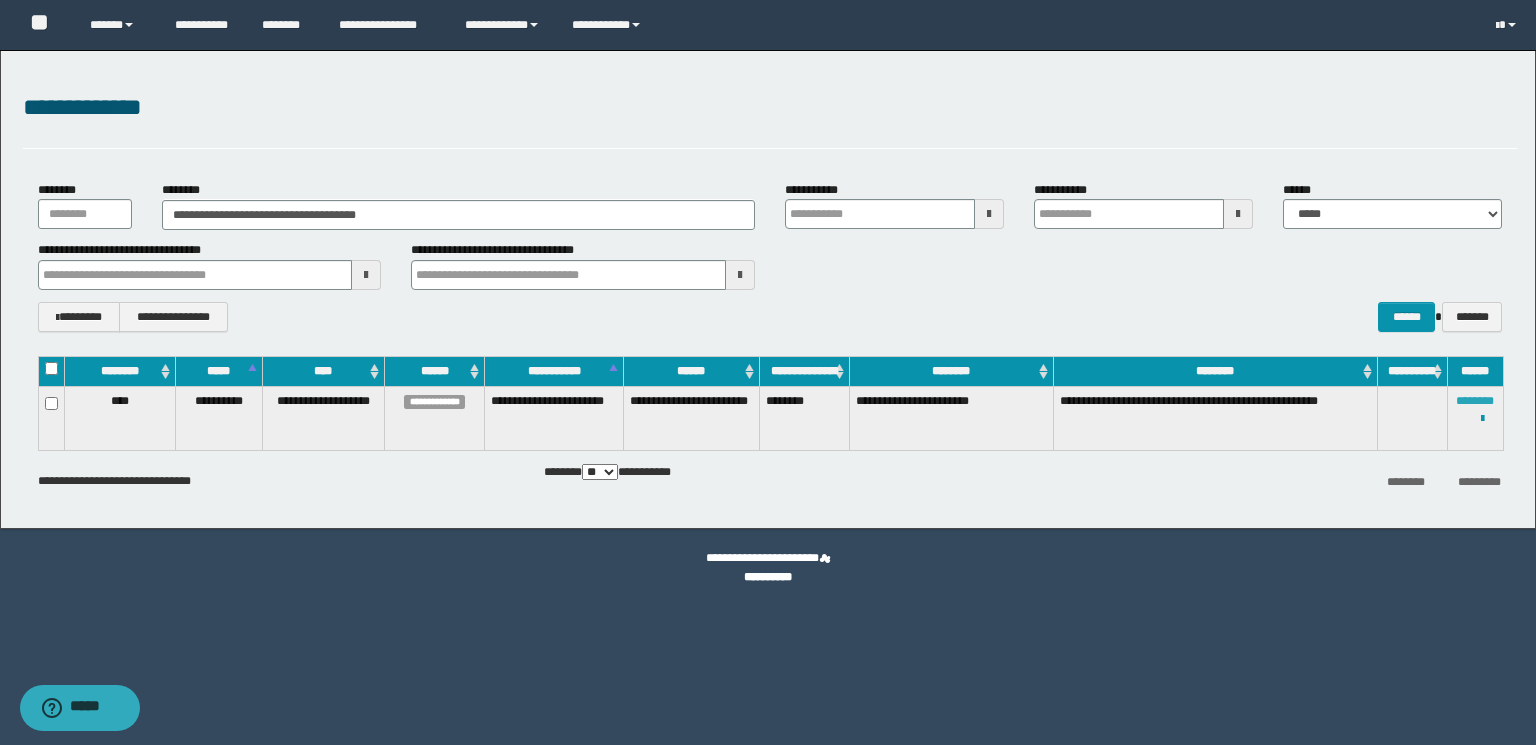 click on "********" at bounding box center (1475, 401) 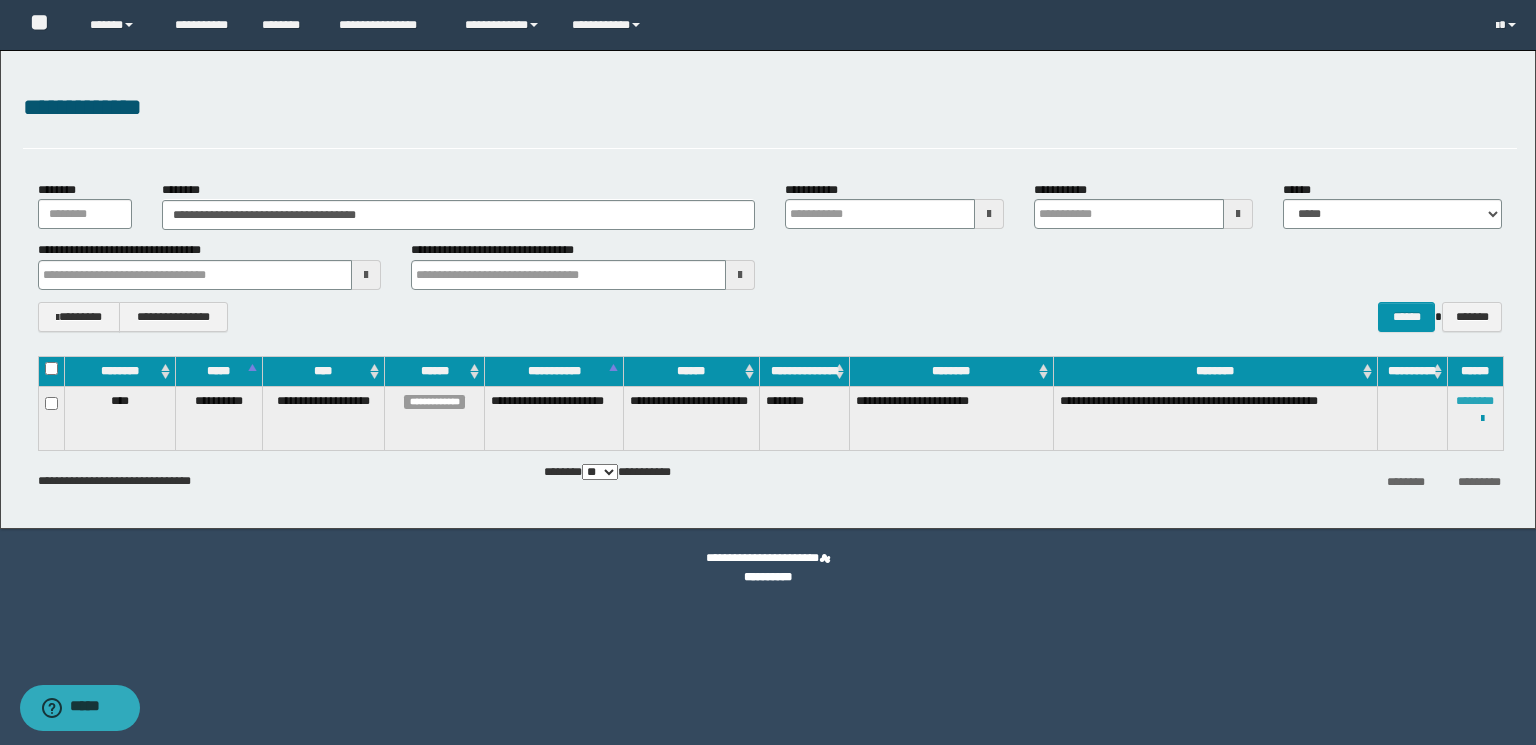 click on "********" at bounding box center [1475, 401] 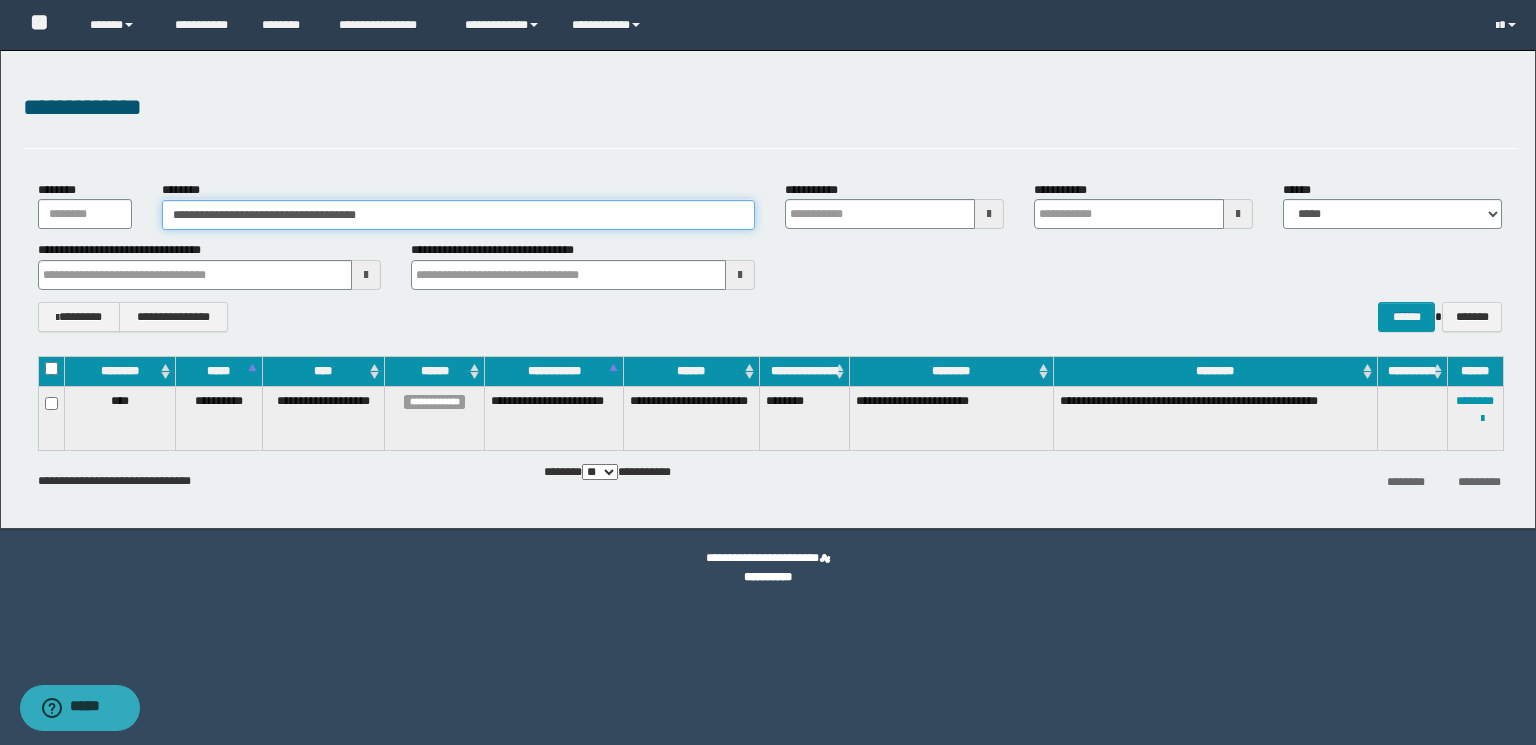 drag, startPoint x: 440, startPoint y: 210, endPoint x: 0, endPoint y: 197, distance: 440.19202 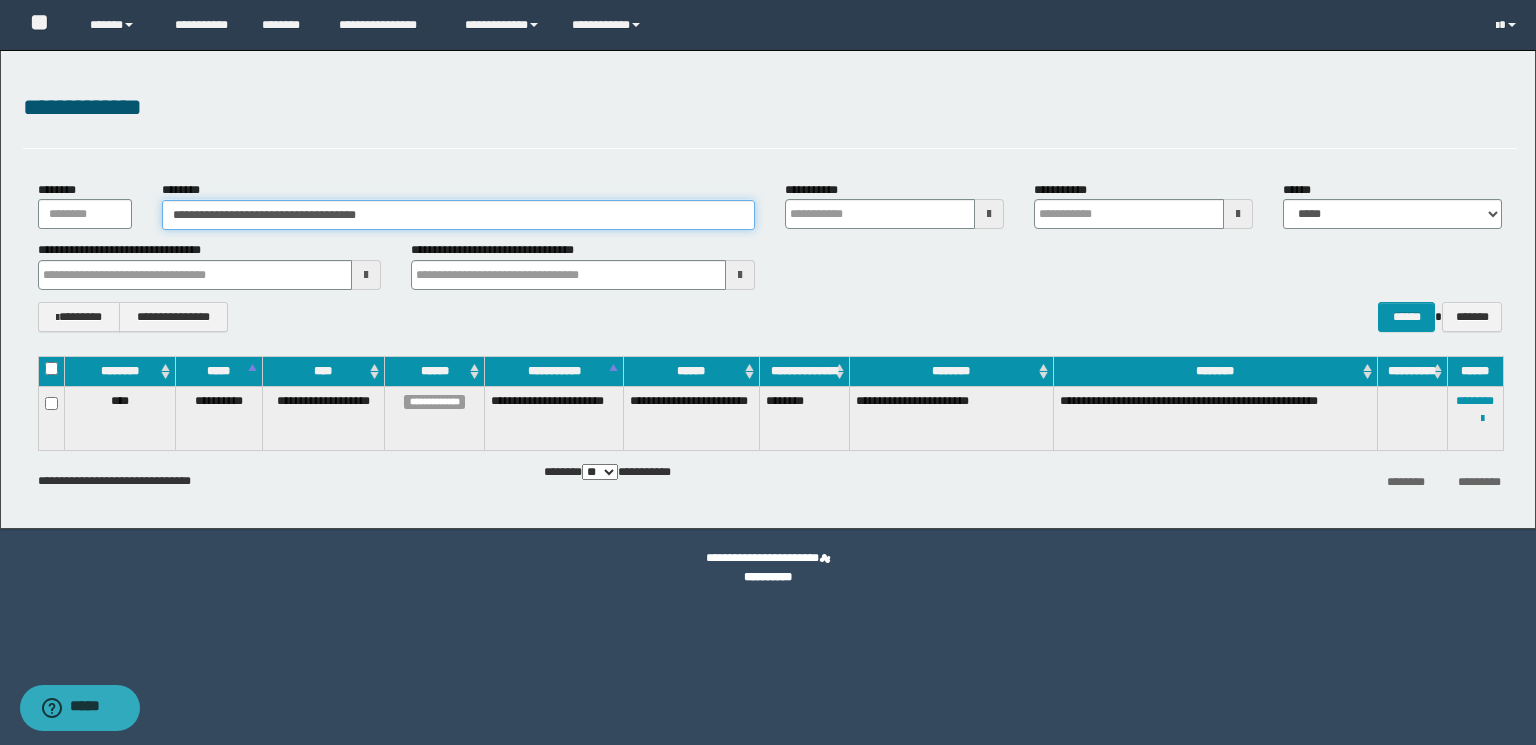 paste 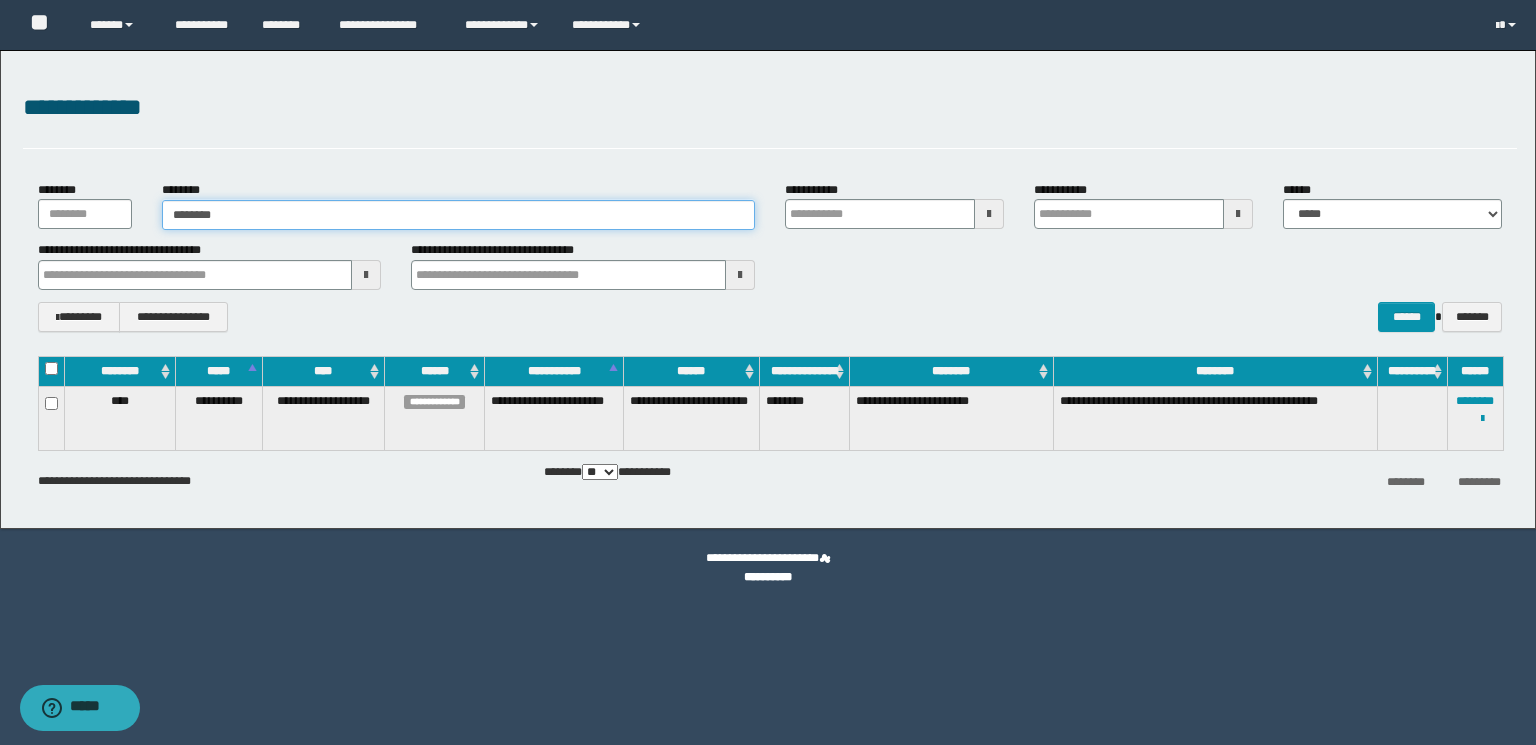 type on "********" 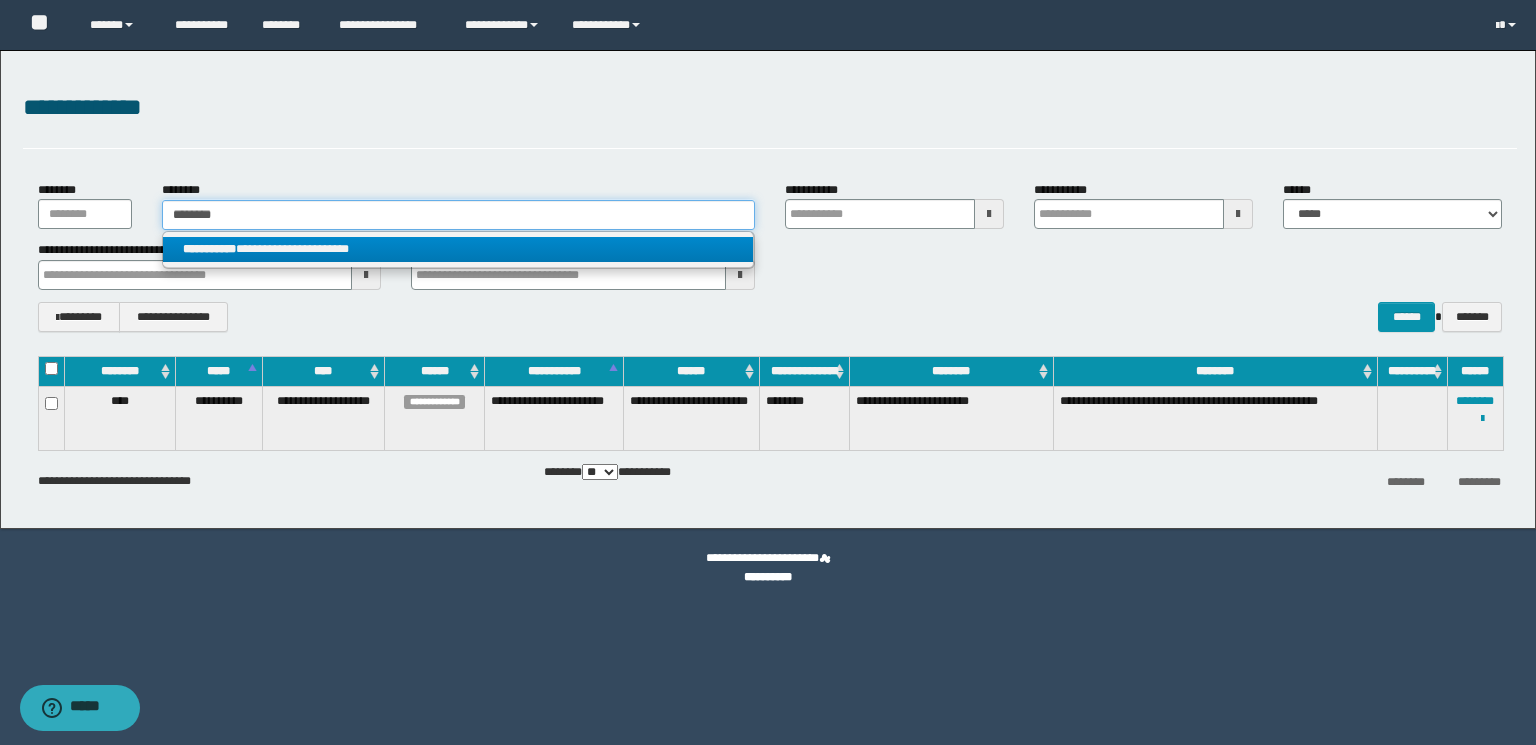 type on "********" 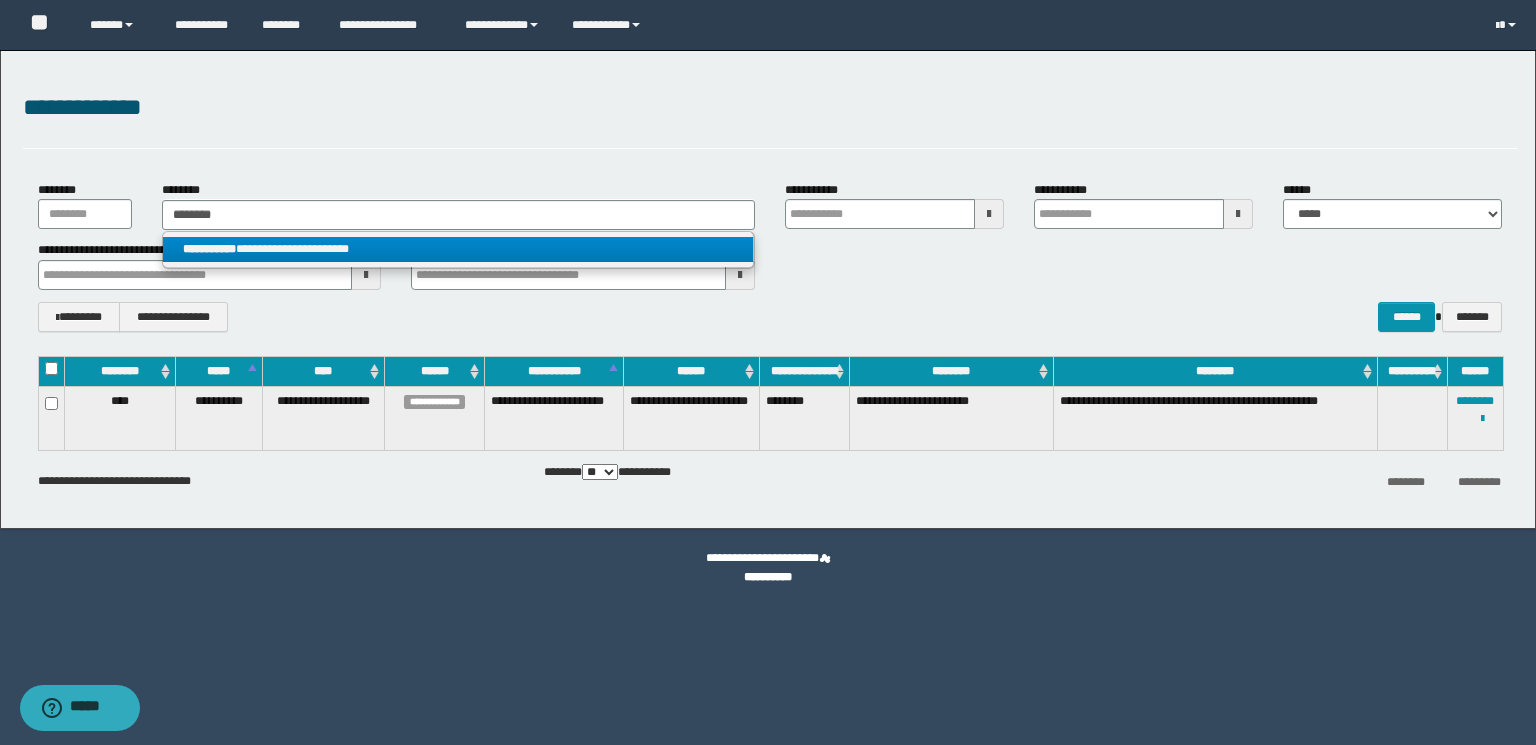 click on "**********" at bounding box center [458, 249] 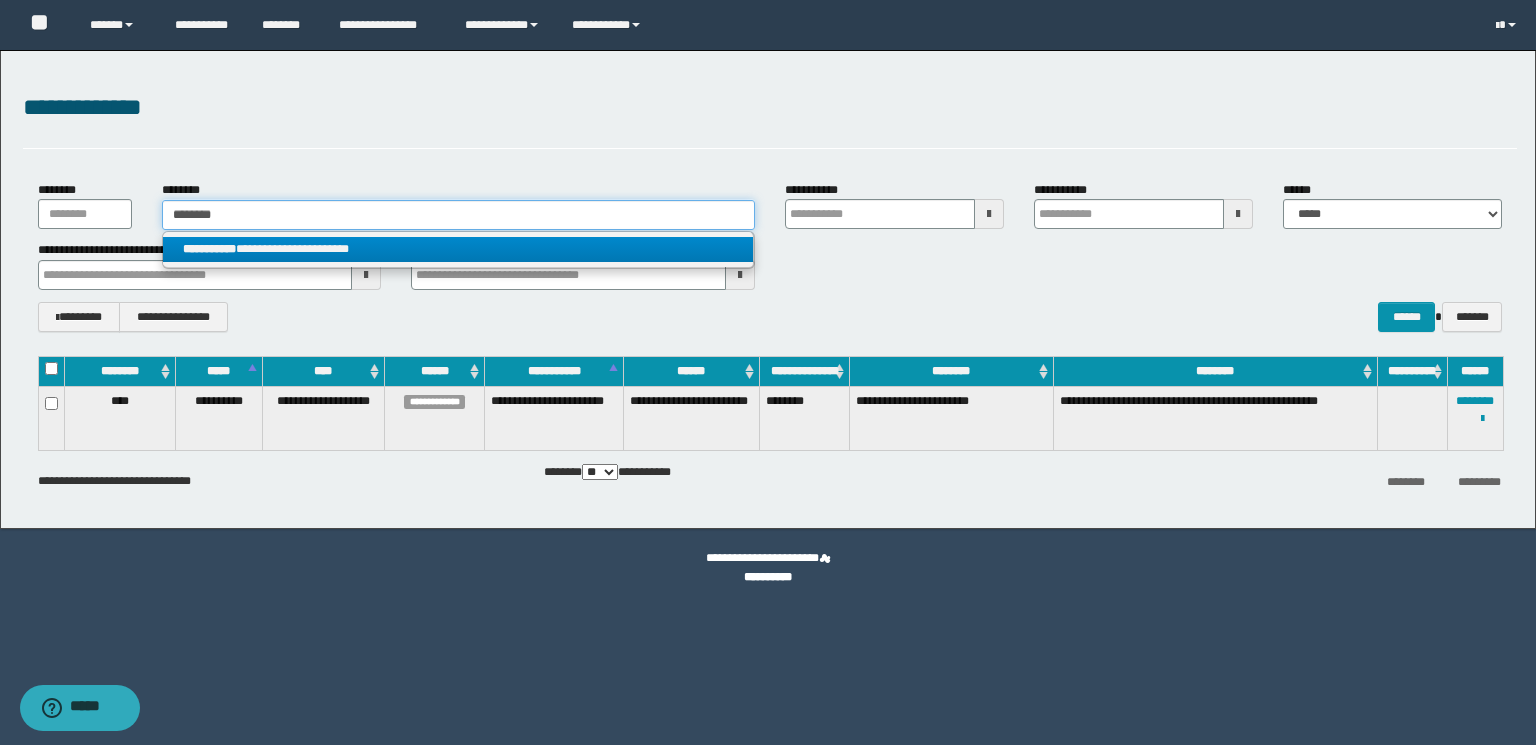 type 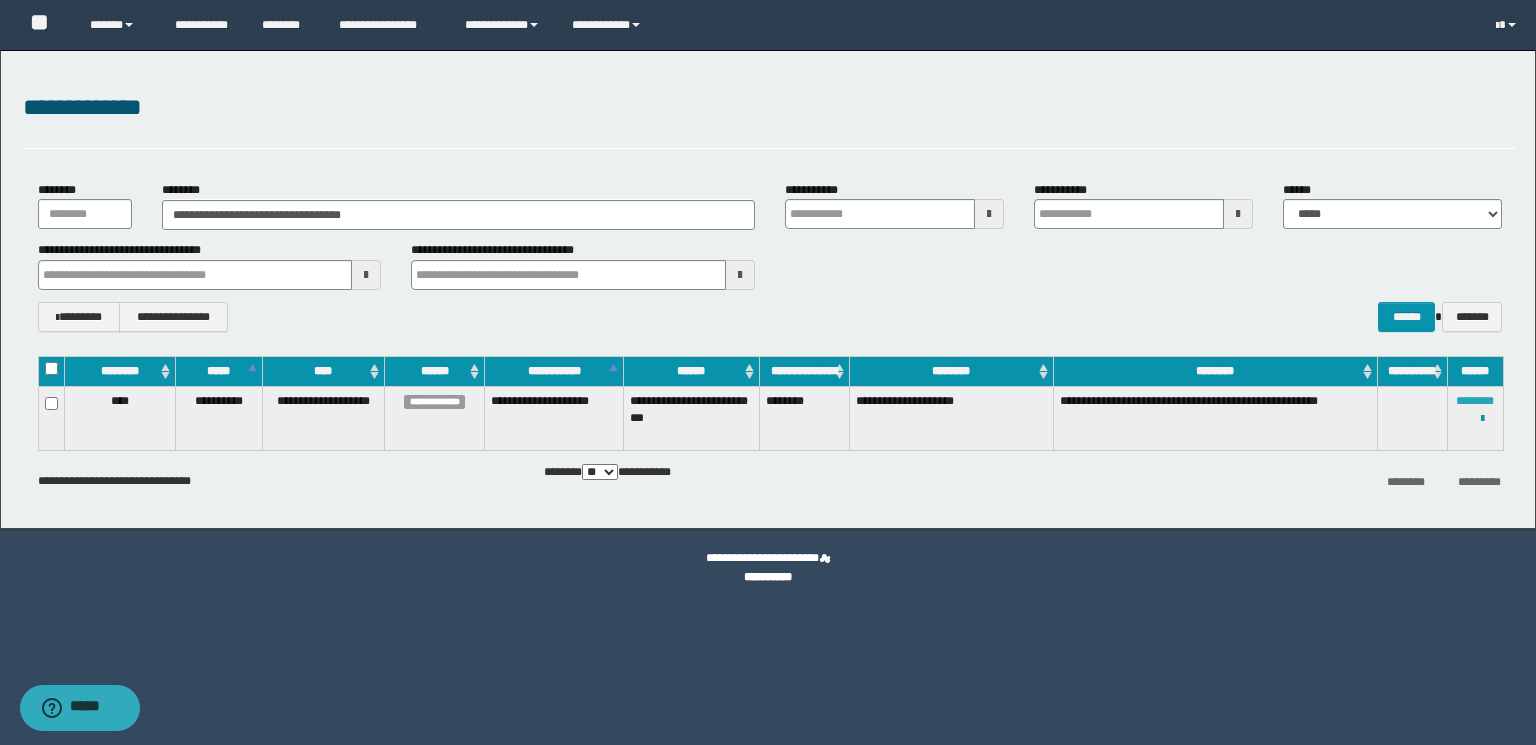 click on "********" at bounding box center (1475, 401) 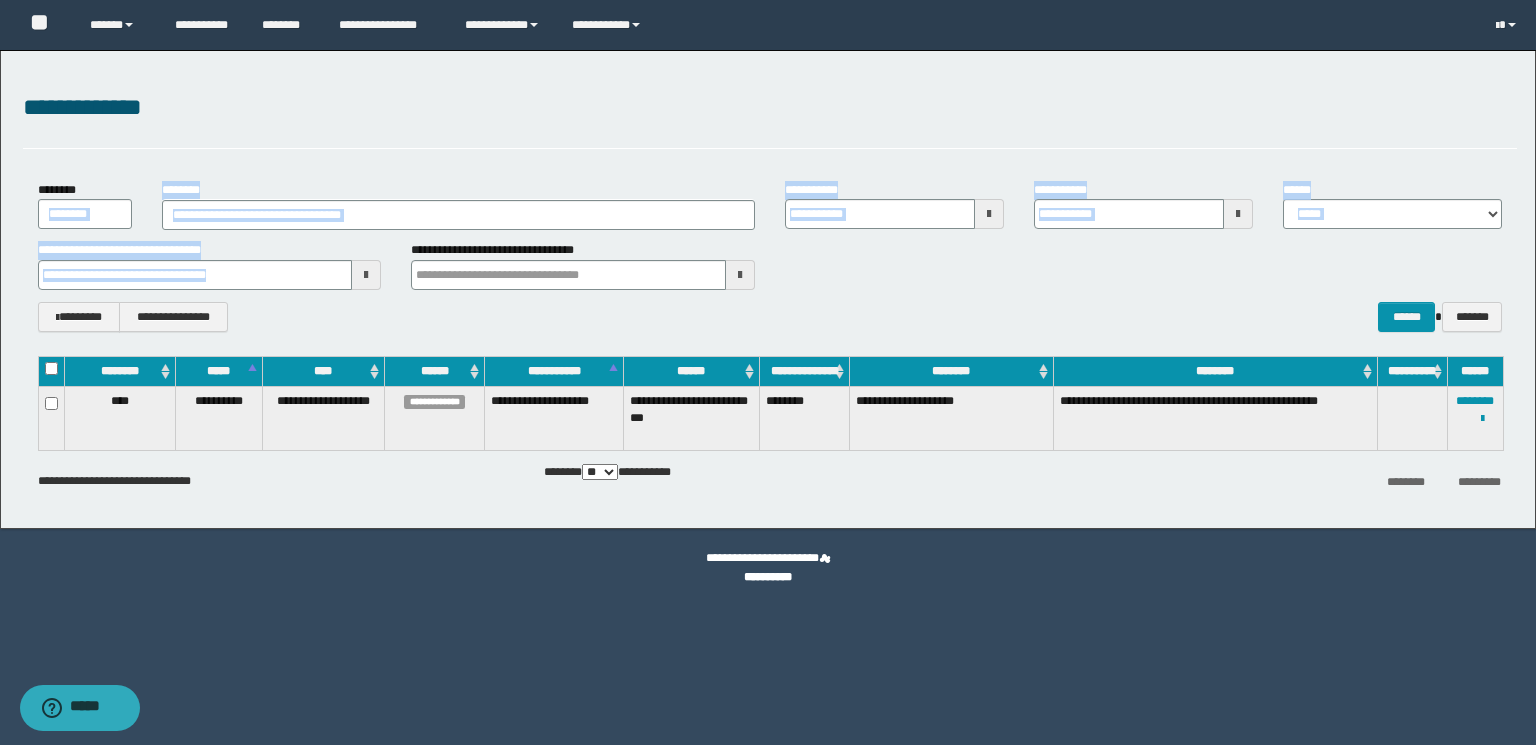 drag, startPoint x: 454, startPoint y: 232, endPoint x: 0, endPoint y: 224, distance: 454.07047 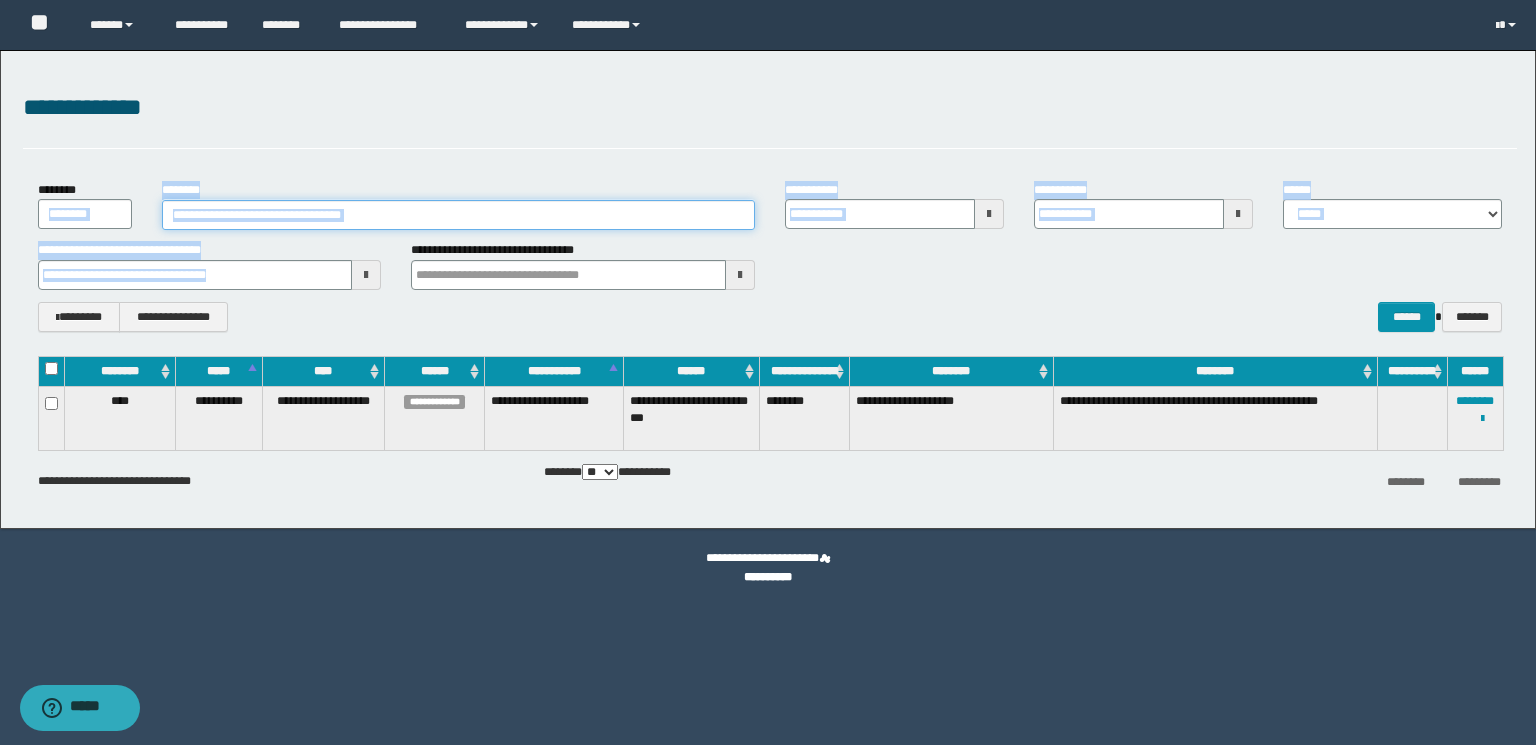 drag, startPoint x: 418, startPoint y: 208, endPoint x: 457, endPoint y: 214, distance: 39.45884 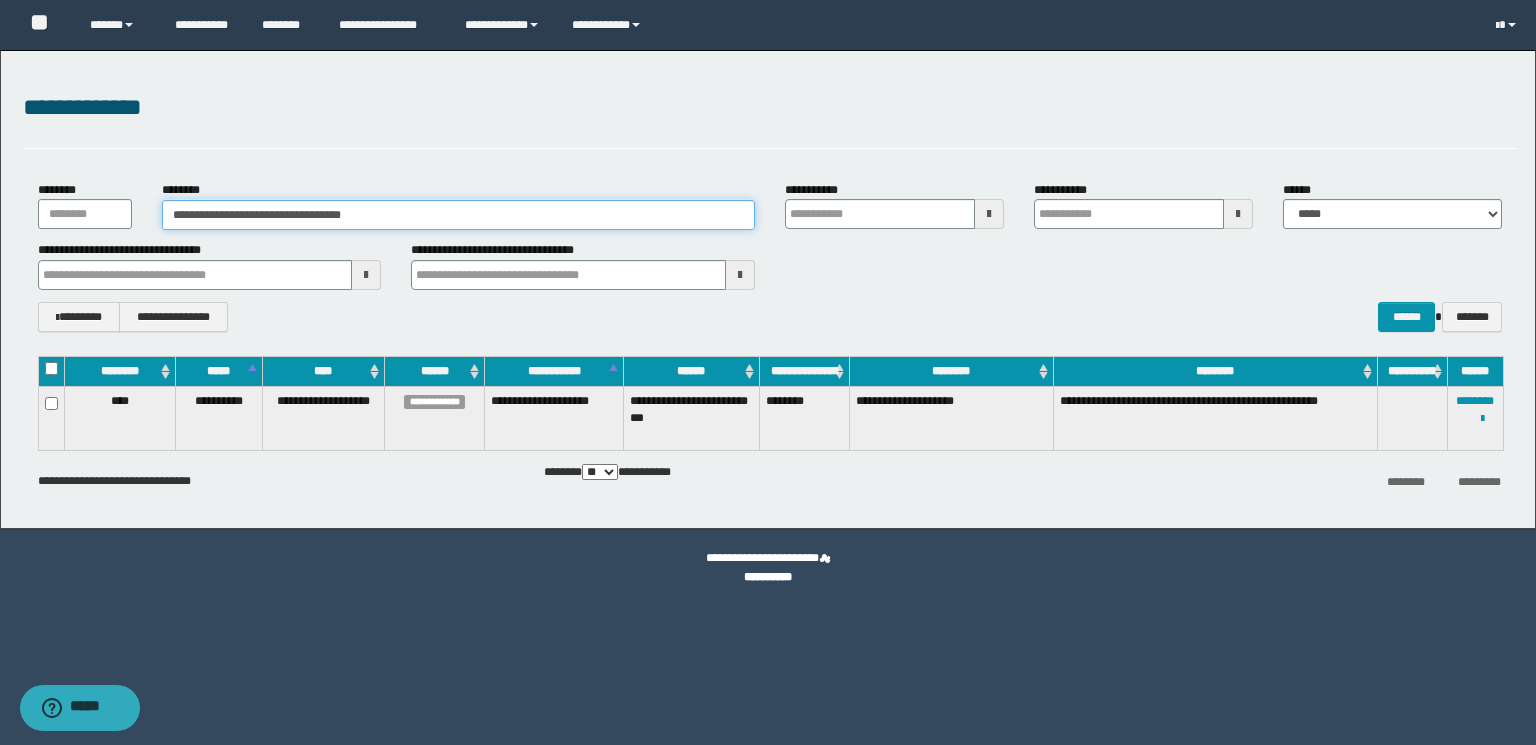 drag, startPoint x: 519, startPoint y: 212, endPoint x: 19, endPoint y: 212, distance: 500 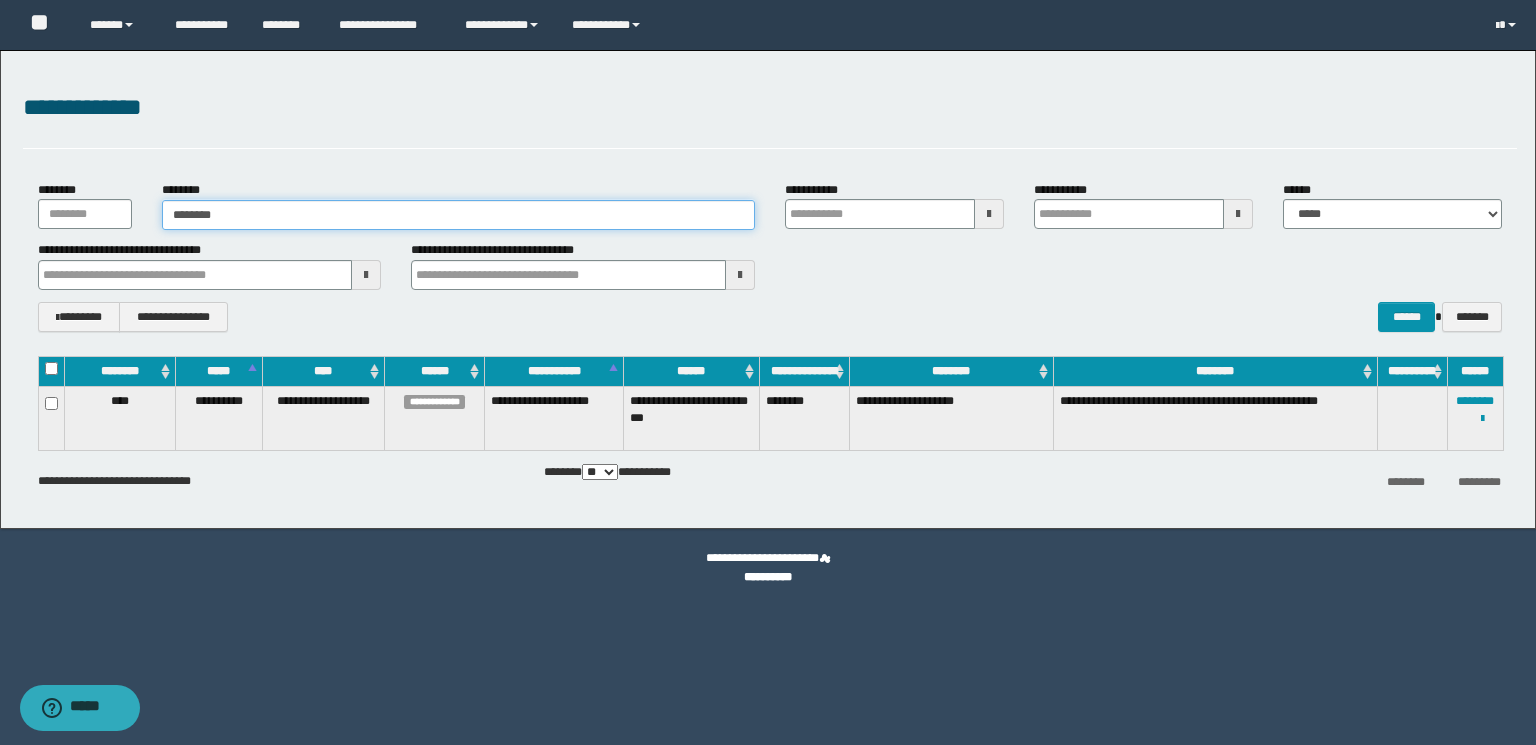 type on "********" 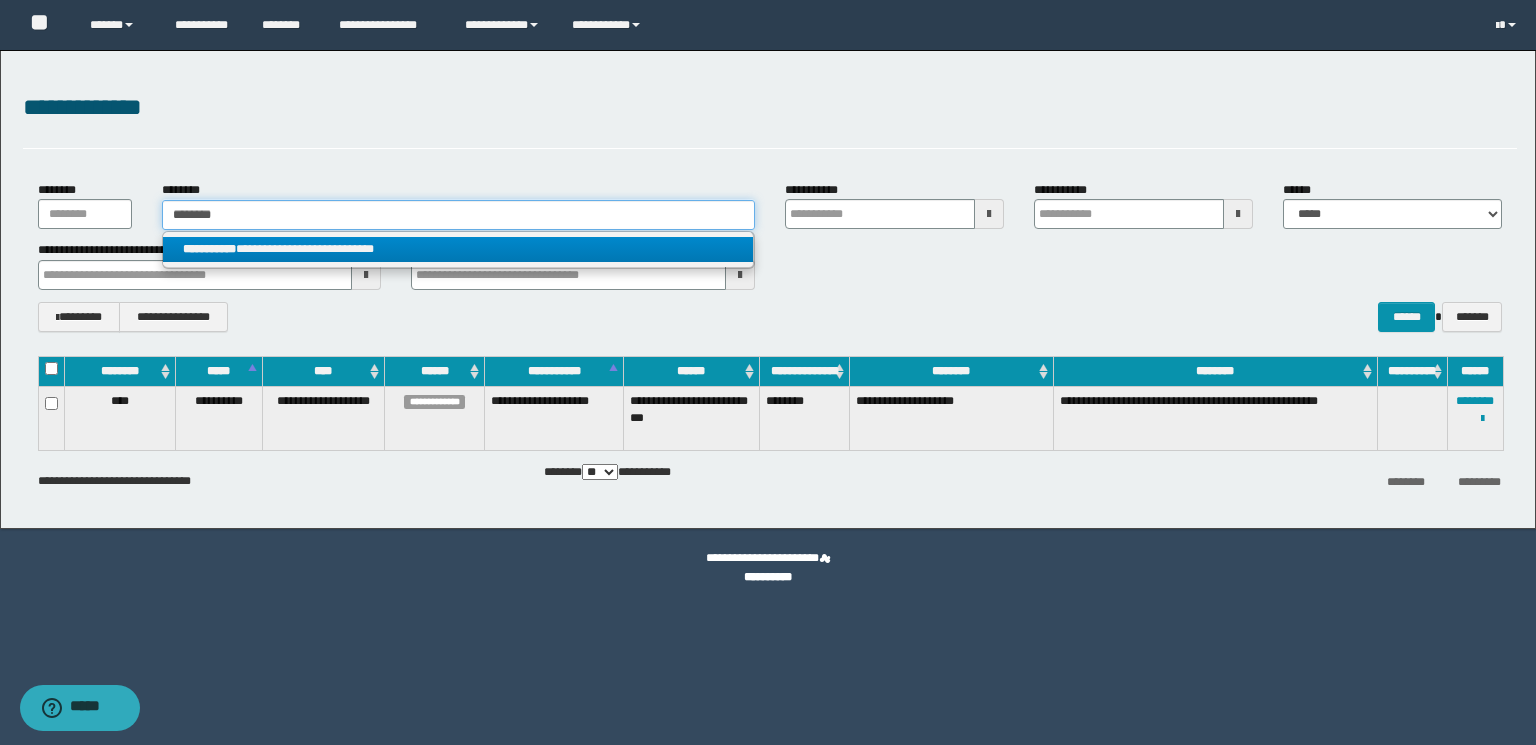 type on "********" 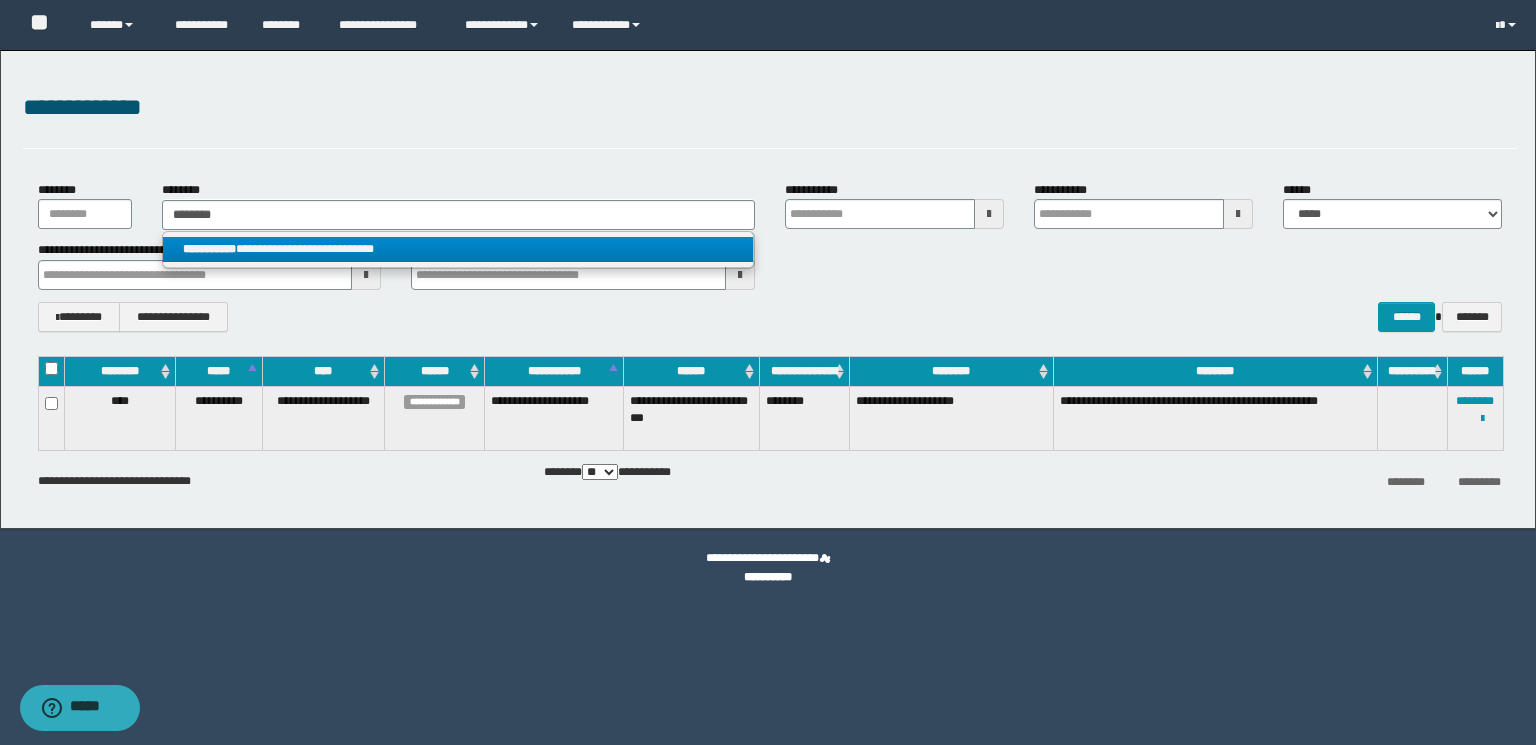 click on "**********" at bounding box center (209, 249) 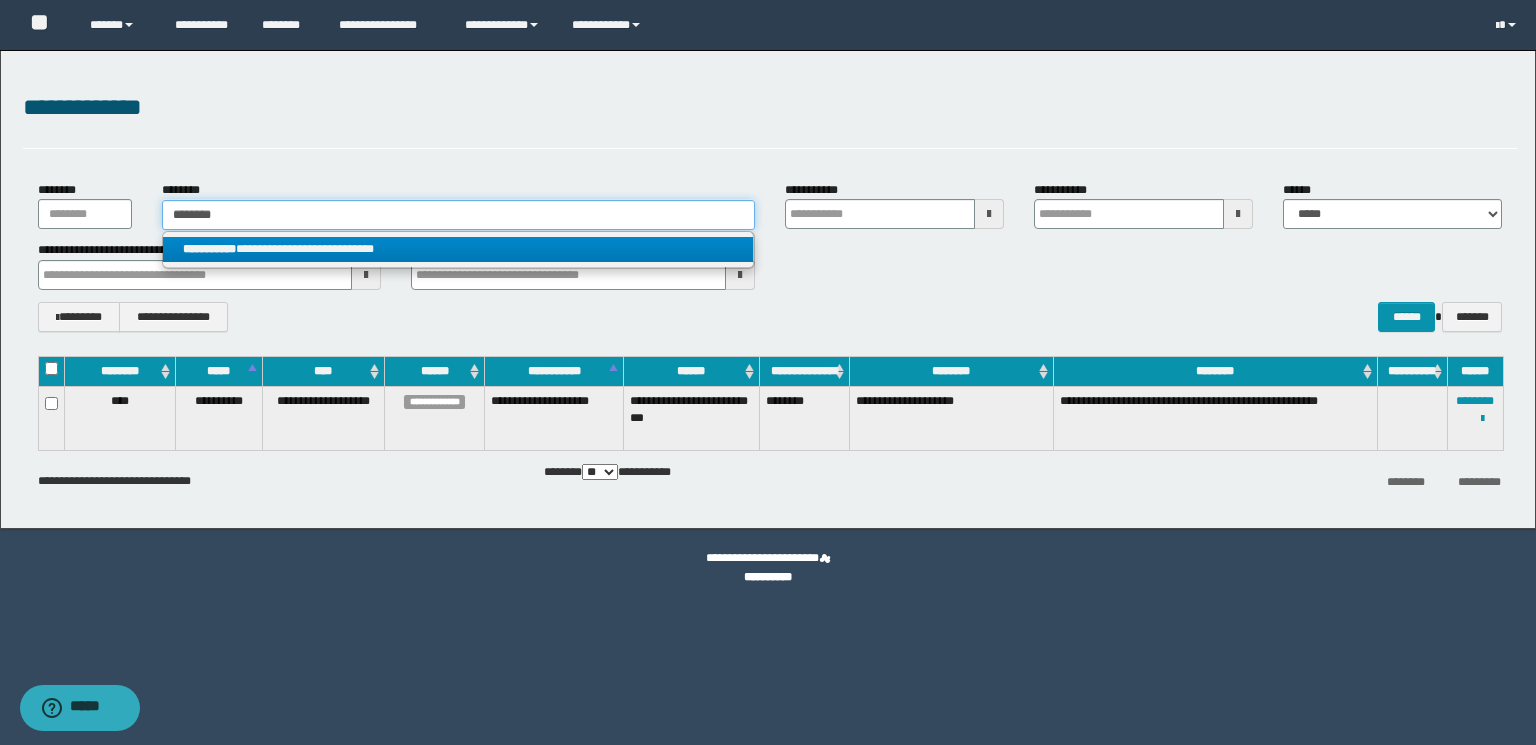 type 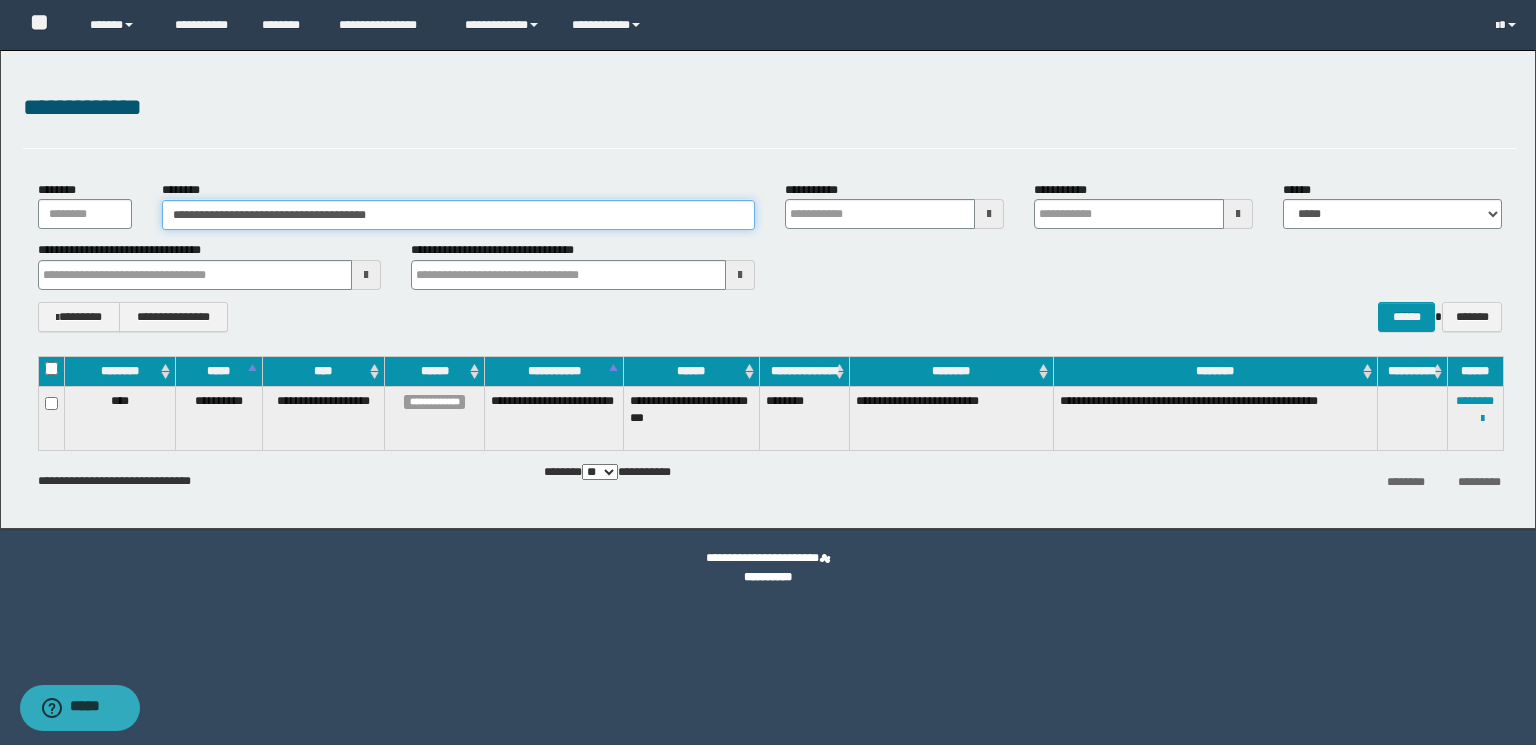 drag, startPoint x: 467, startPoint y: 212, endPoint x: 0, endPoint y: 204, distance: 467.0685 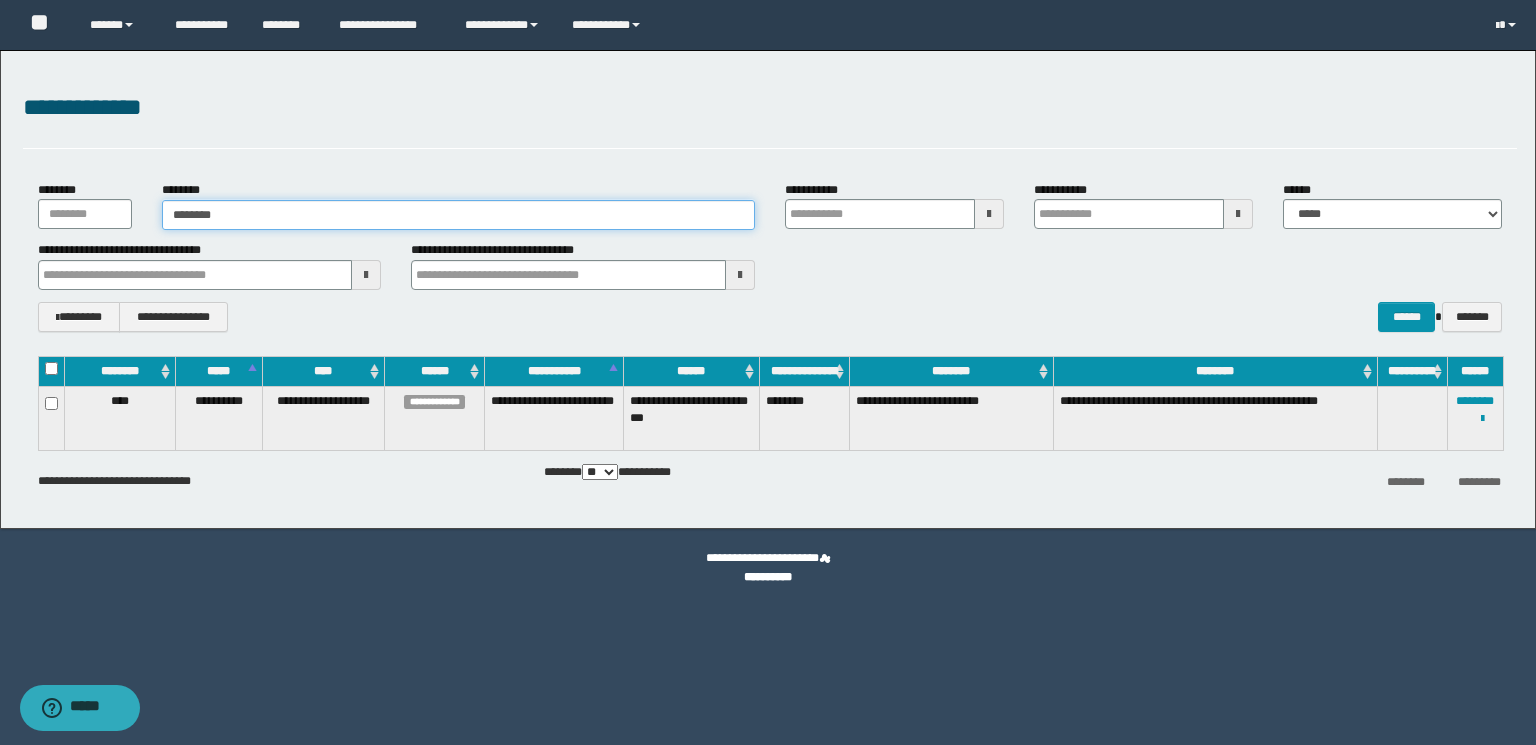 type on "********" 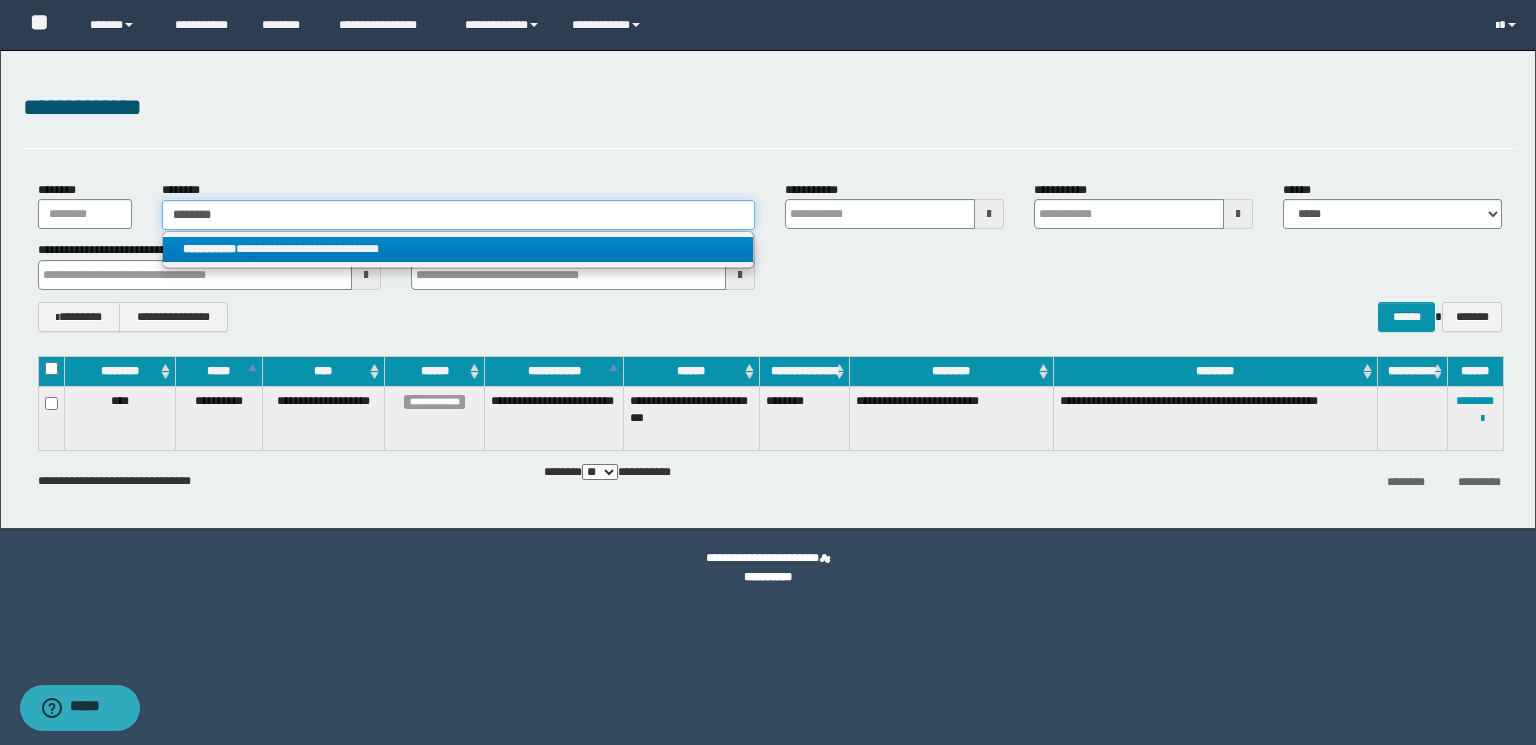 type on "********" 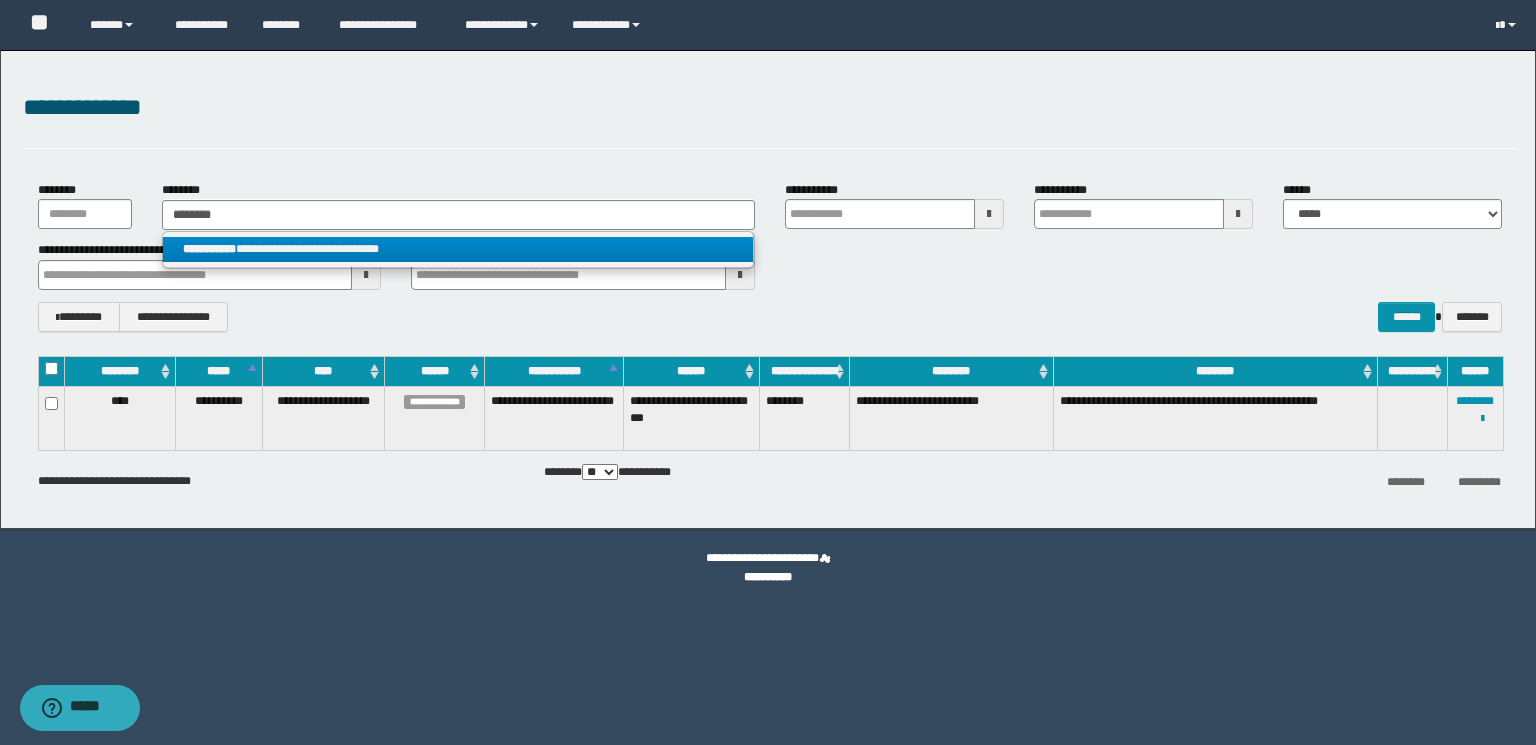 click on "**********" at bounding box center (458, 249) 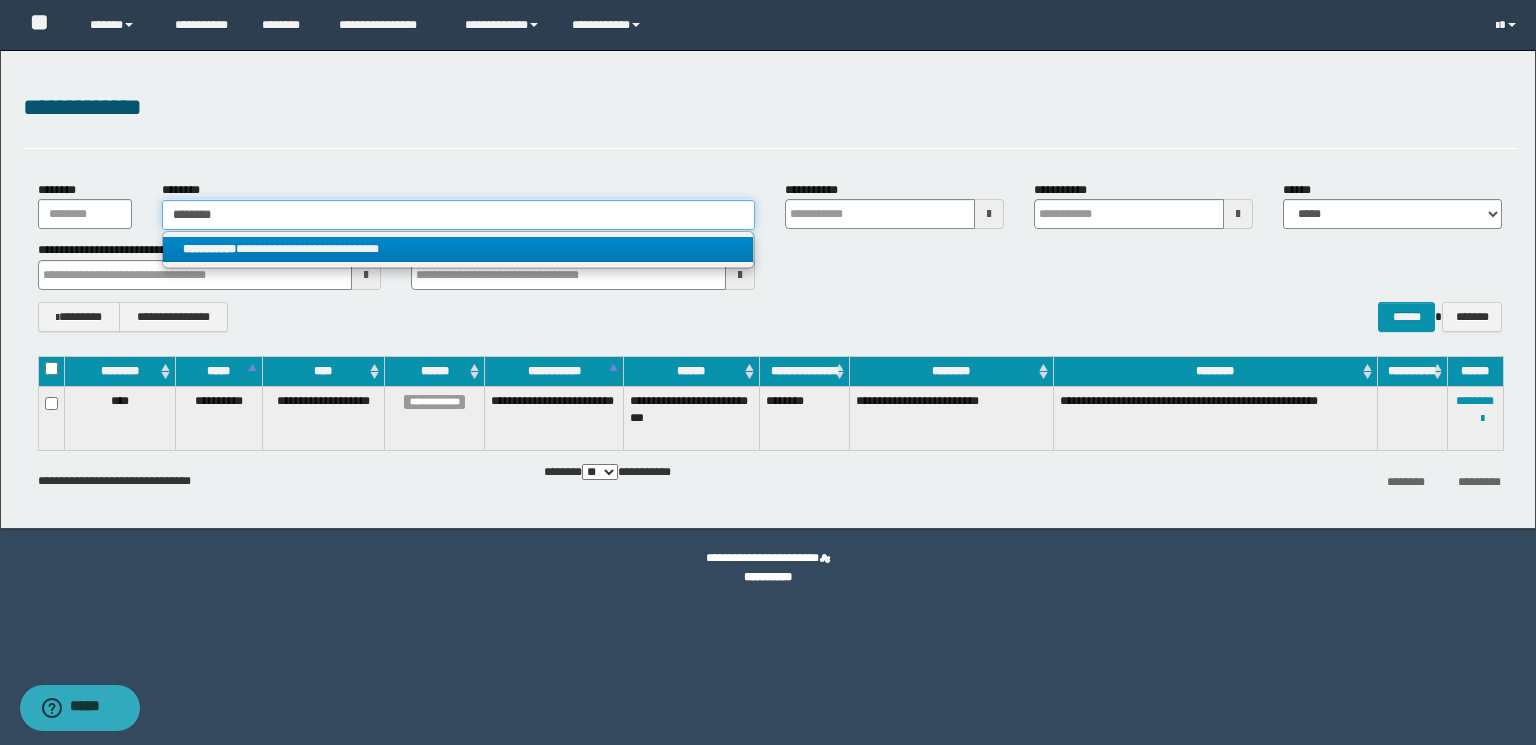 type 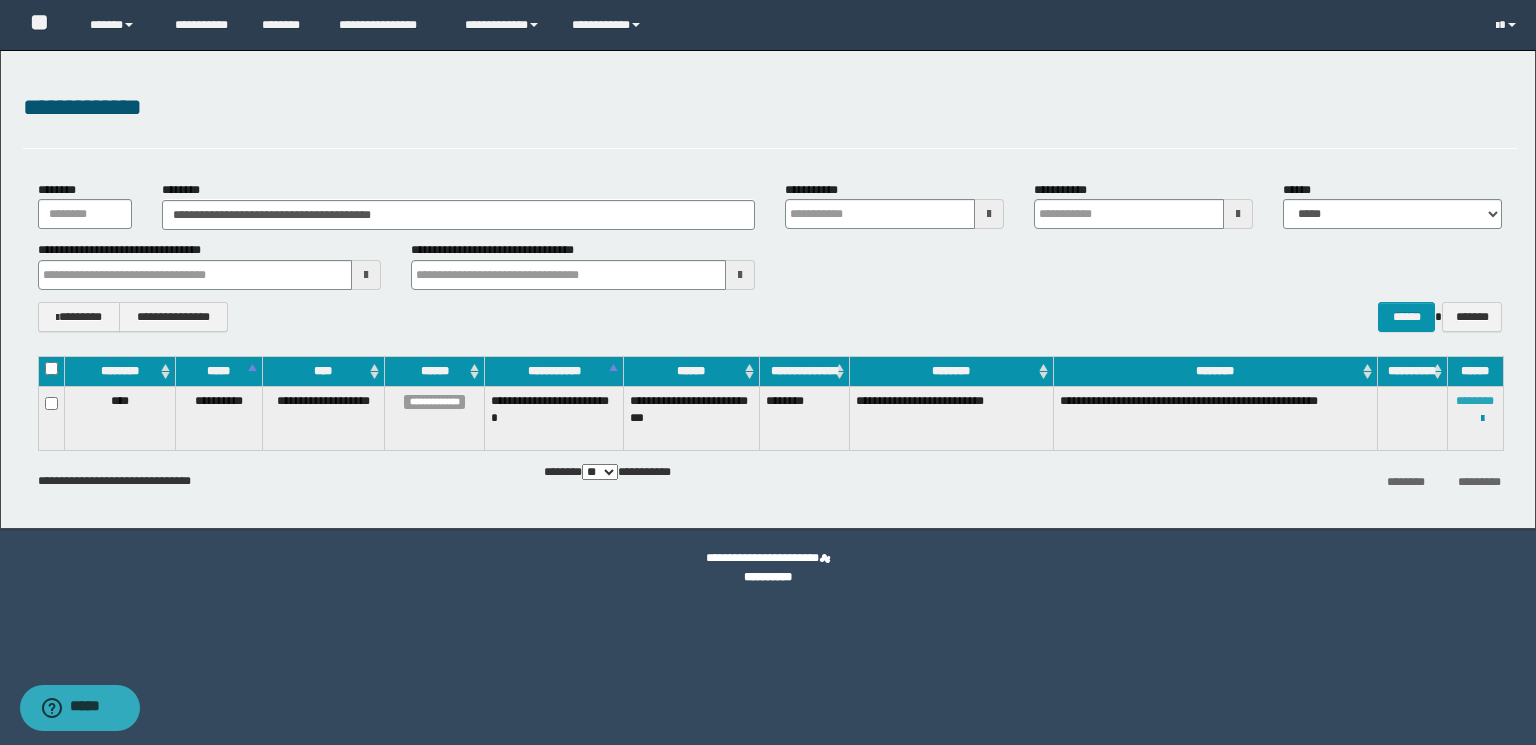 click on "********" at bounding box center [1475, 401] 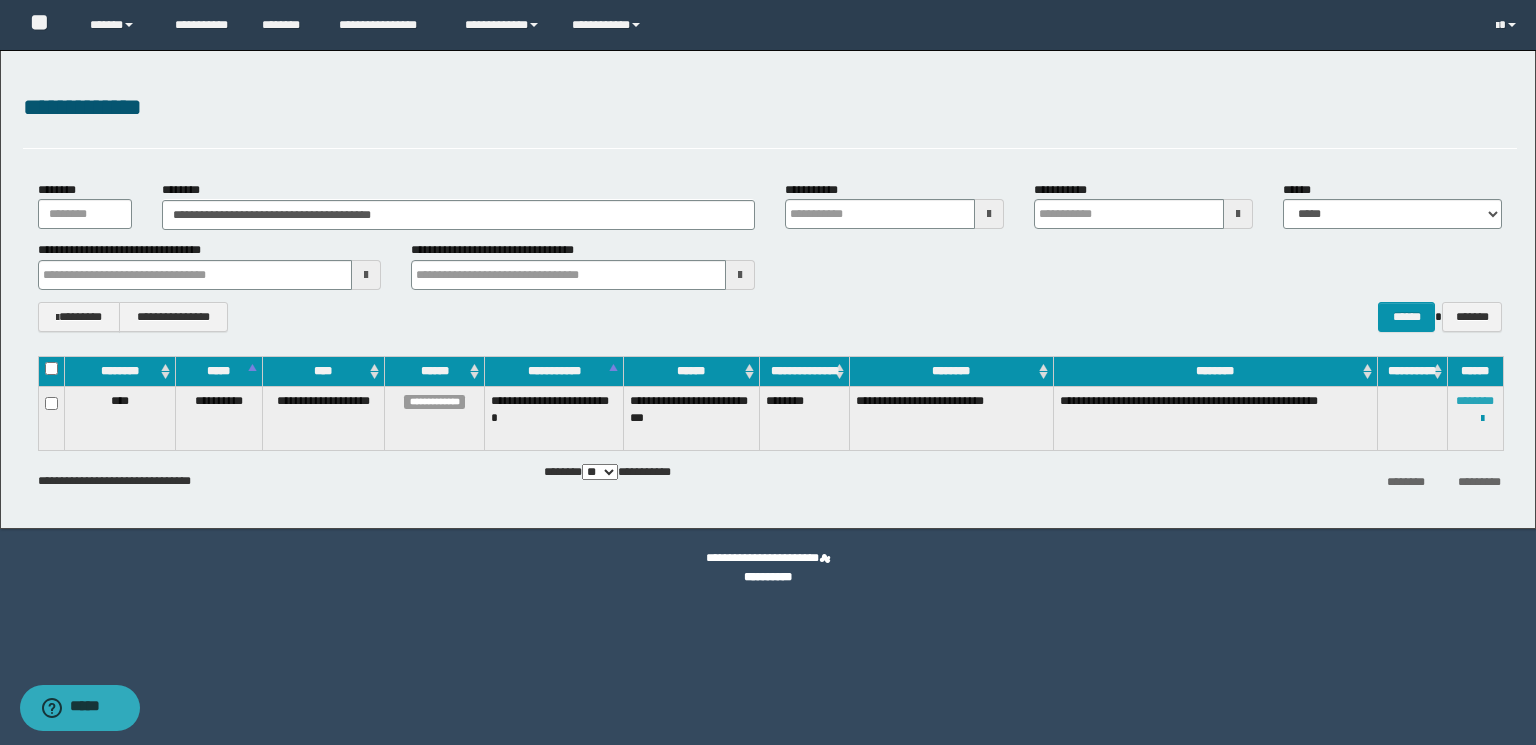 click on "********" at bounding box center [1475, 401] 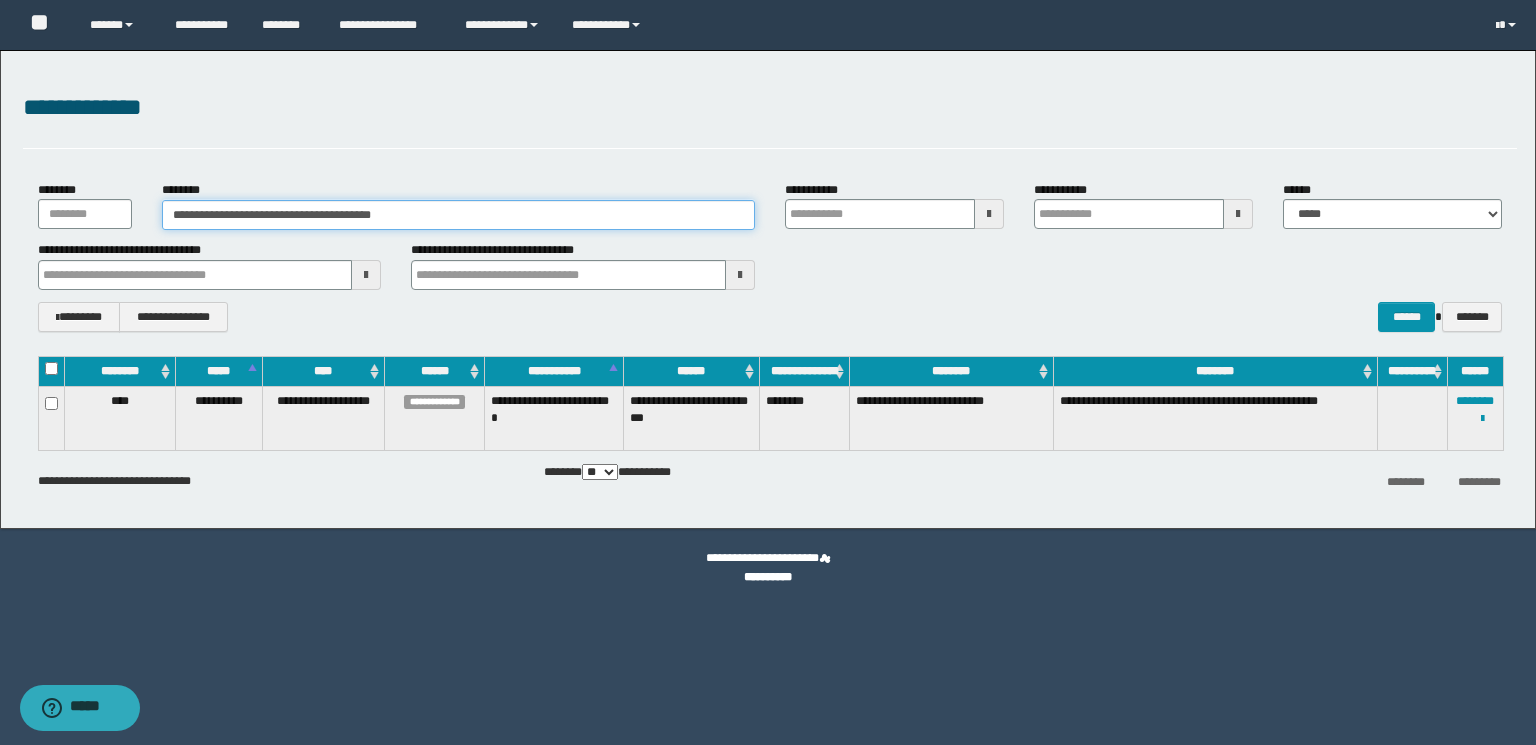 paste 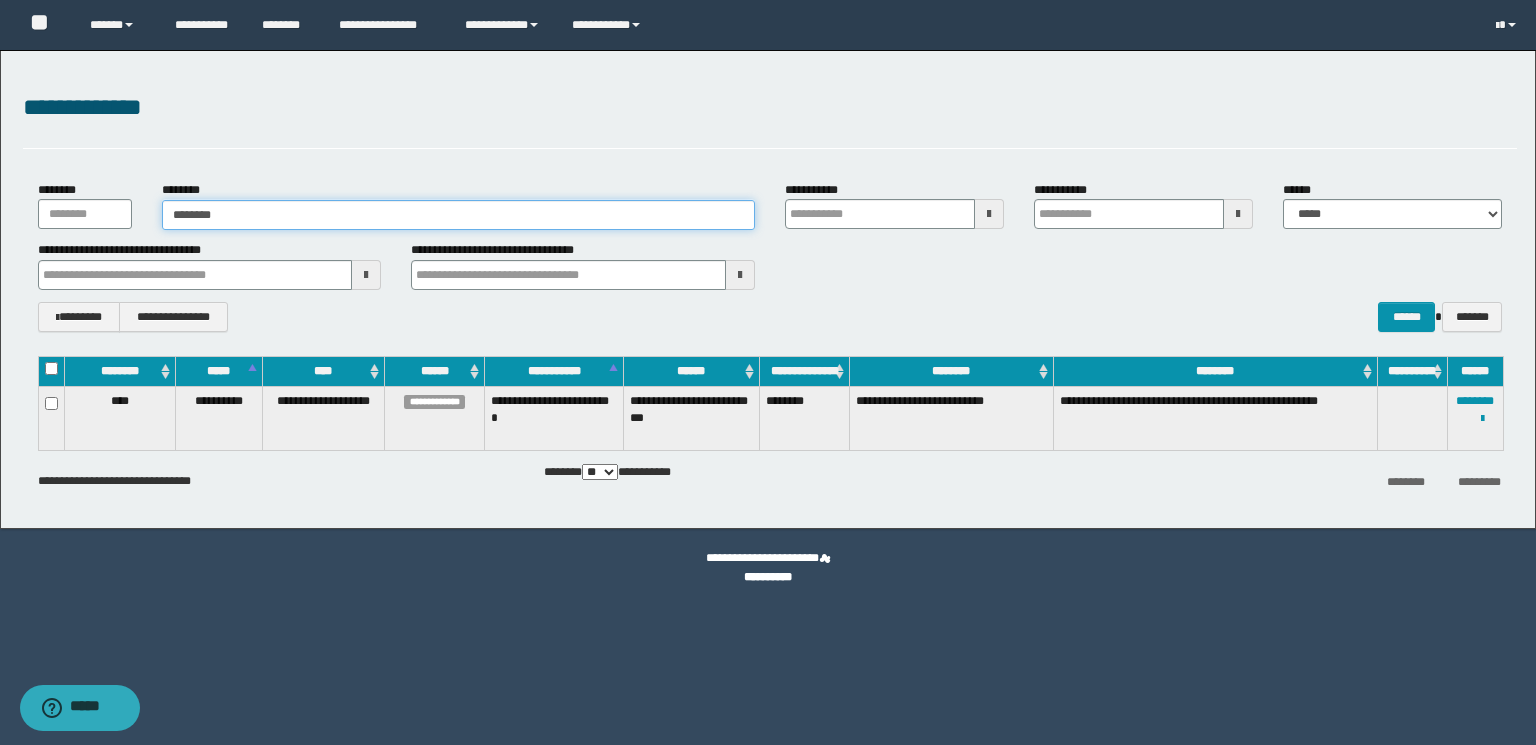 drag, startPoint x: 475, startPoint y: 213, endPoint x: 3, endPoint y: 208, distance: 472.0265 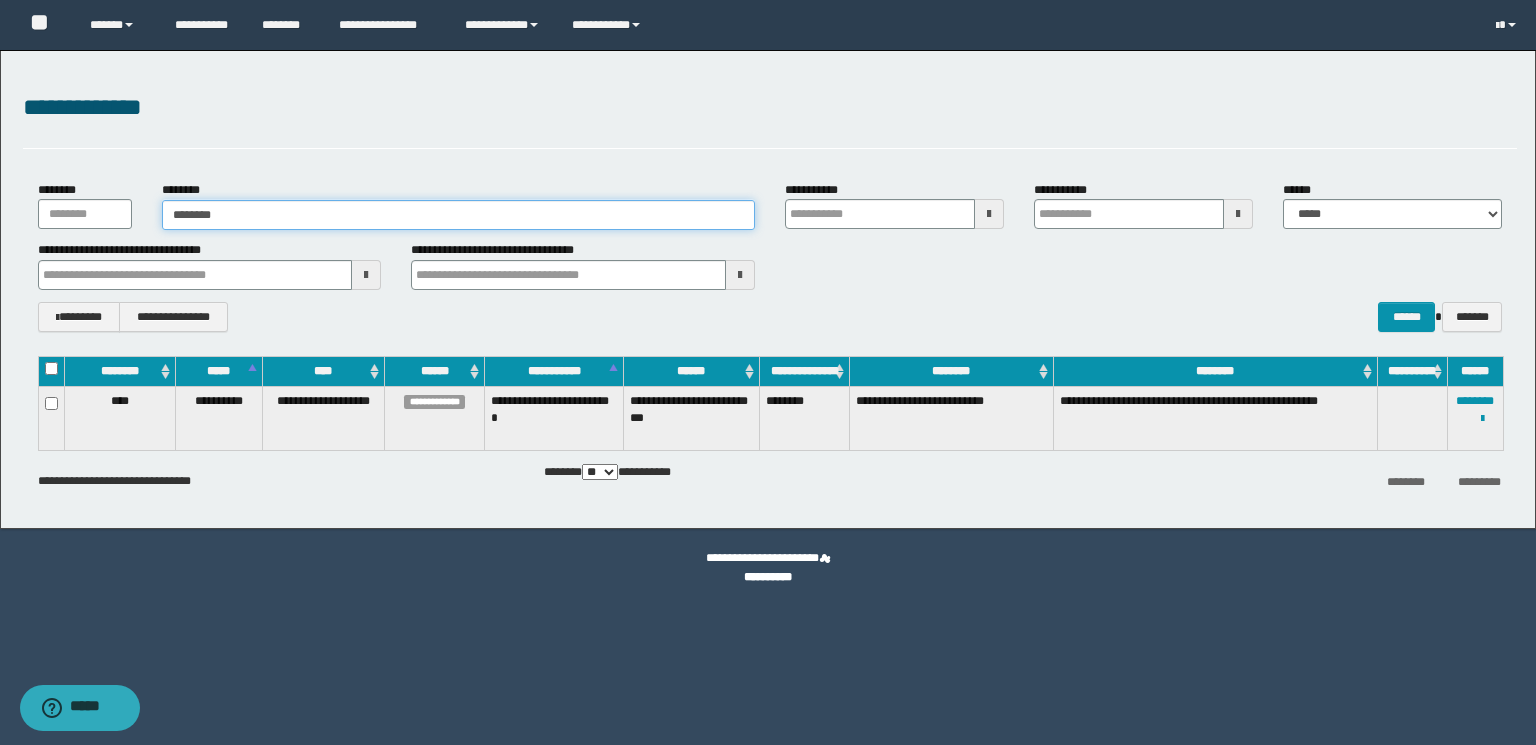 type on "********" 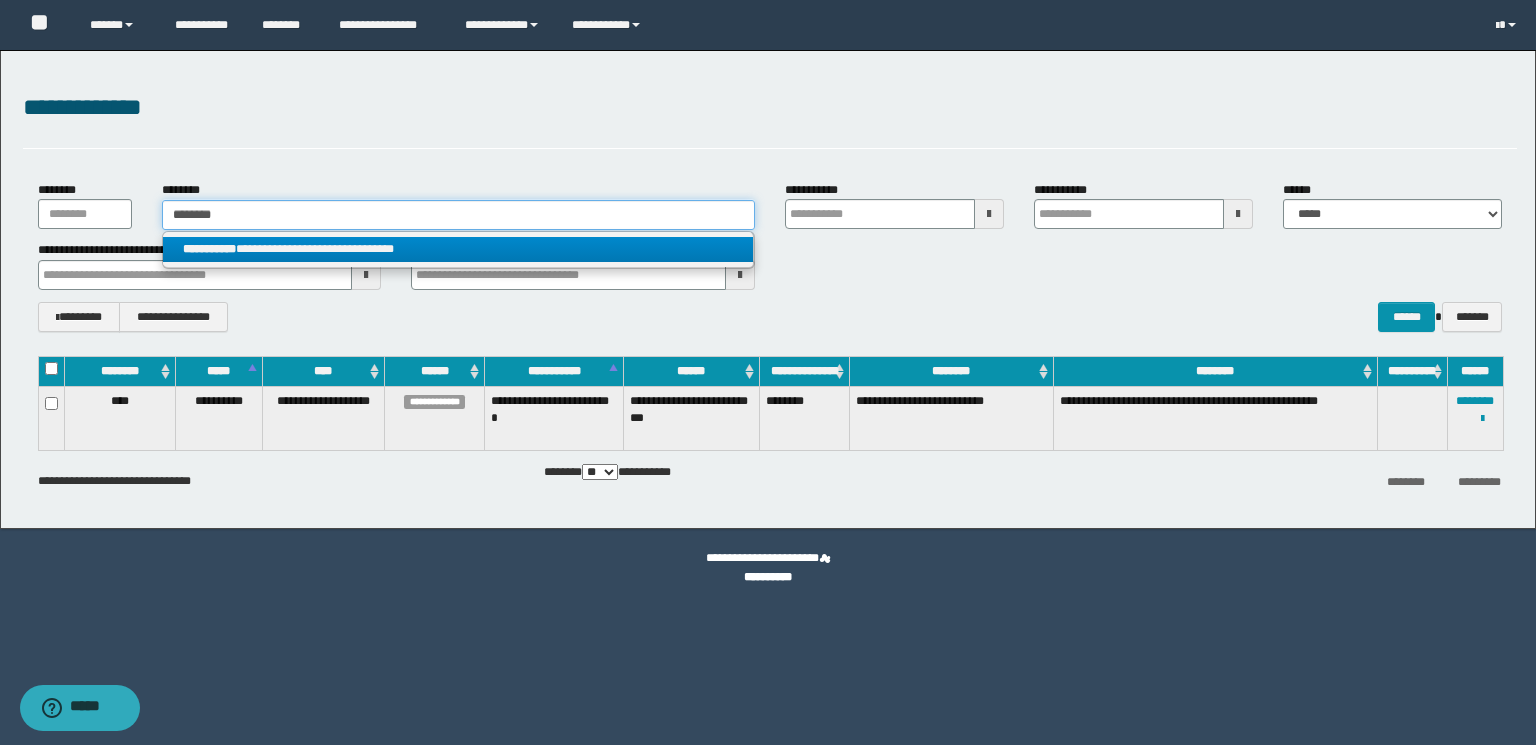 type on "********" 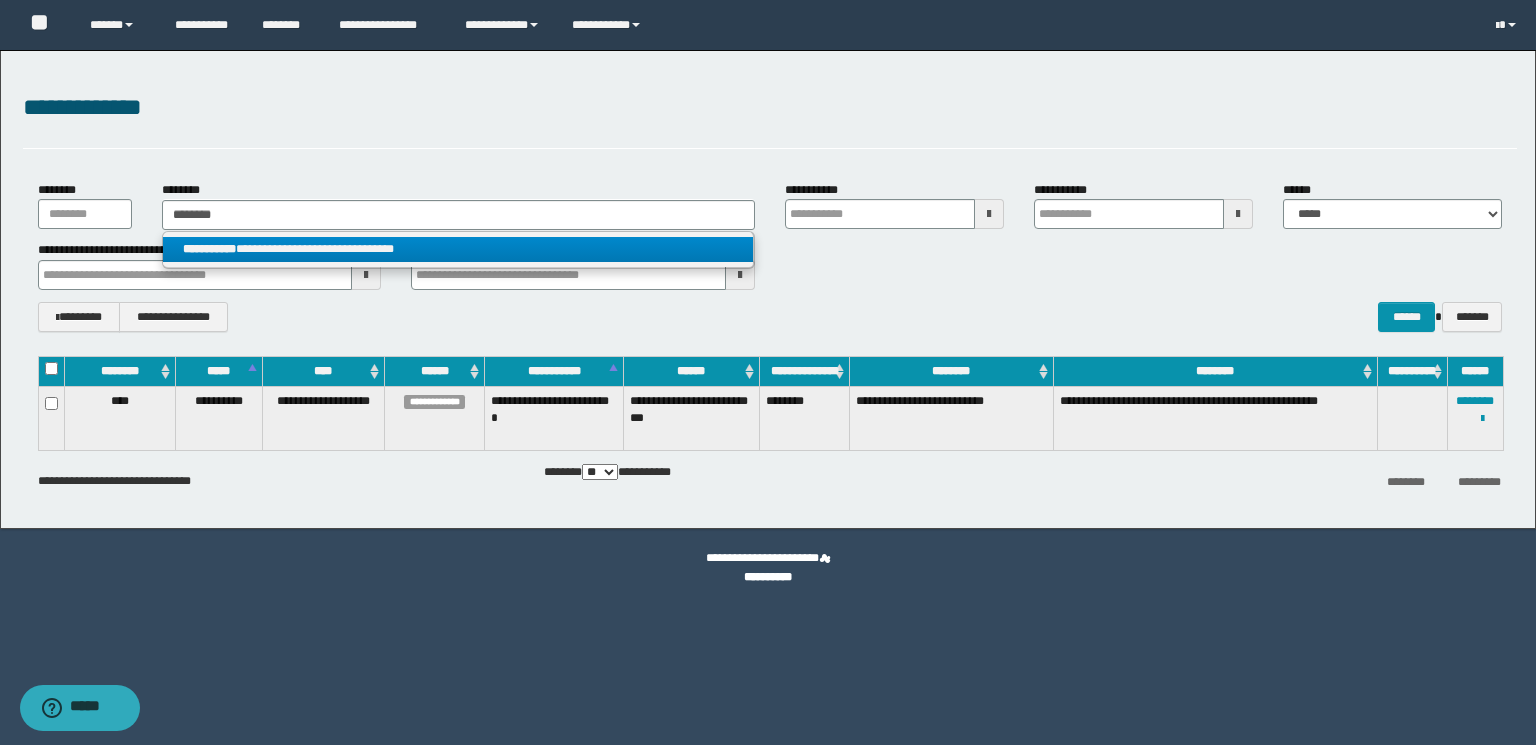 click on "**********" at bounding box center (458, 249) 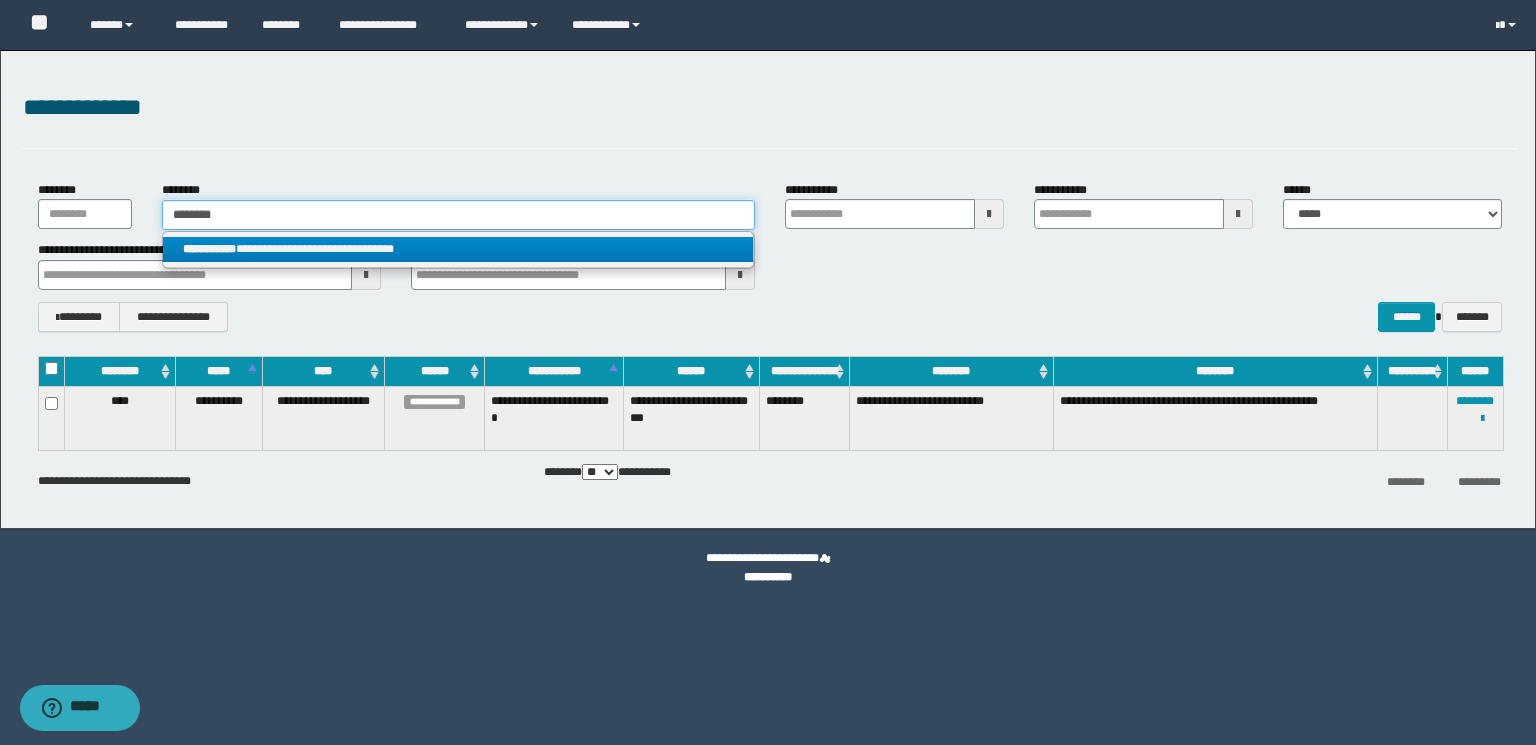 type 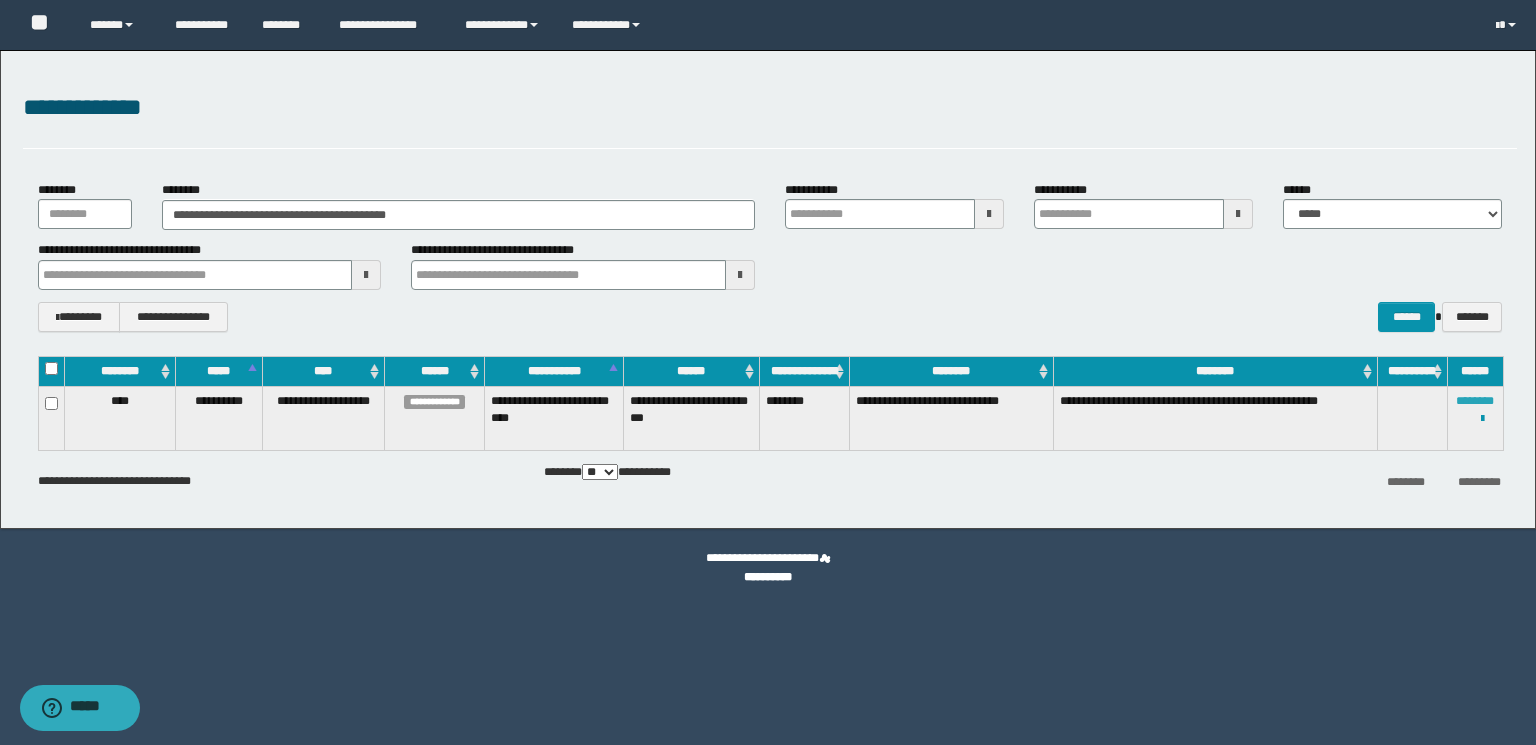 click on "********" at bounding box center (1475, 401) 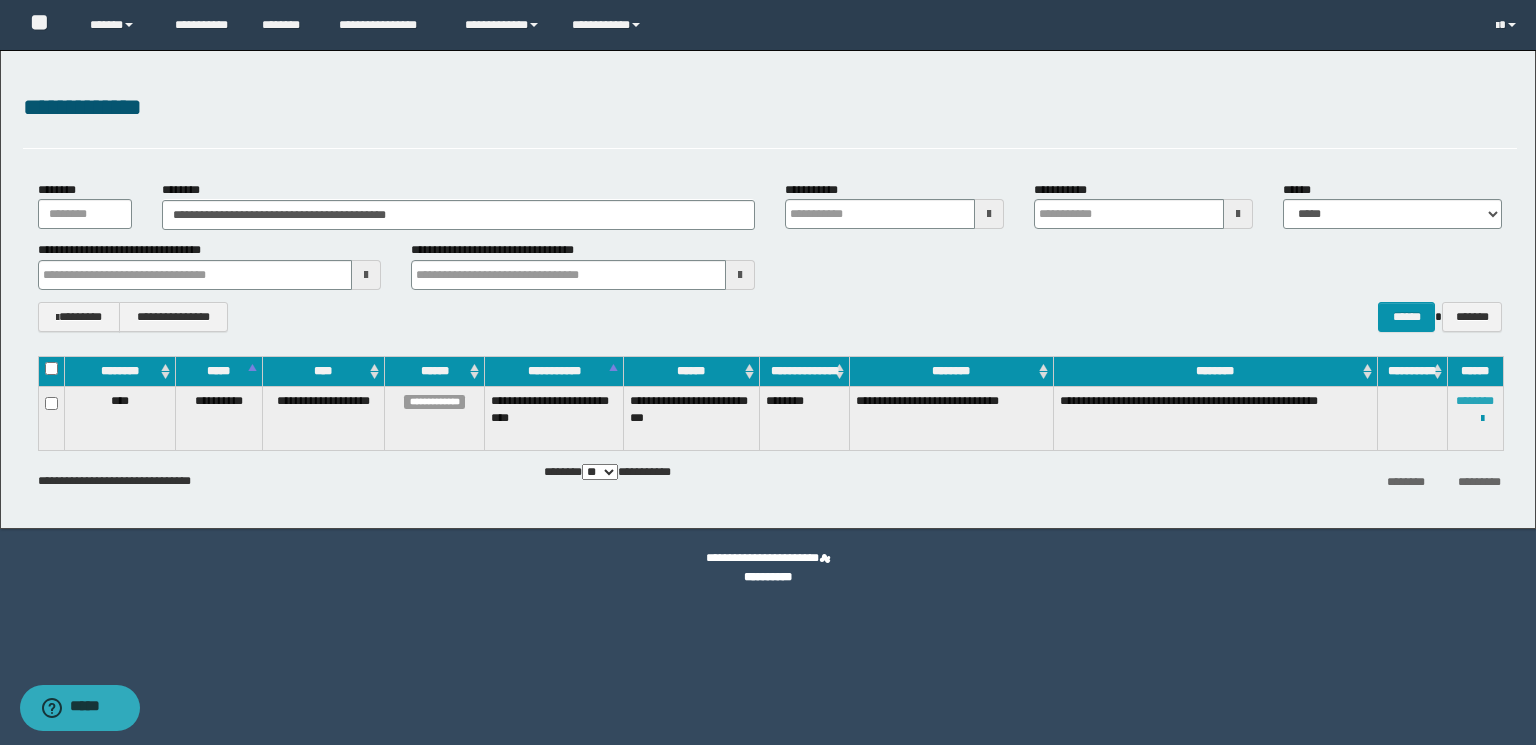 click on "********" at bounding box center [1475, 401] 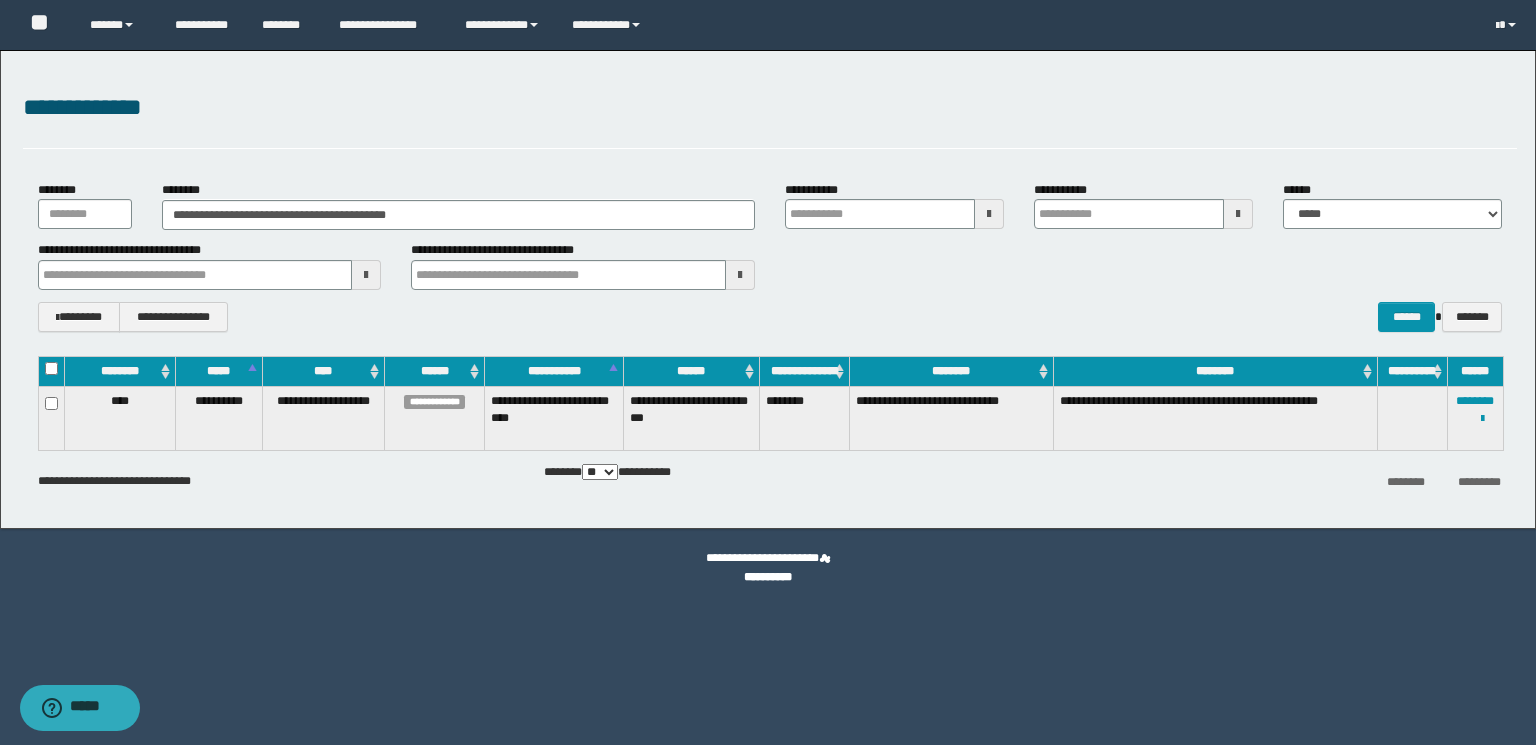 click on "**********" at bounding box center (458, 205) 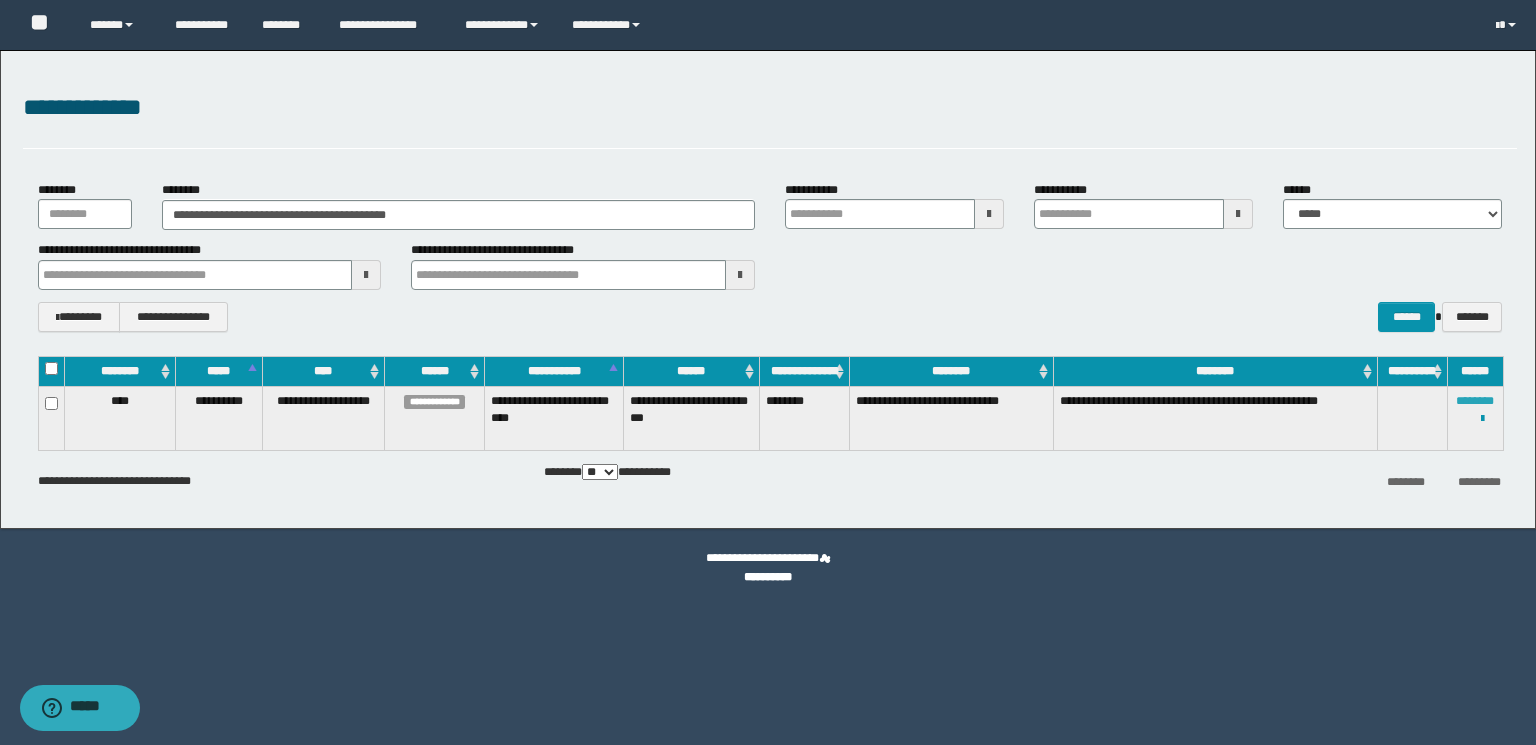 click on "********" at bounding box center (1475, 401) 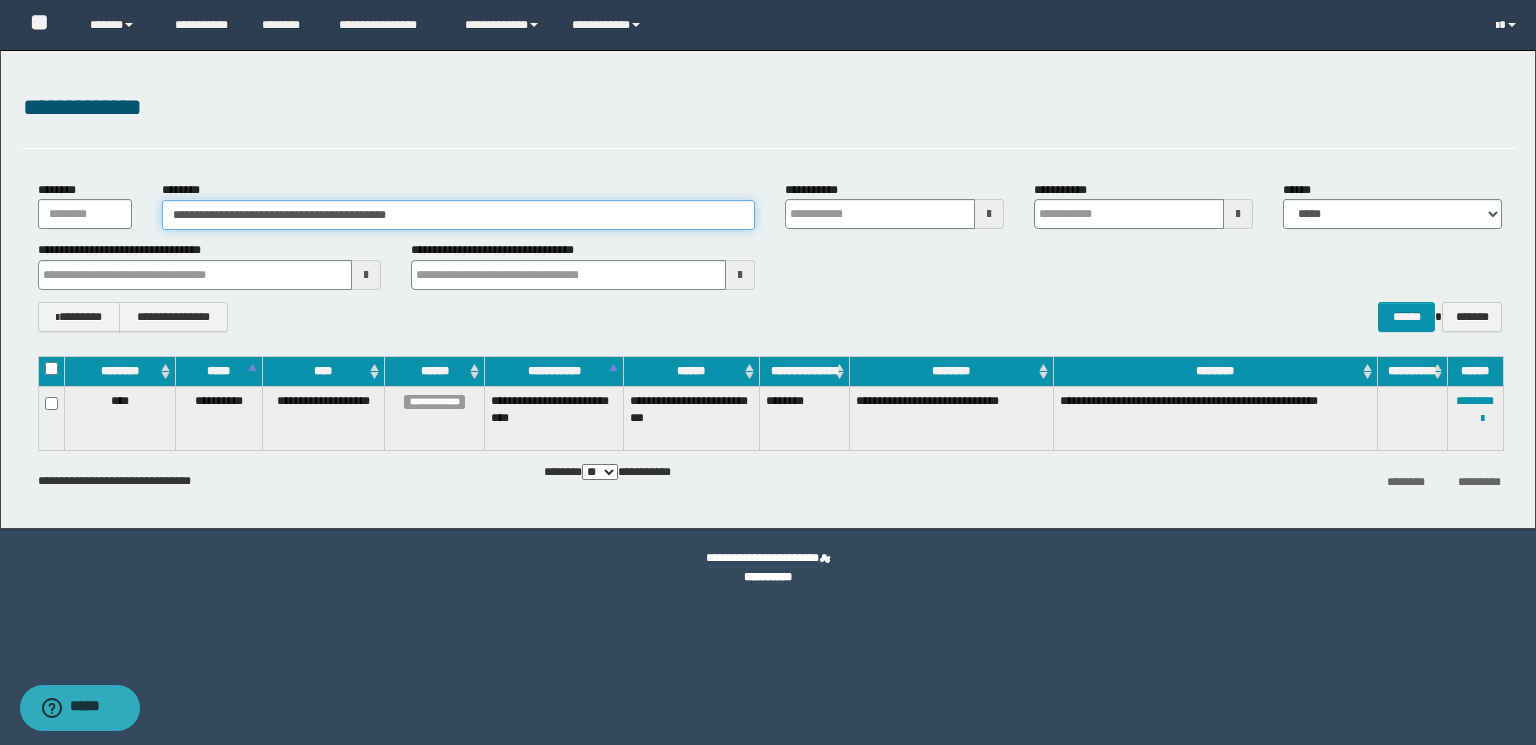 drag, startPoint x: 243, startPoint y: 212, endPoint x: 189, endPoint y: 213, distance: 54.00926 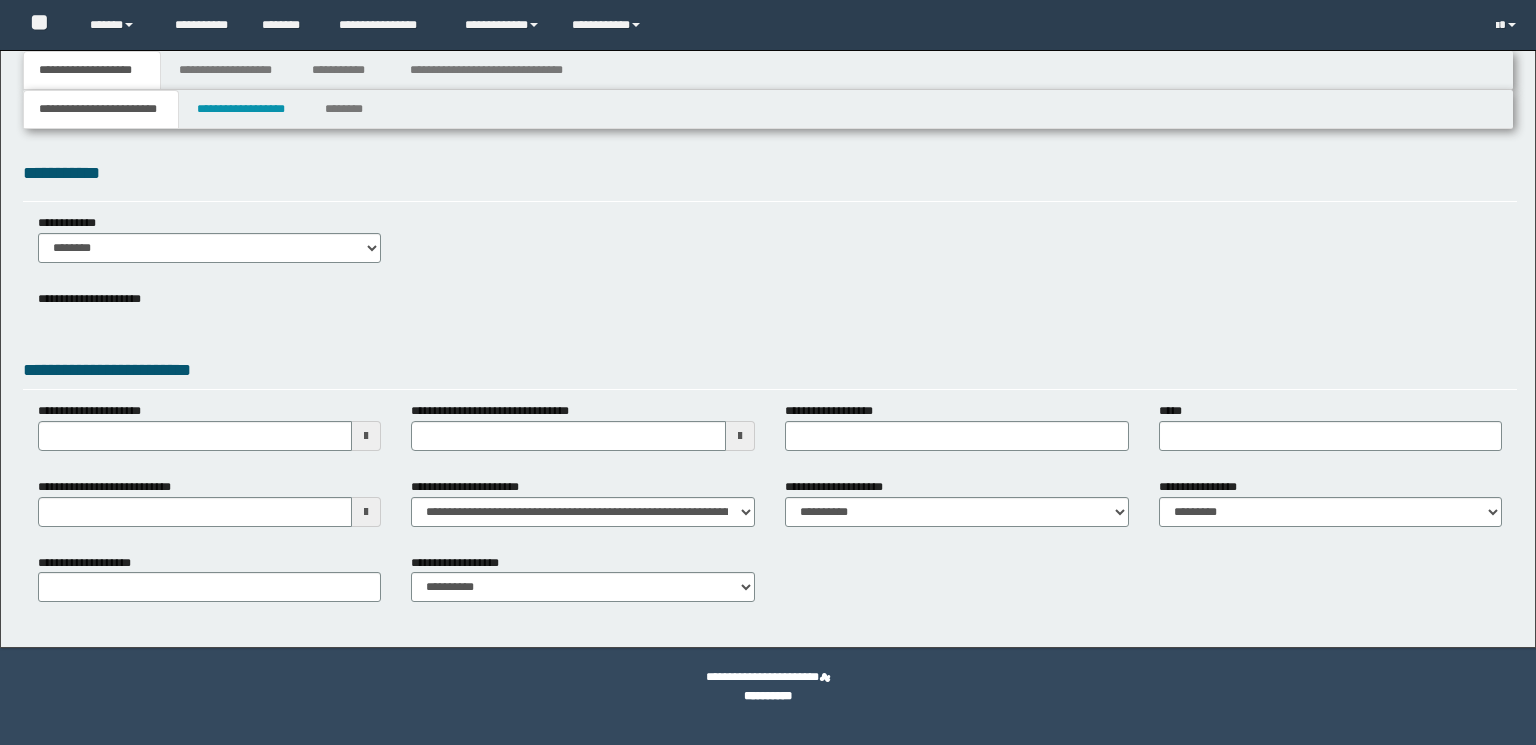 scroll, scrollTop: 0, scrollLeft: 0, axis: both 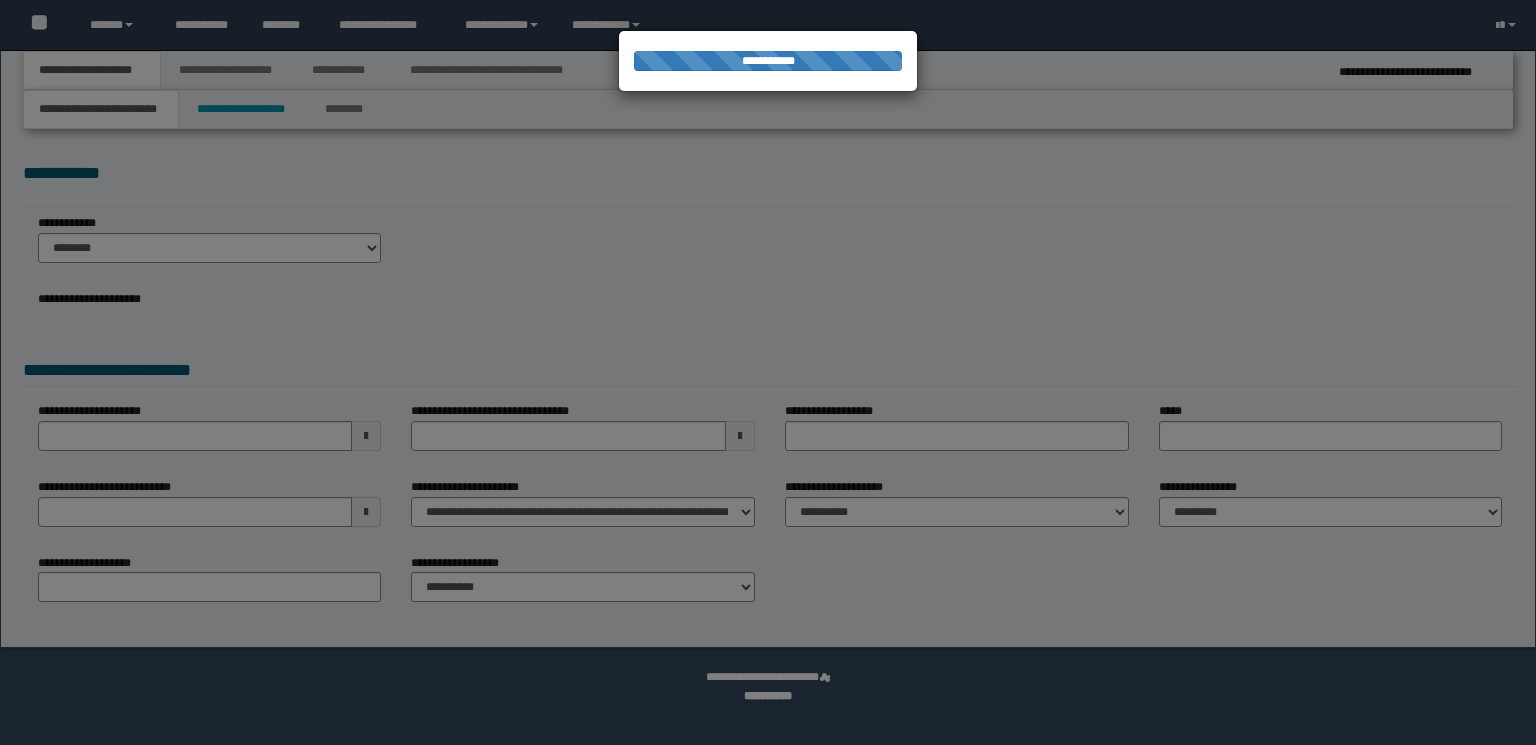 type on "**********" 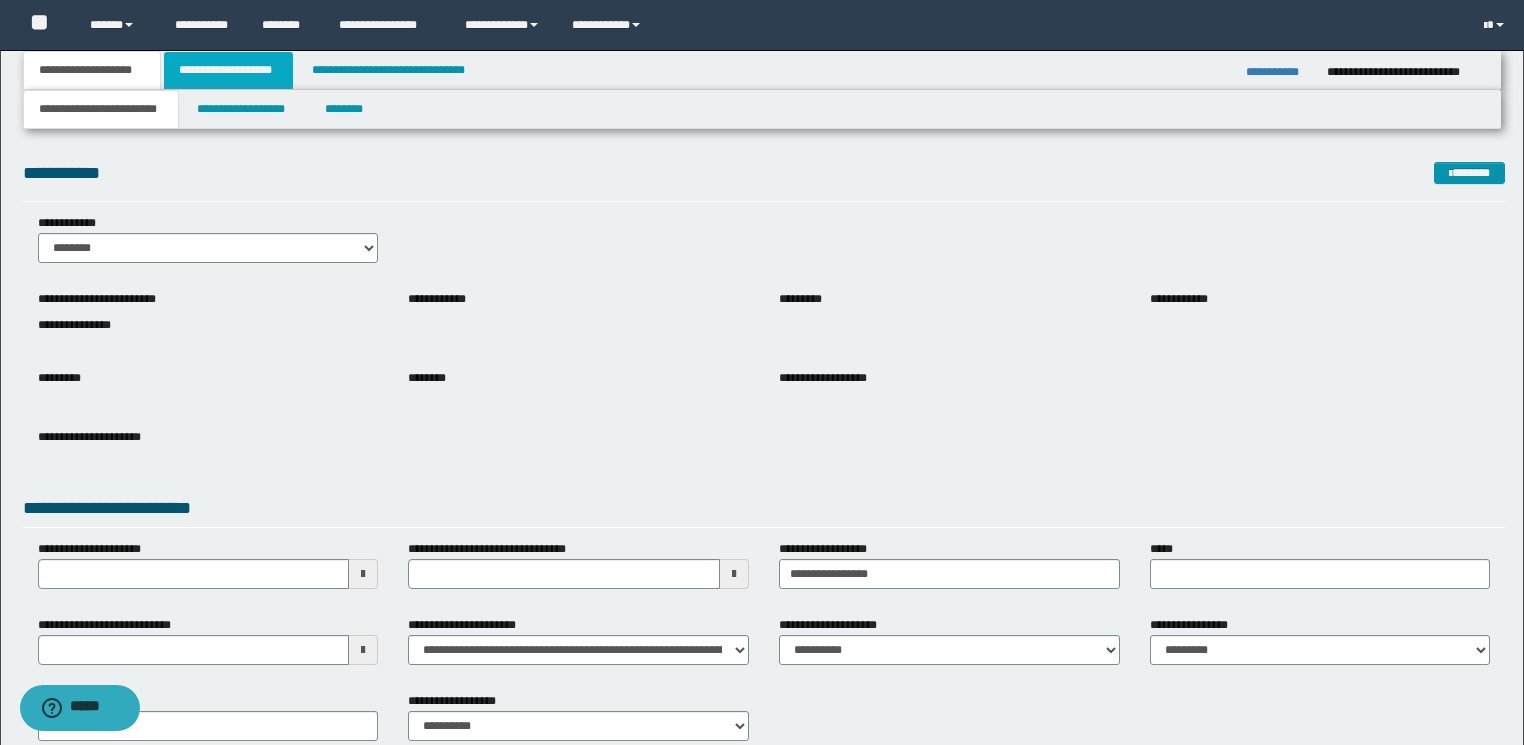 click on "**********" at bounding box center (228, 70) 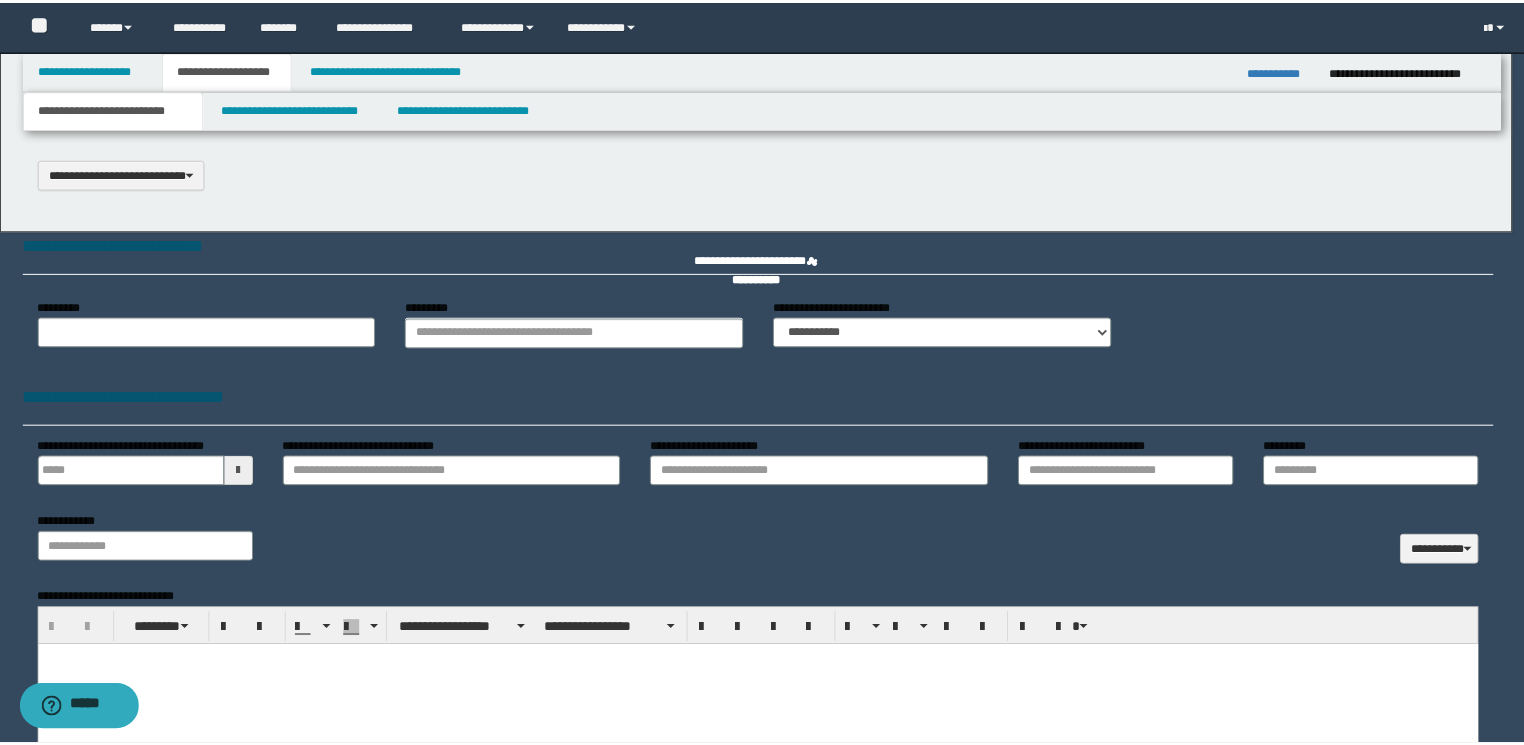 scroll, scrollTop: 0, scrollLeft: 0, axis: both 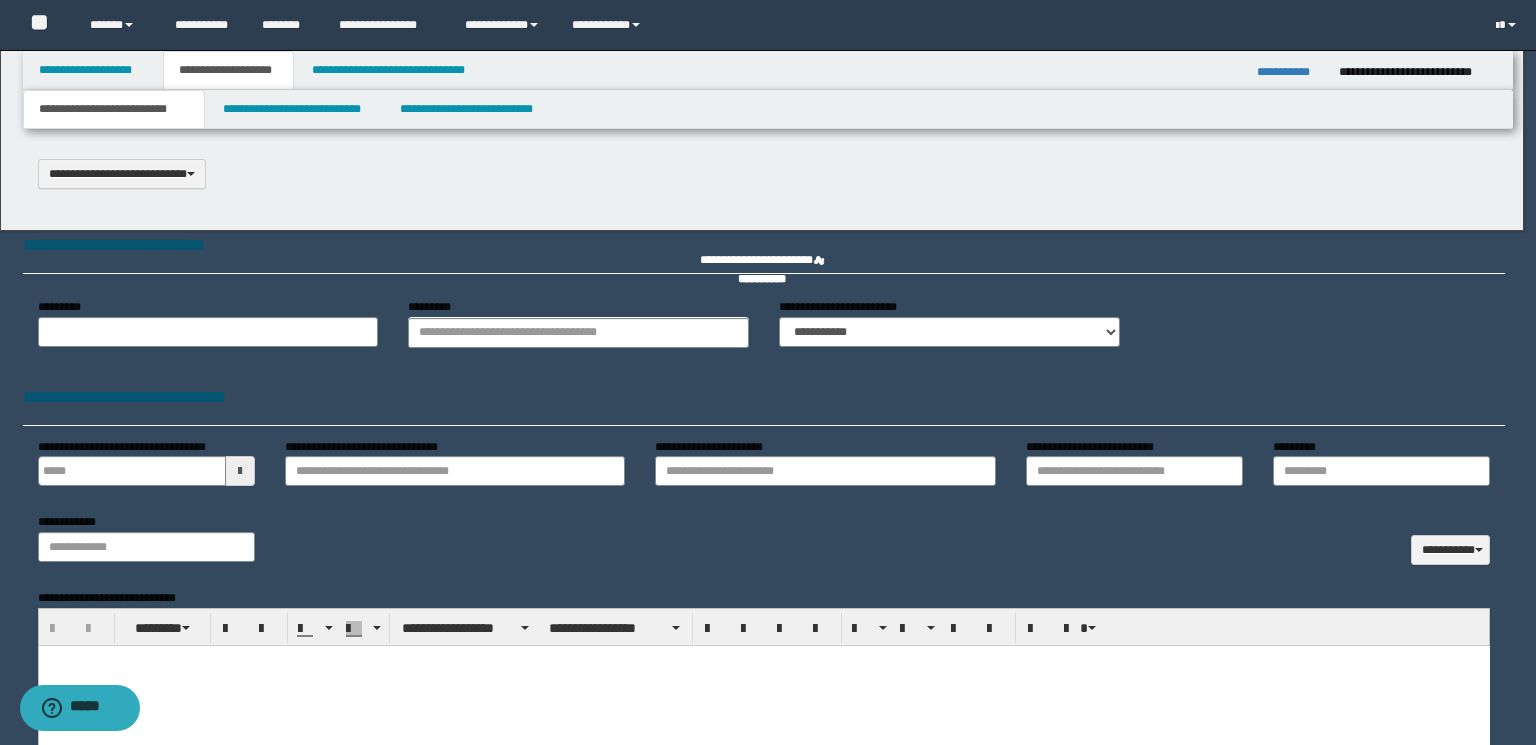 select on "*" 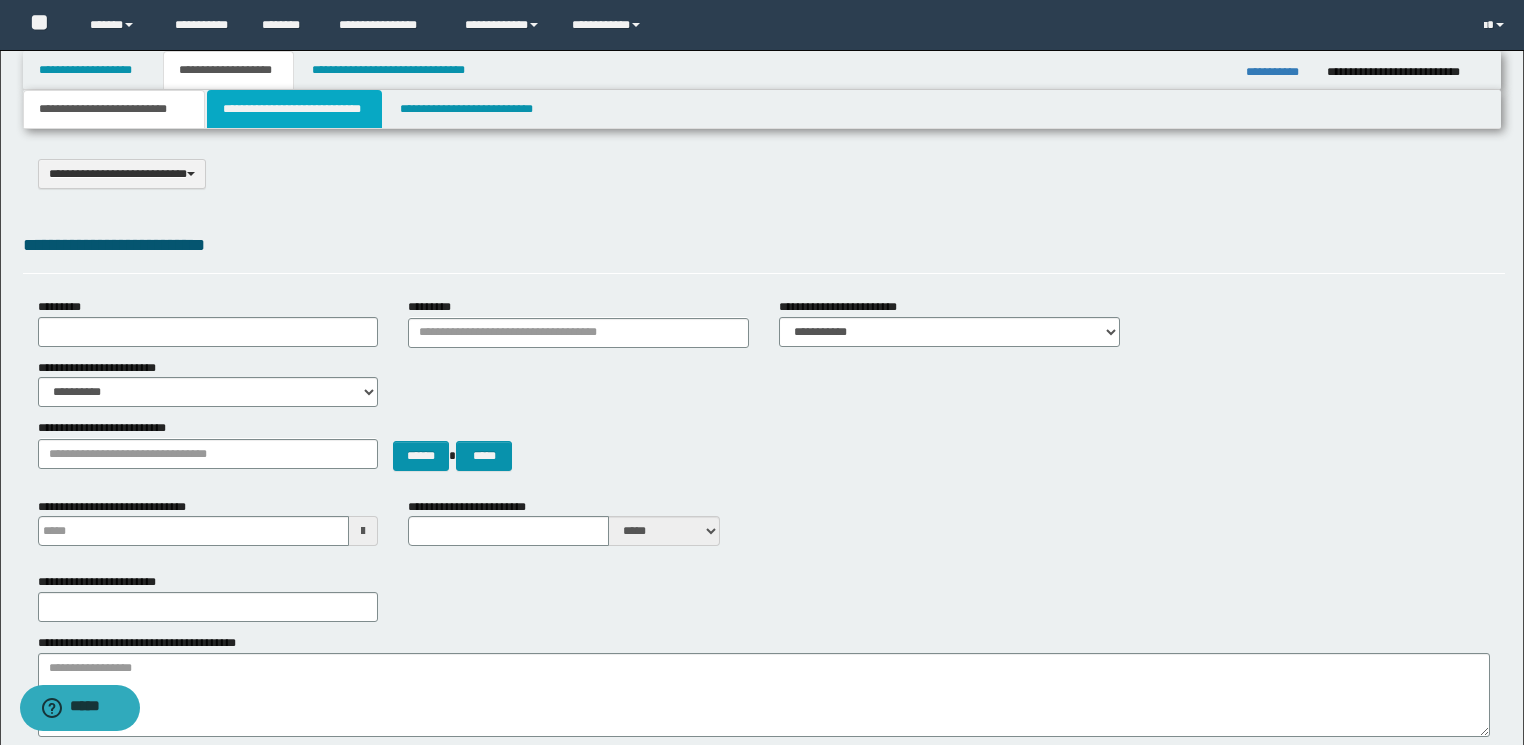 click on "**********" at bounding box center (294, 109) 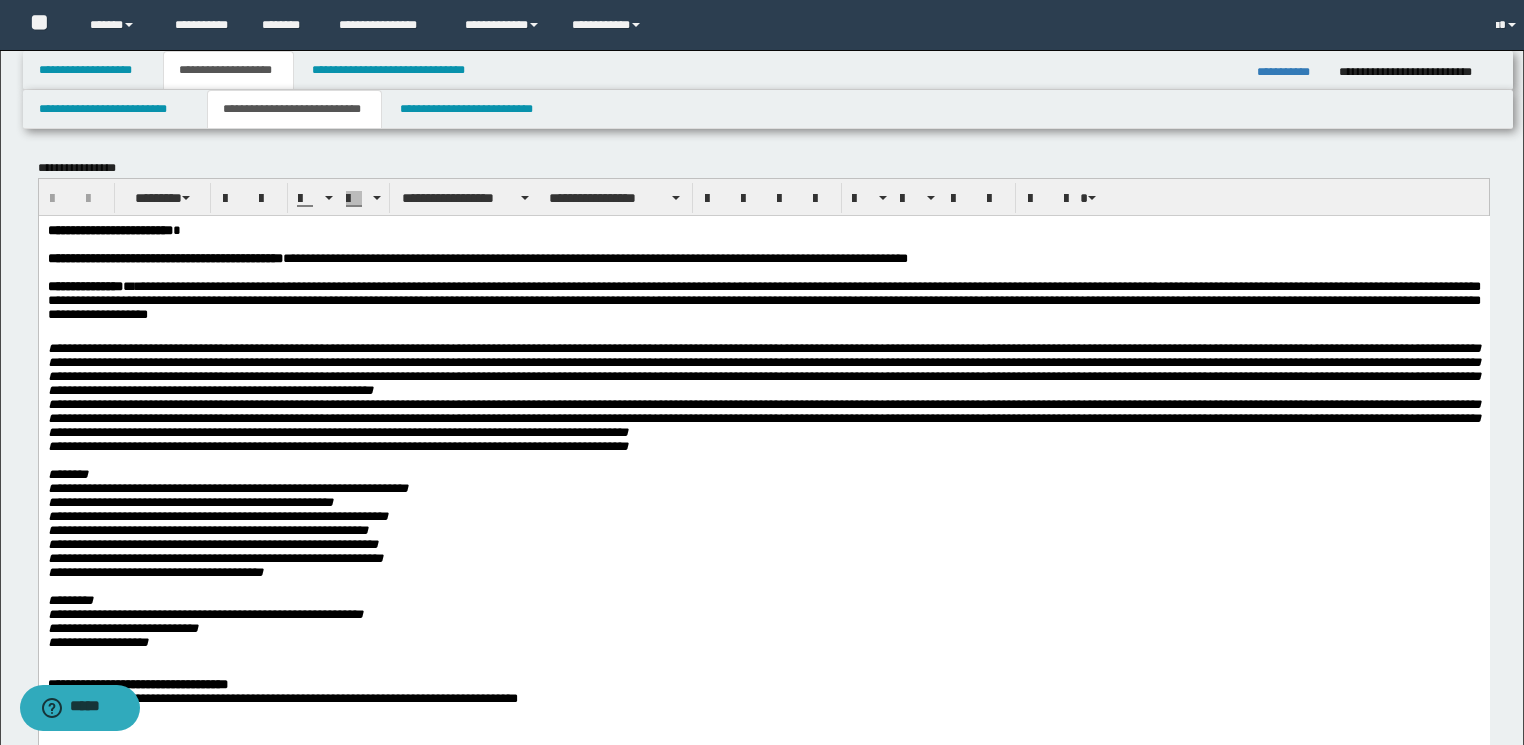 scroll, scrollTop: 0, scrollLeft: 0, axis: both 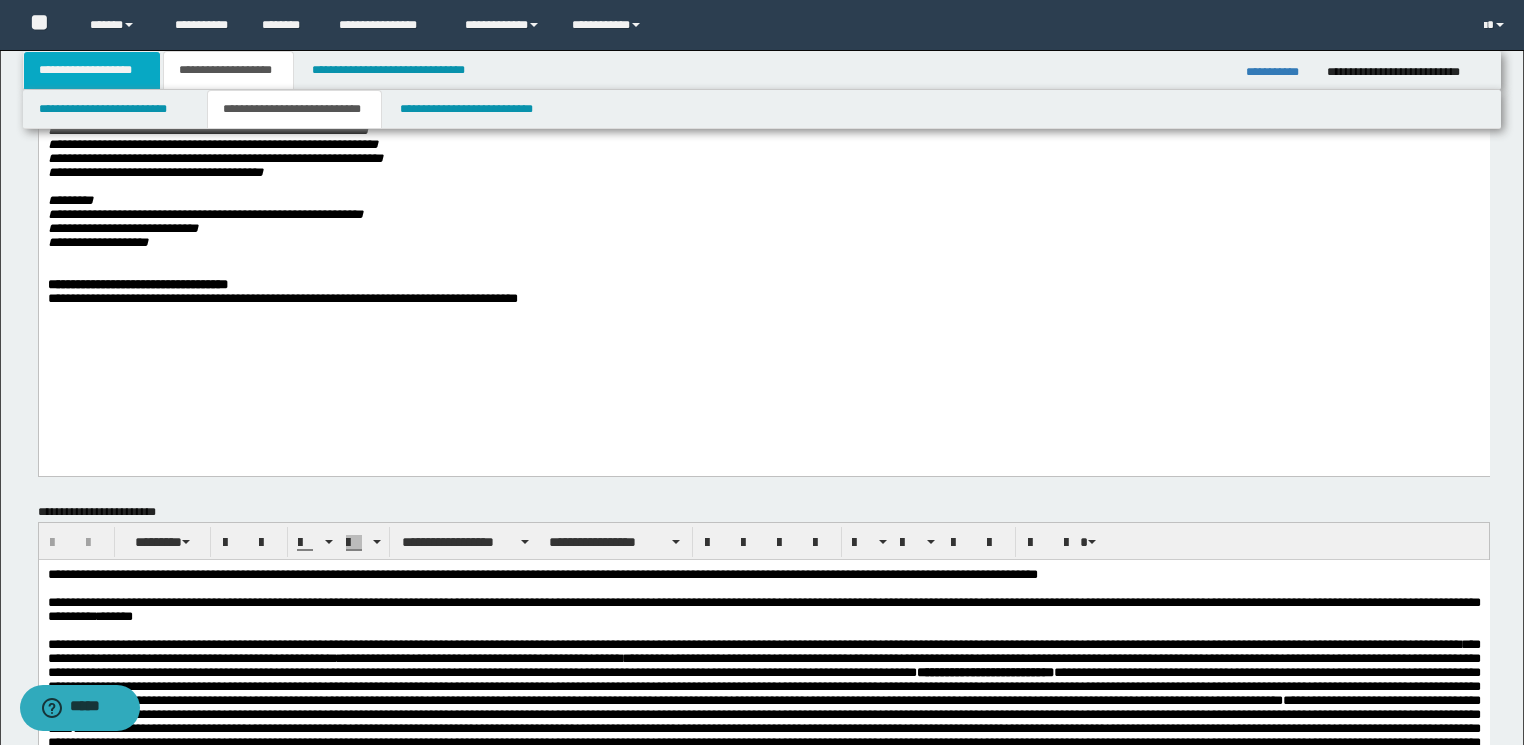 click on "**********" at bounding box center [92, 70] 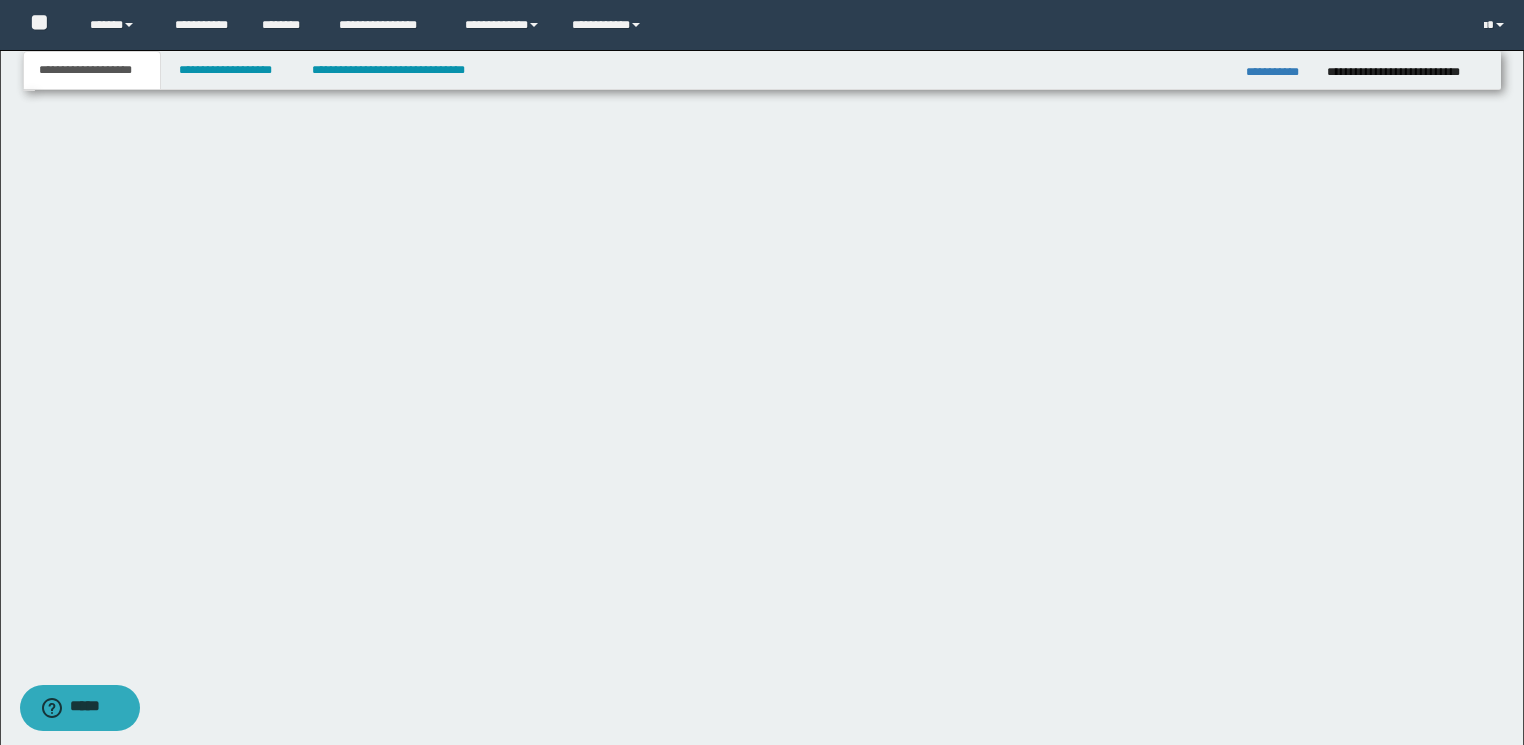 scroll, scrollTop: 119, scrollLeft: 0, axis: vertical 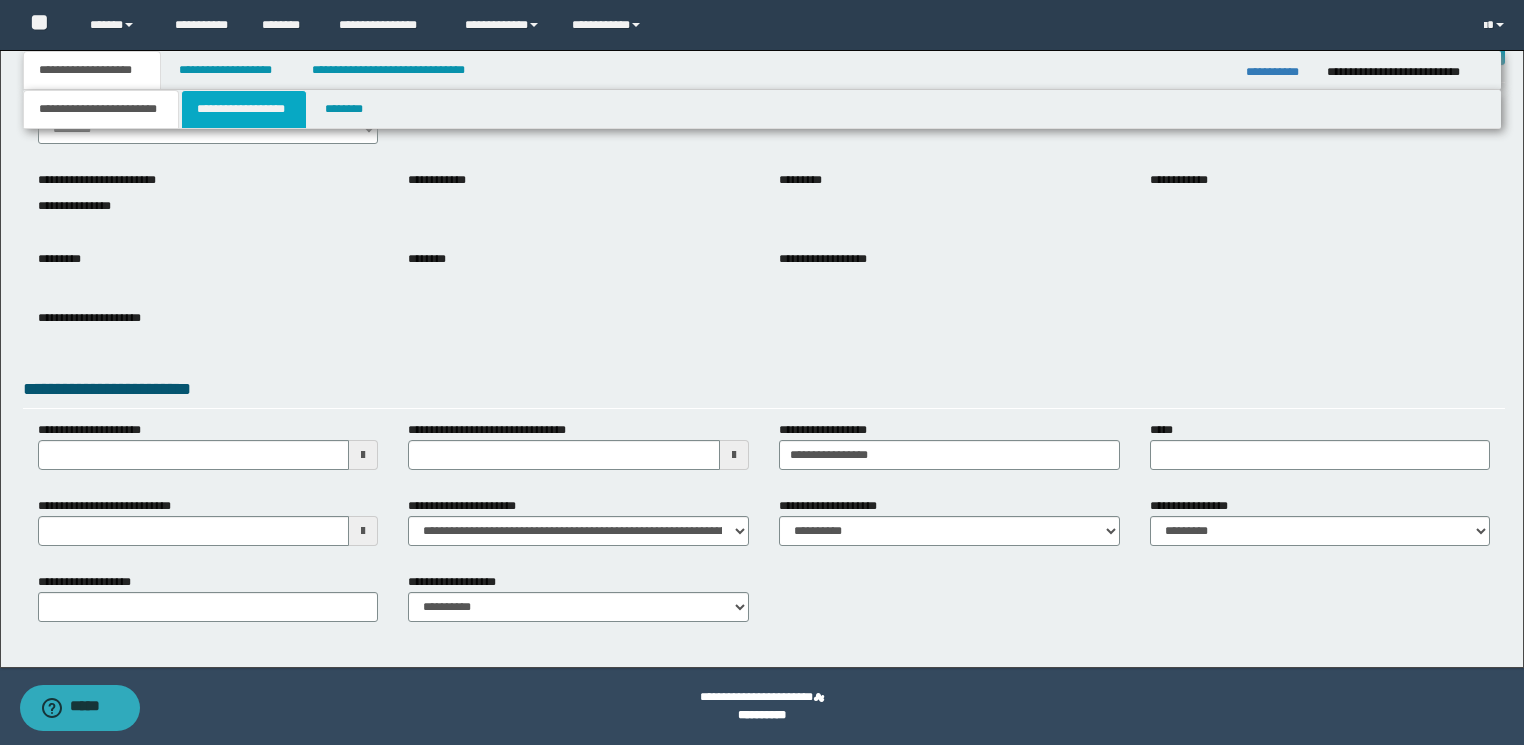 click on "**********" at bounding box center [244, 109] 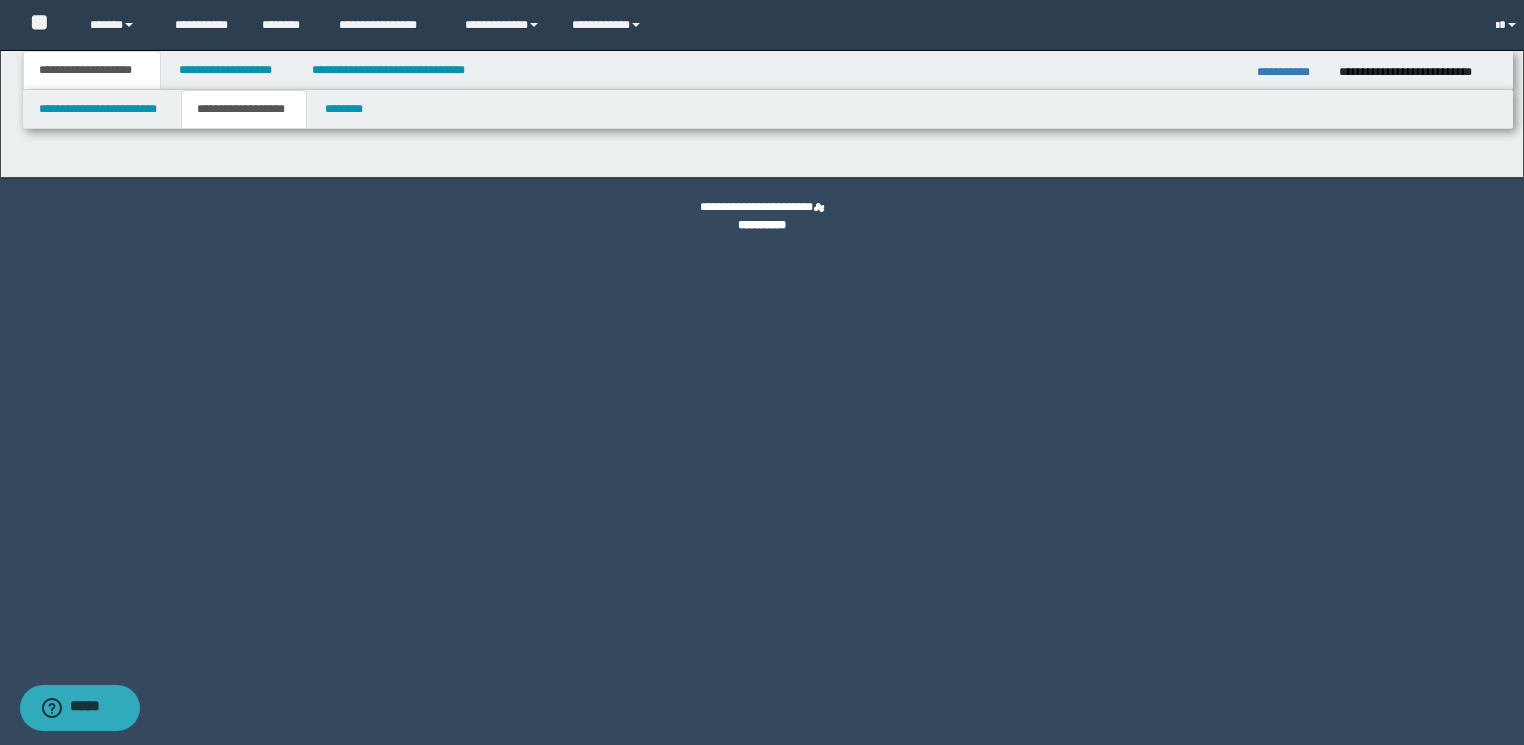 scroll, scrollTop: 0, scrollLeft: 0, axis: both 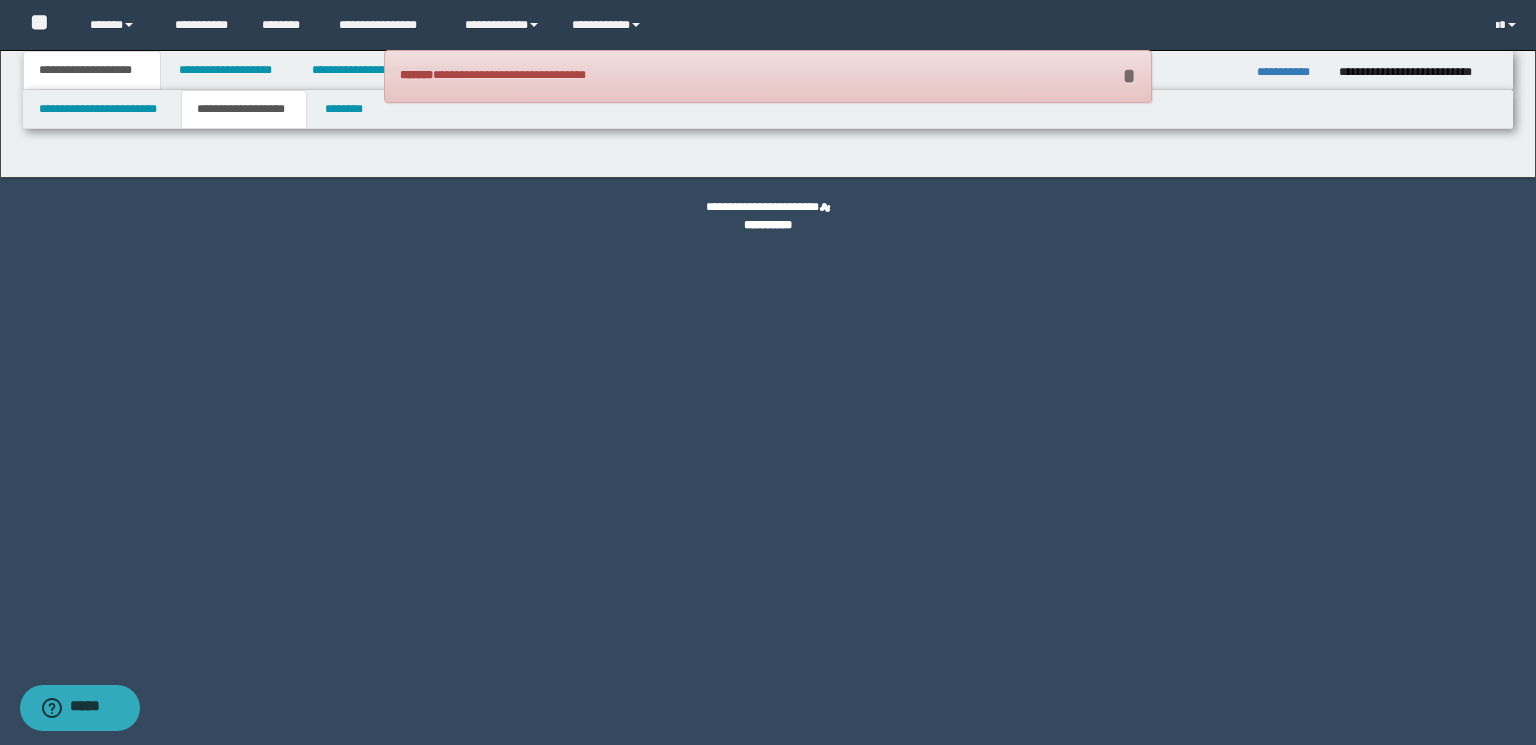 click on "*" at bounding box center [1128, 76] 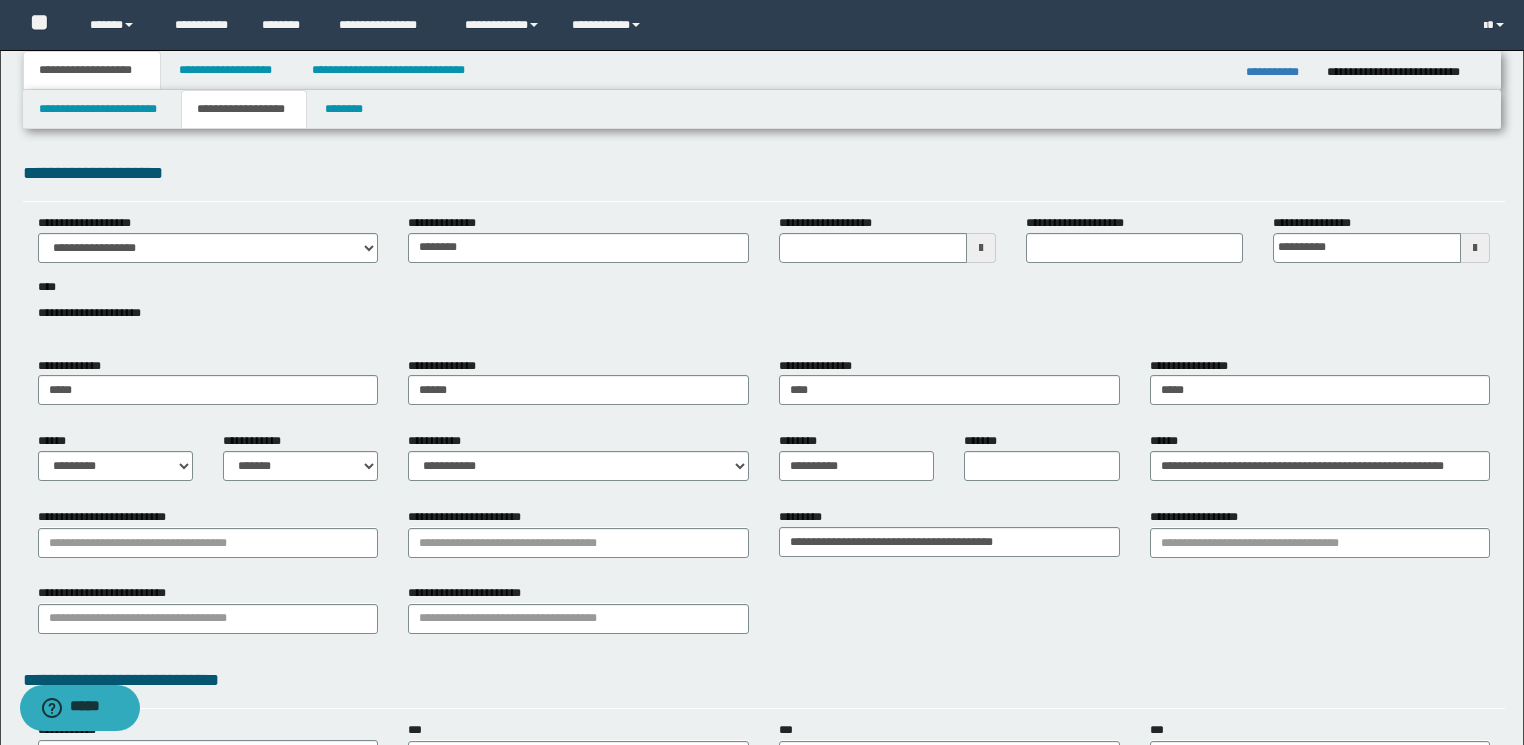 scroll, scrollTop: 240, scrollLeft: 0, axis: vertical 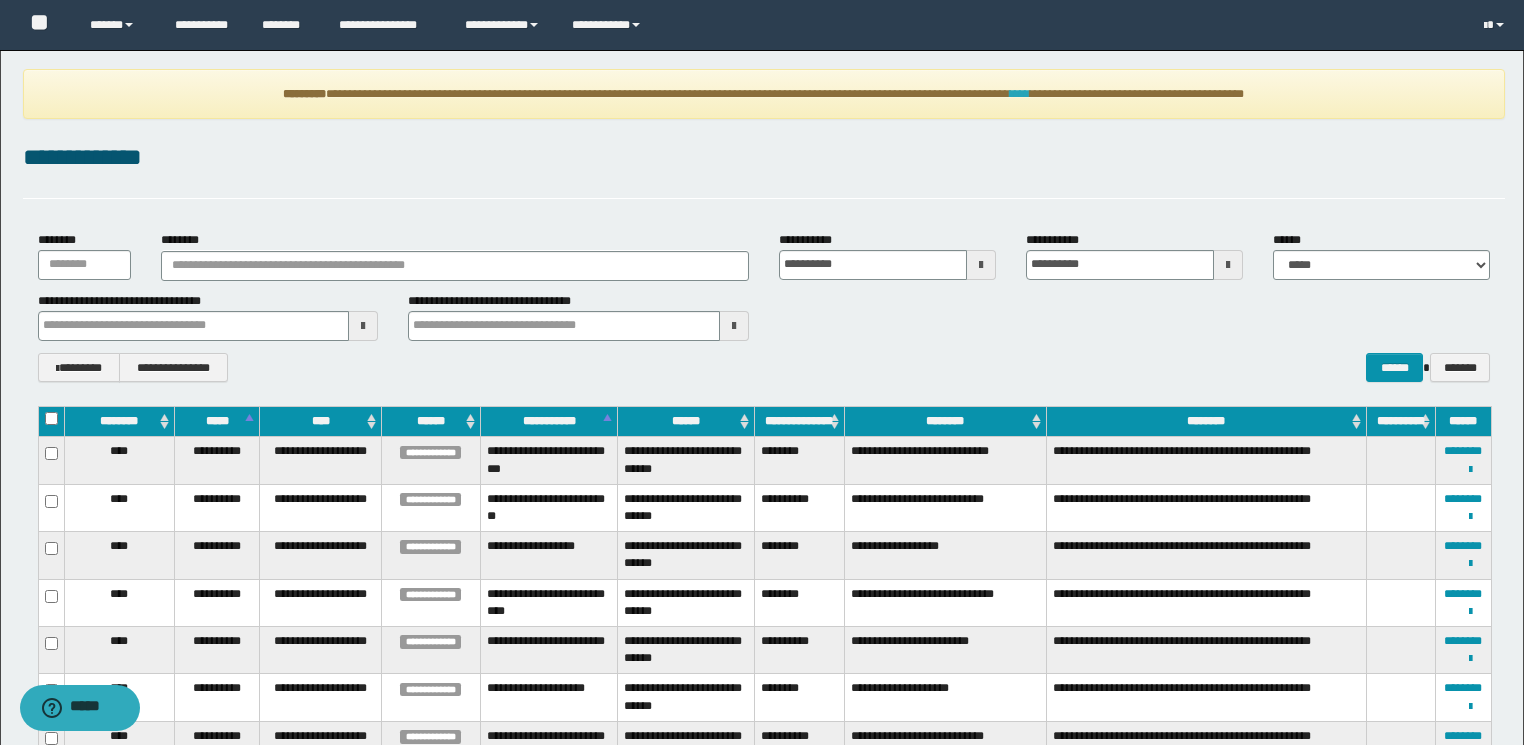 click on "****" at bounding box center (1020, 94) 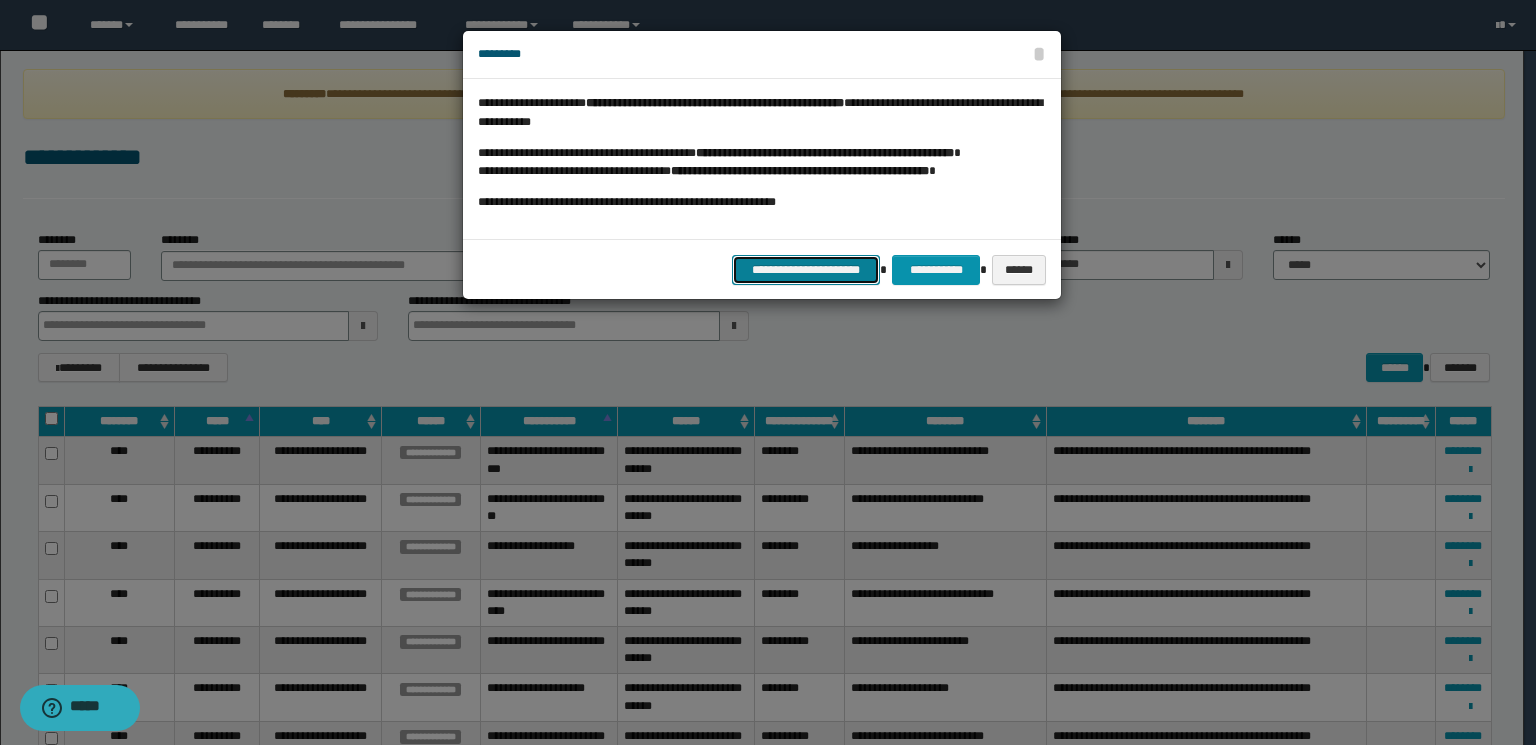 click on "**********" at bounding box center [806, 270] 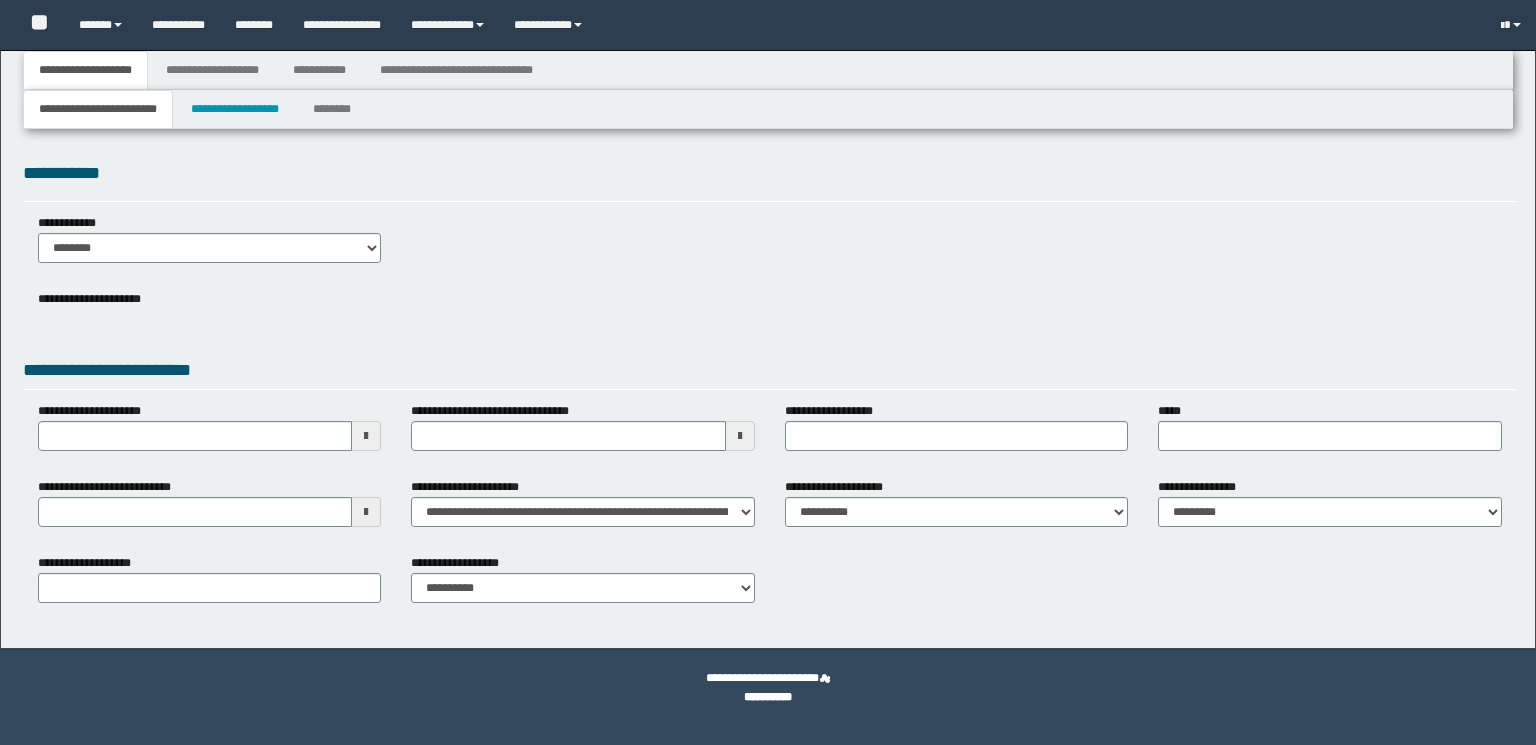 type 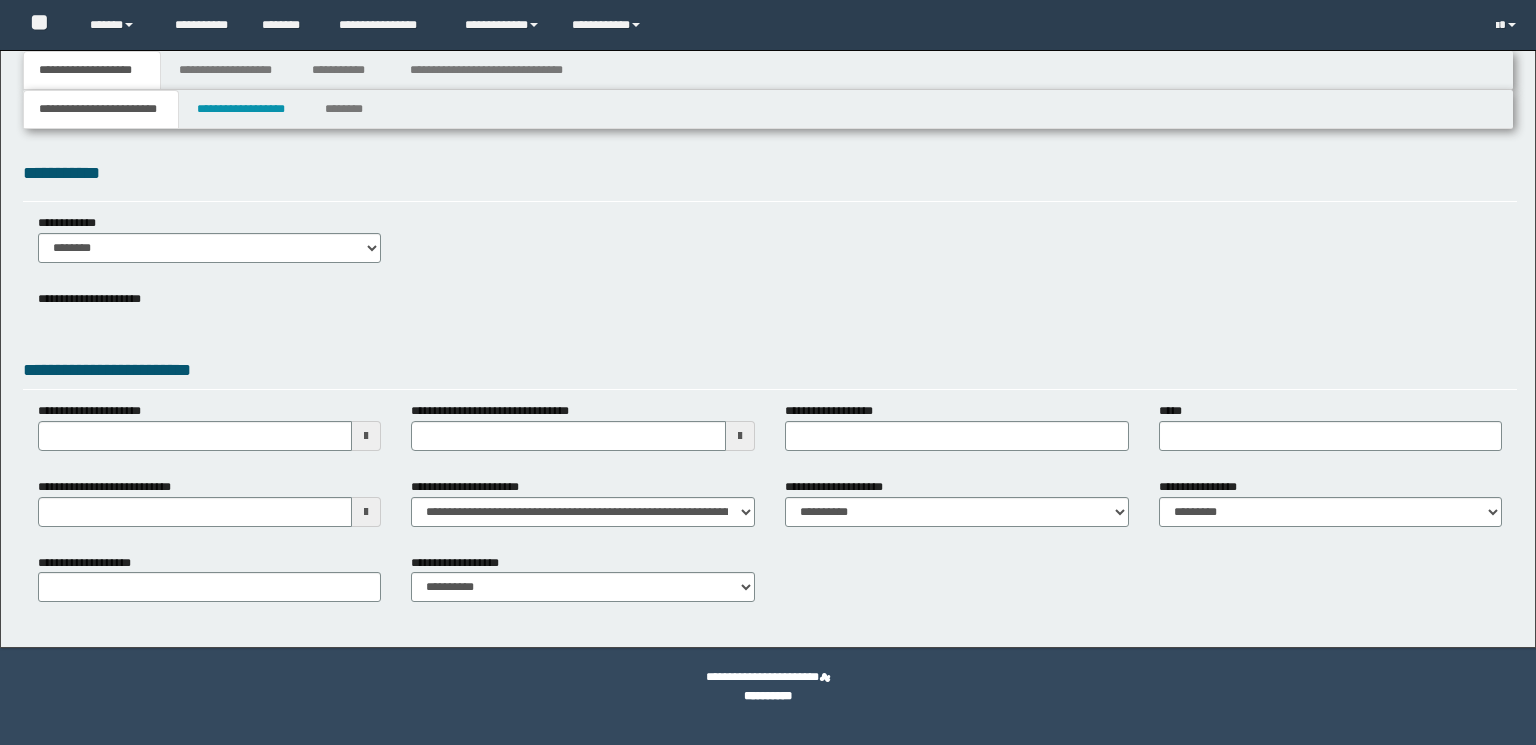 scroll, scrollTop: 0, scrollLeft: 0, axis: both 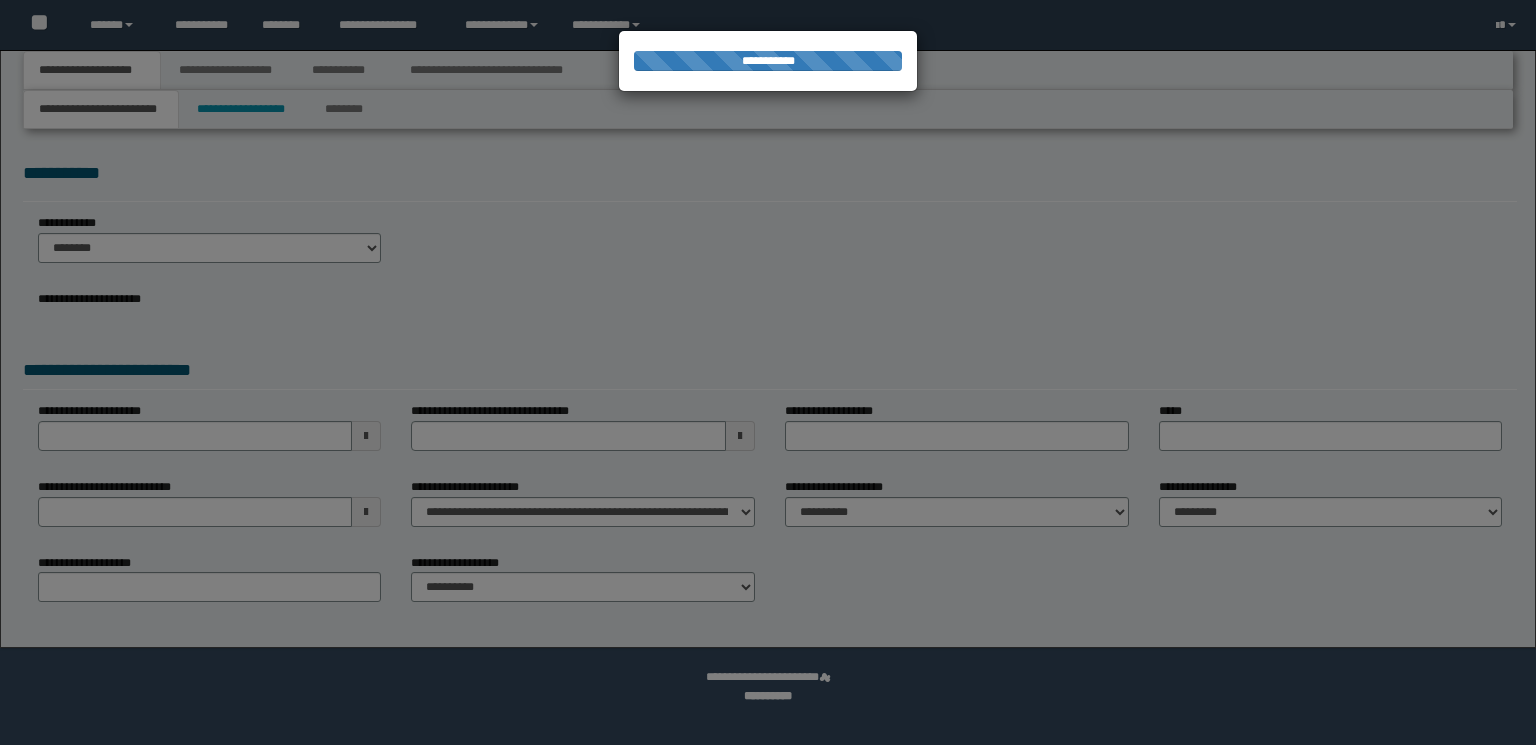 type on "**********" 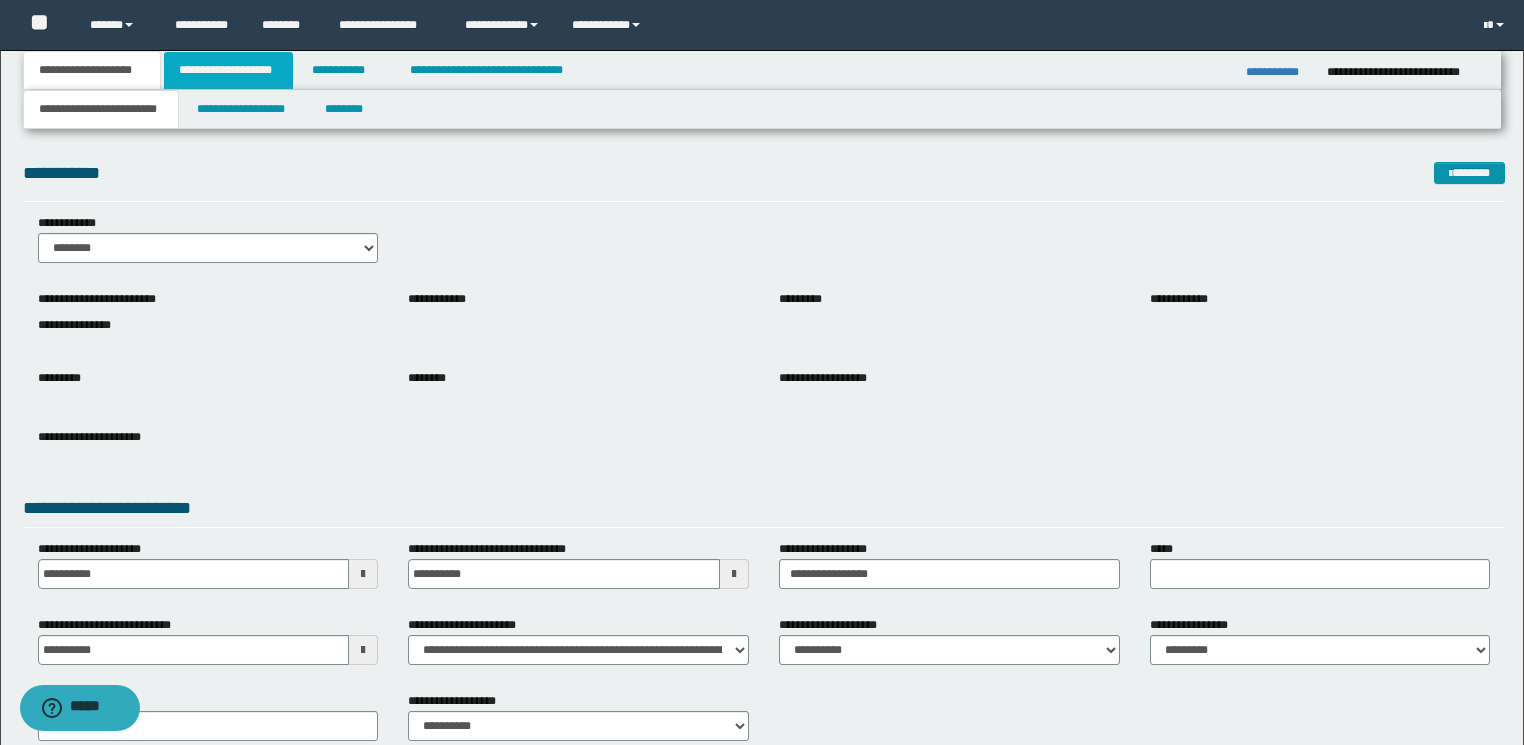 click on "**********" at bounding box center [228, 70] 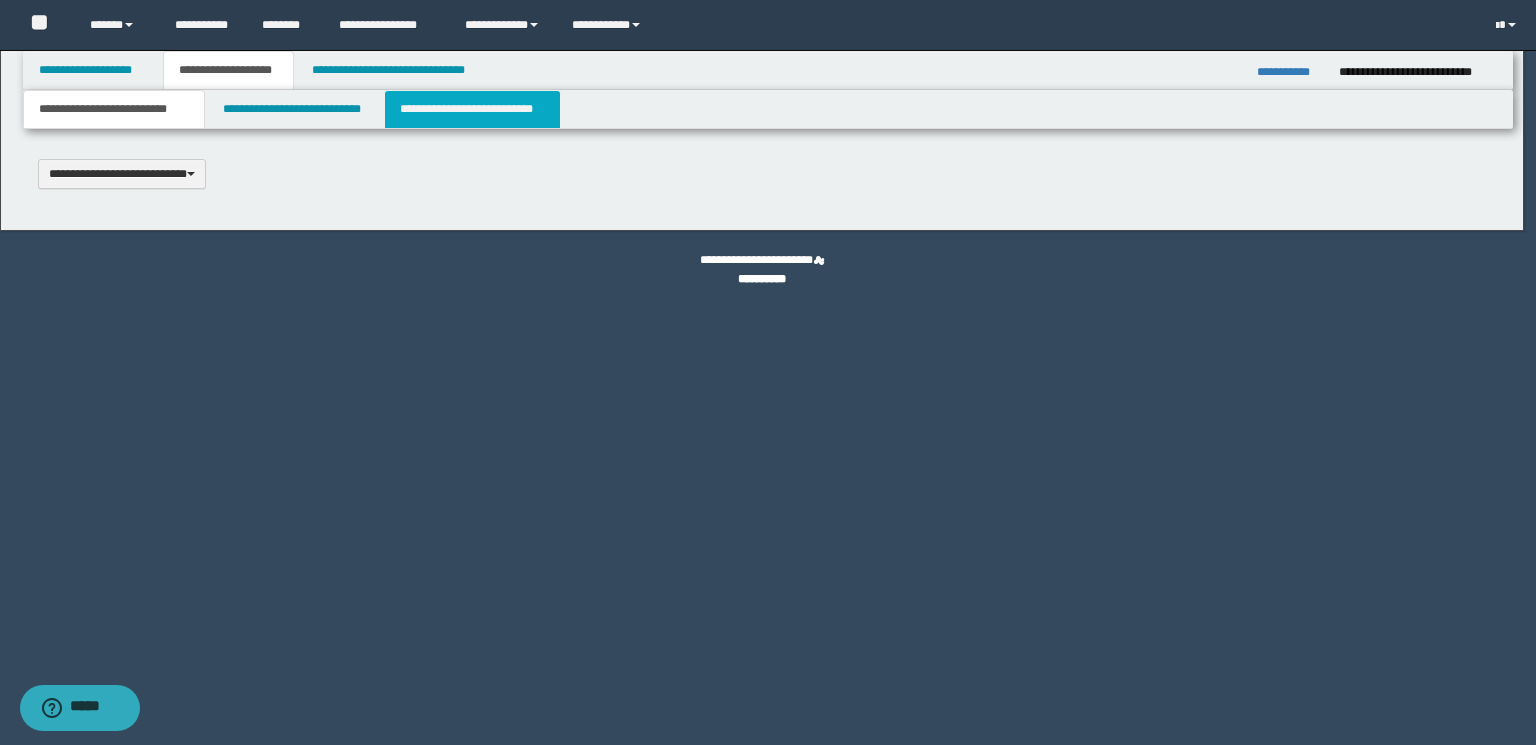 type 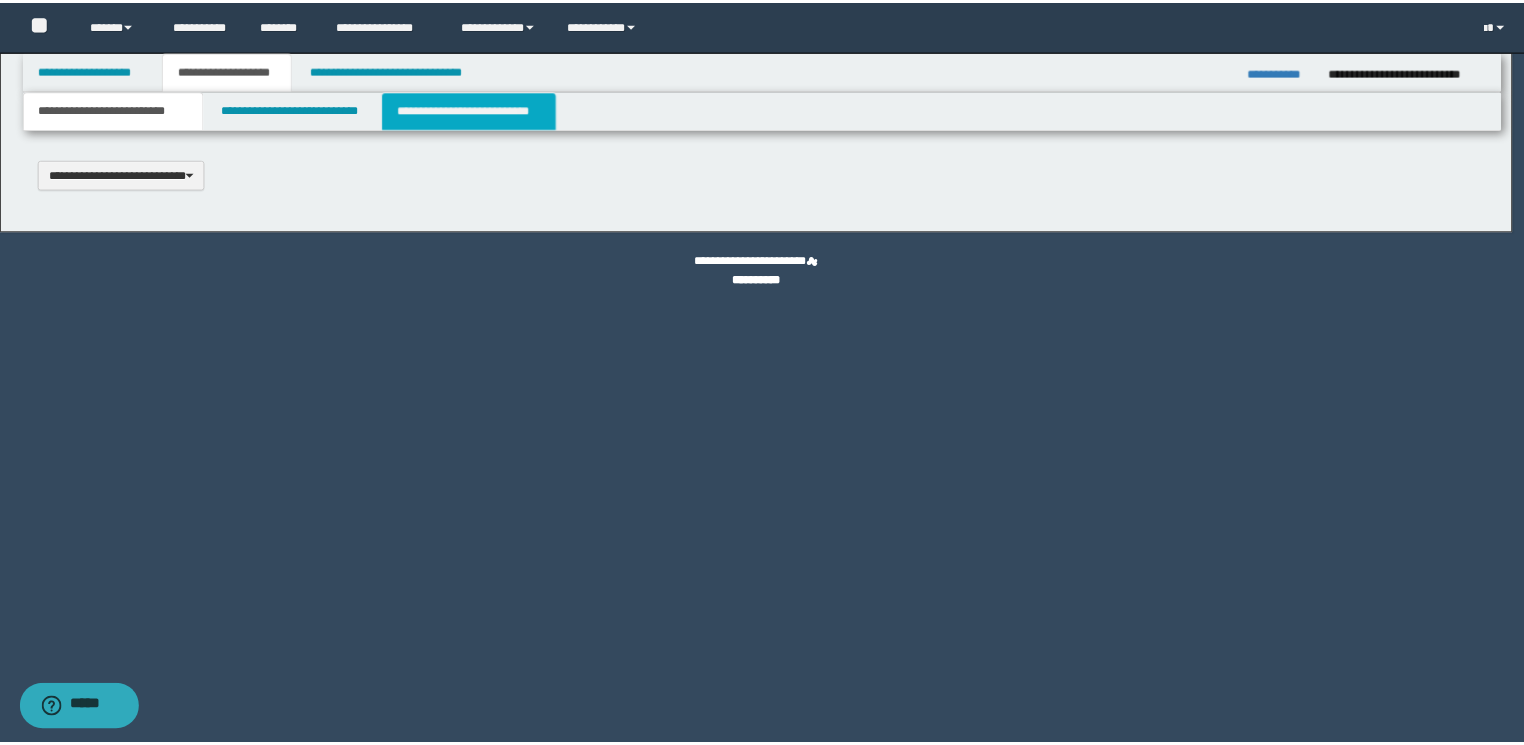 scroll, scrollTop: 0, scrollLeft: 0, axis: both 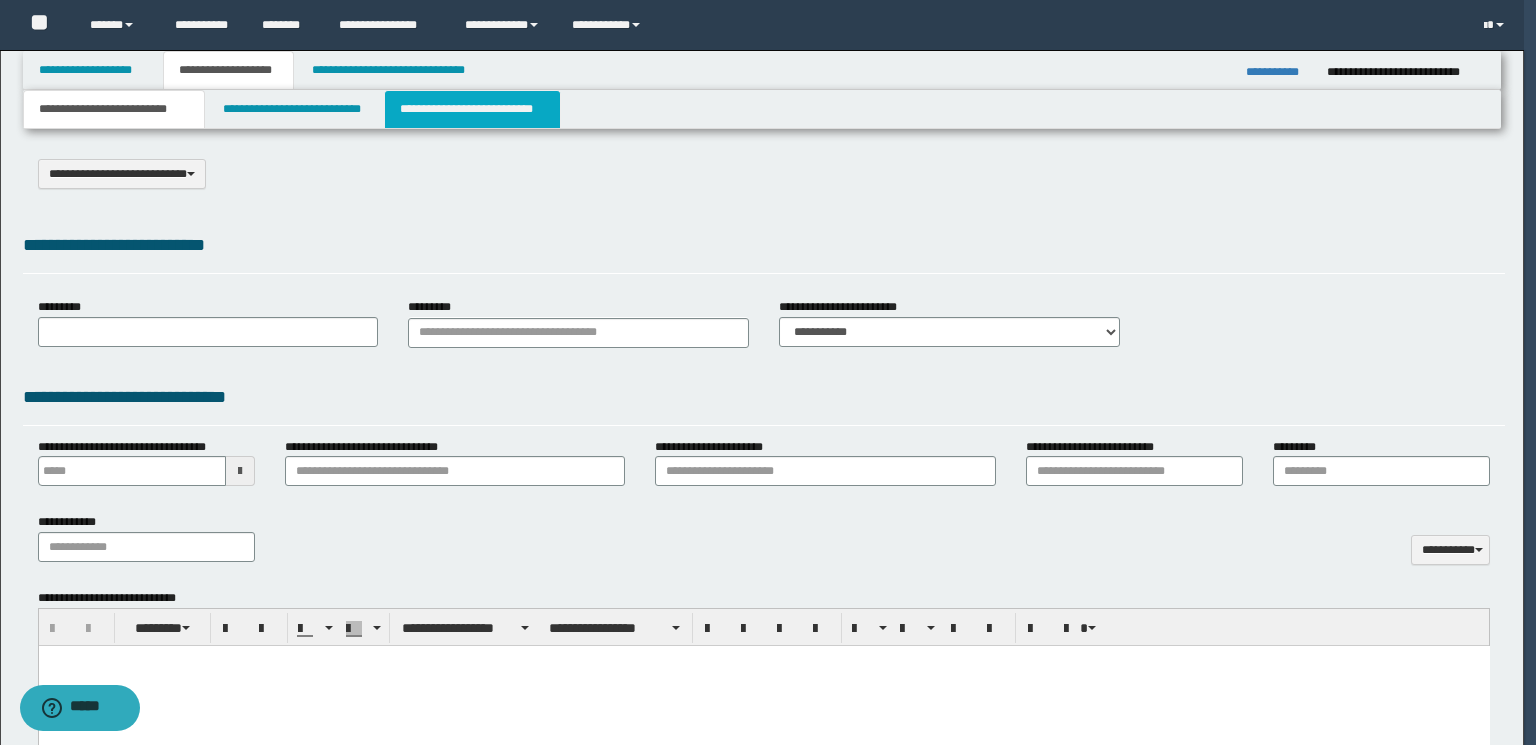select on "*" 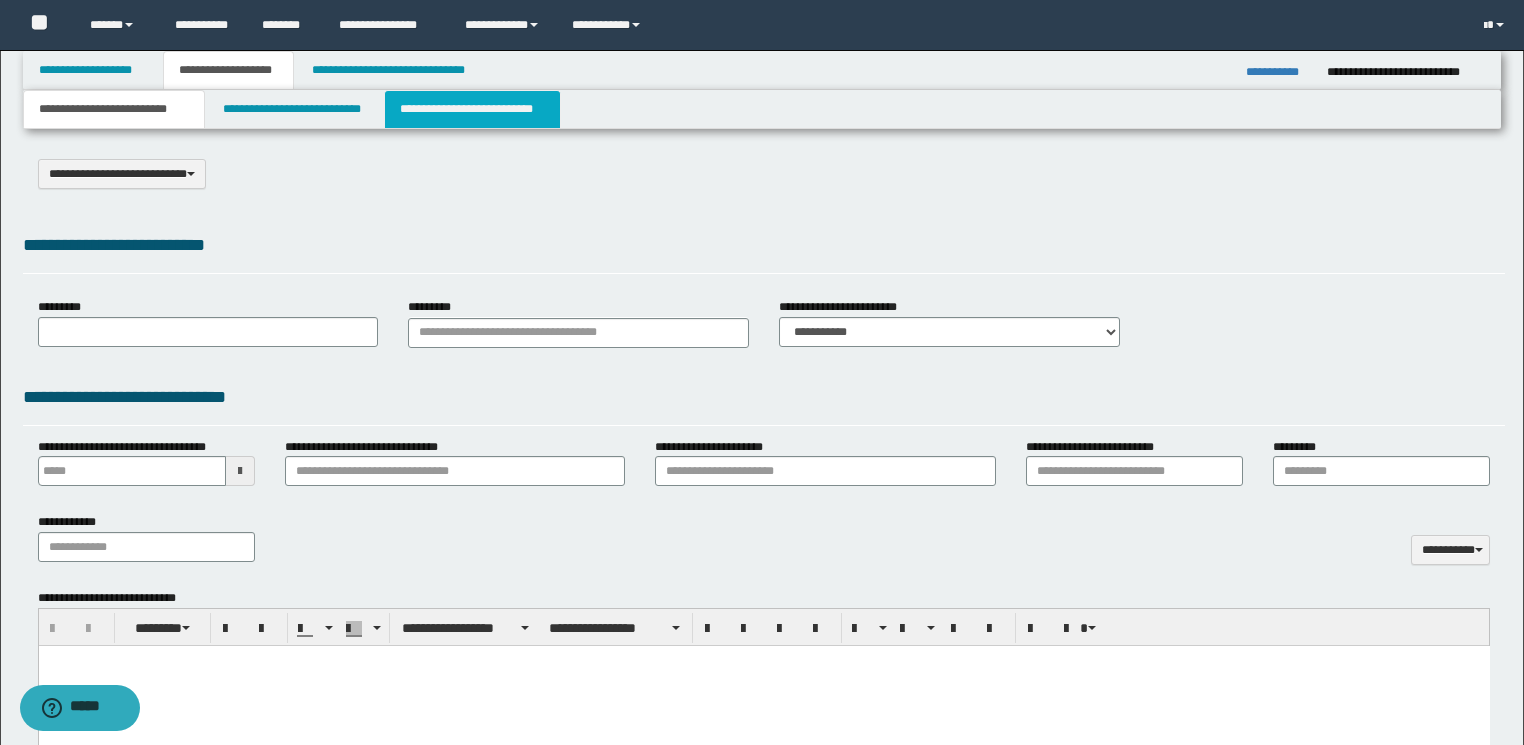 click on "**********" at bounding box center (472, 109) 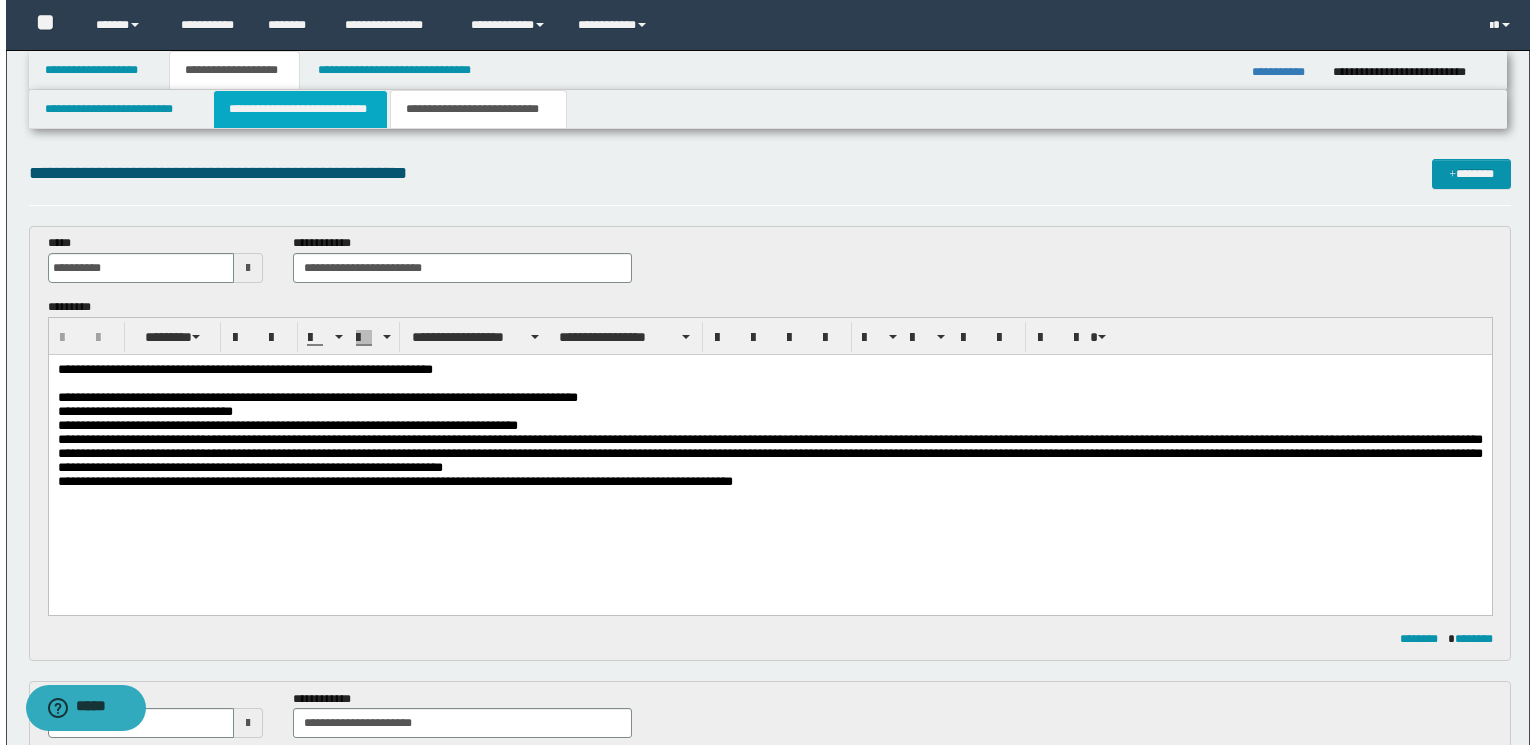 scroll, scrollTop: 0, scrollLeft: 0, axis: both 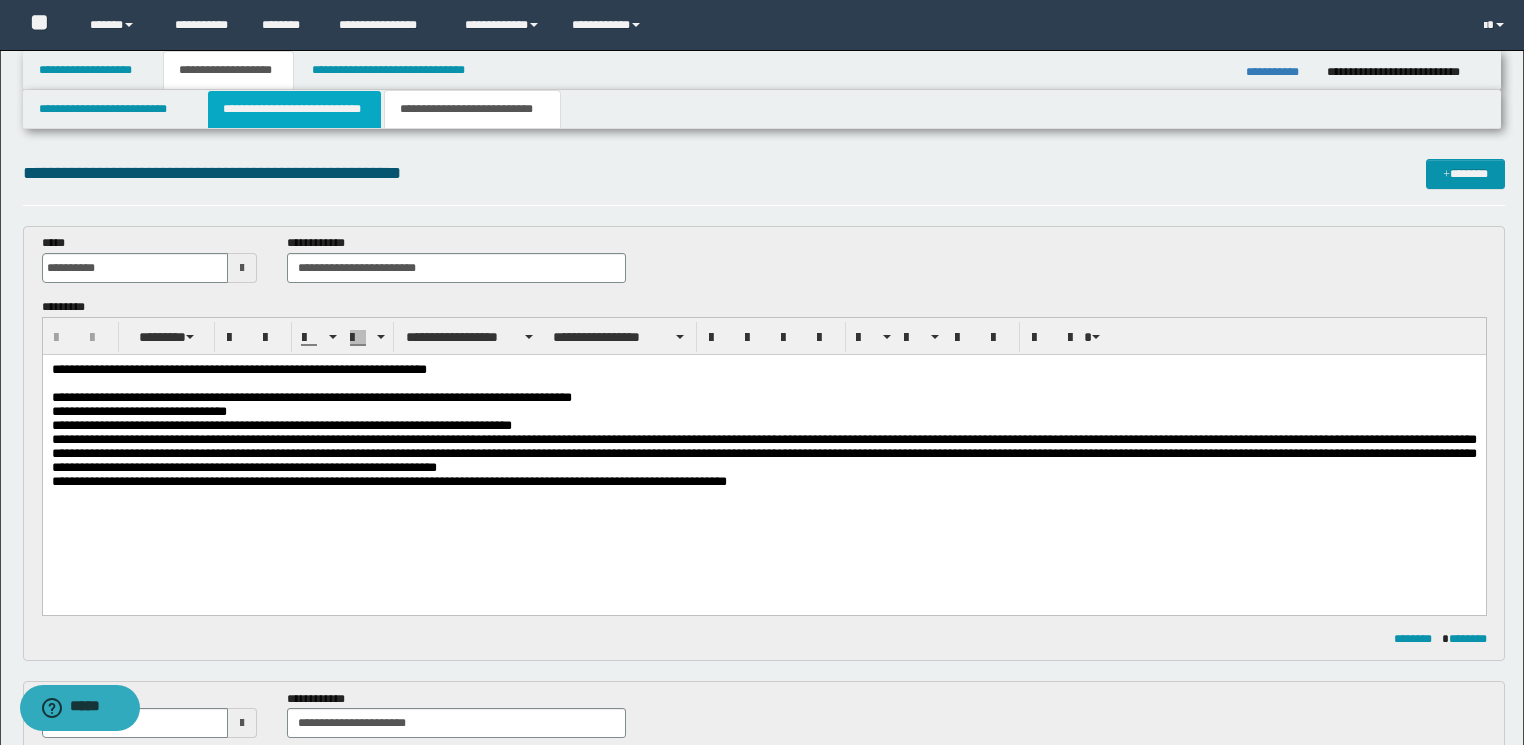 click on "**********" at bounding box center [294, 109] 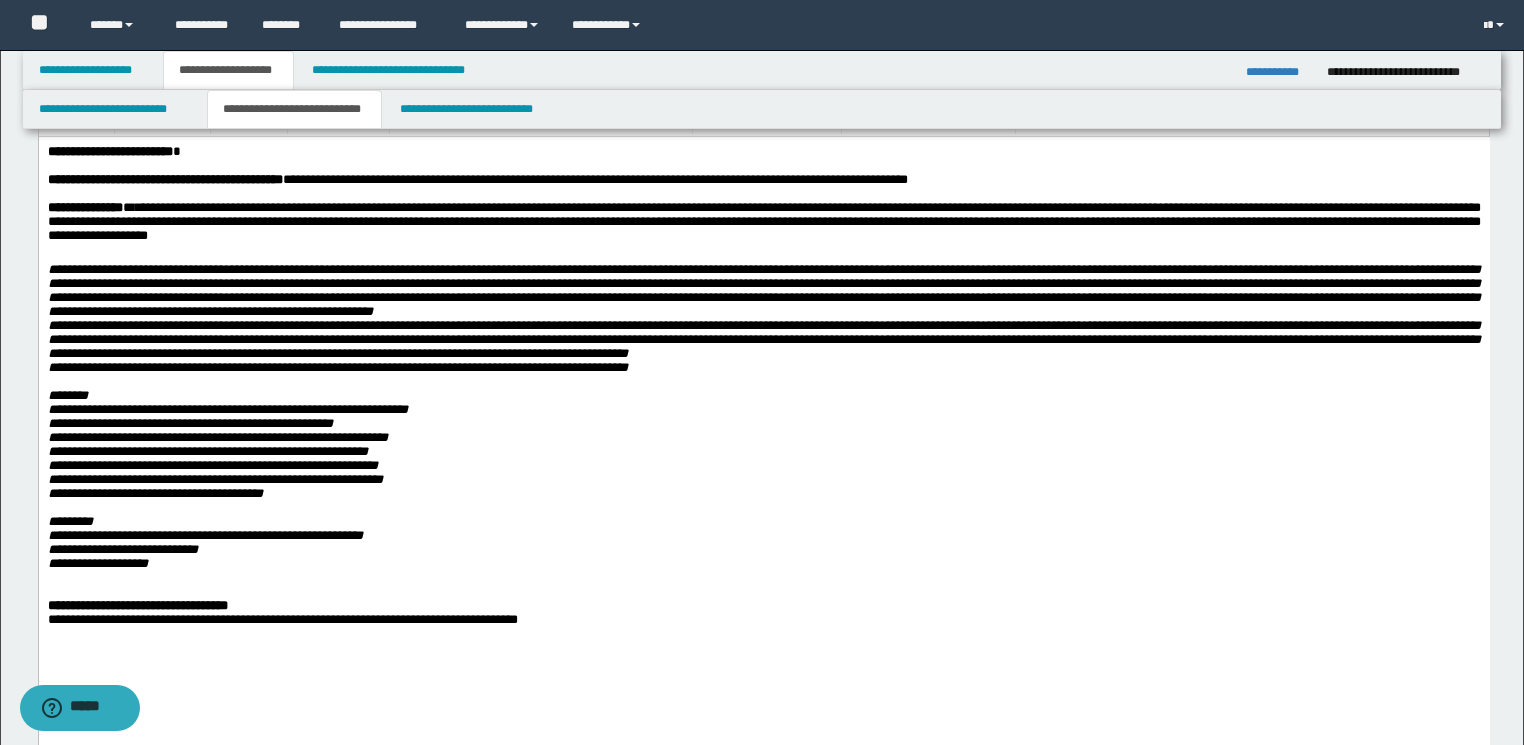 scroll, scrollTop: 80, scrollLeft: 0, axis: vertical 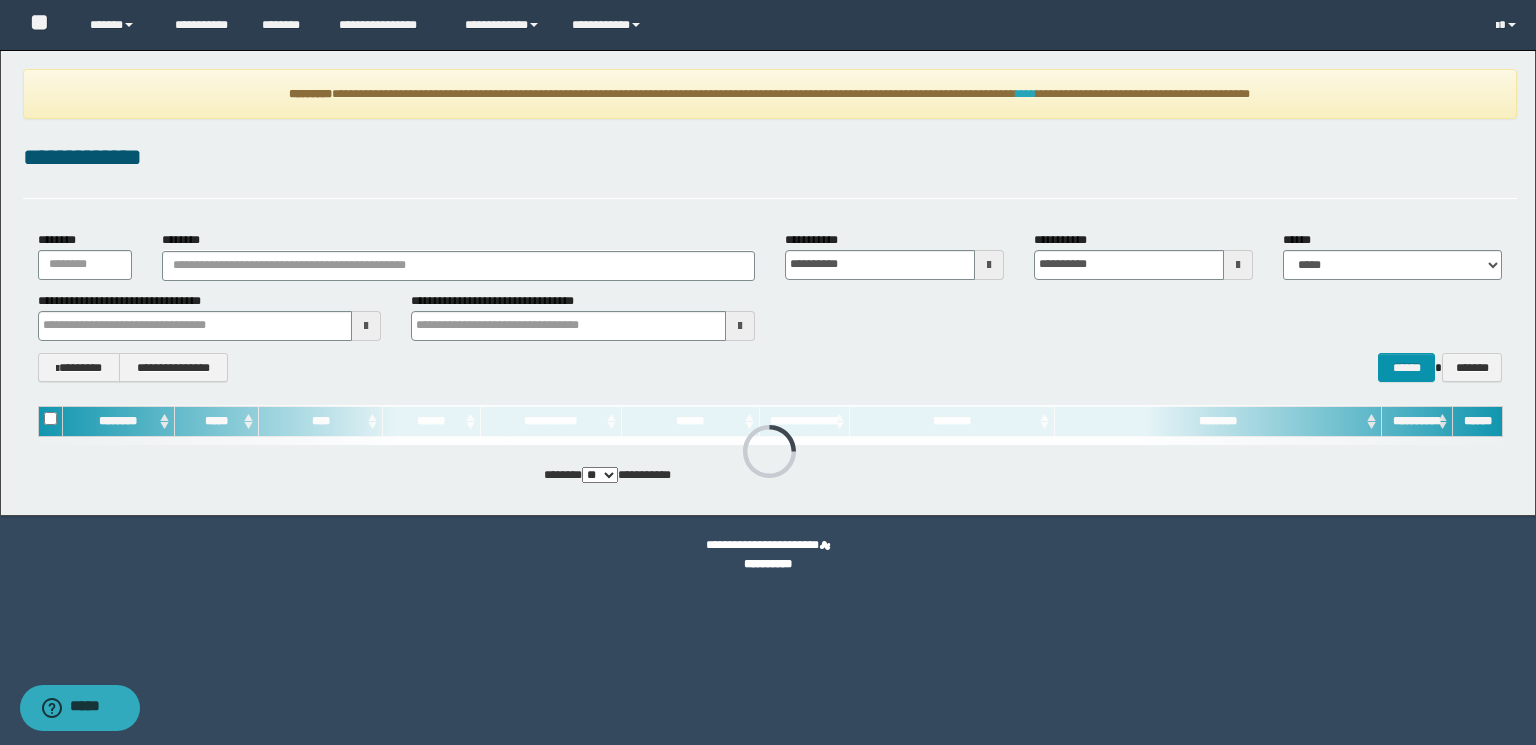 click on "****" at bounding box center [1026, 94] 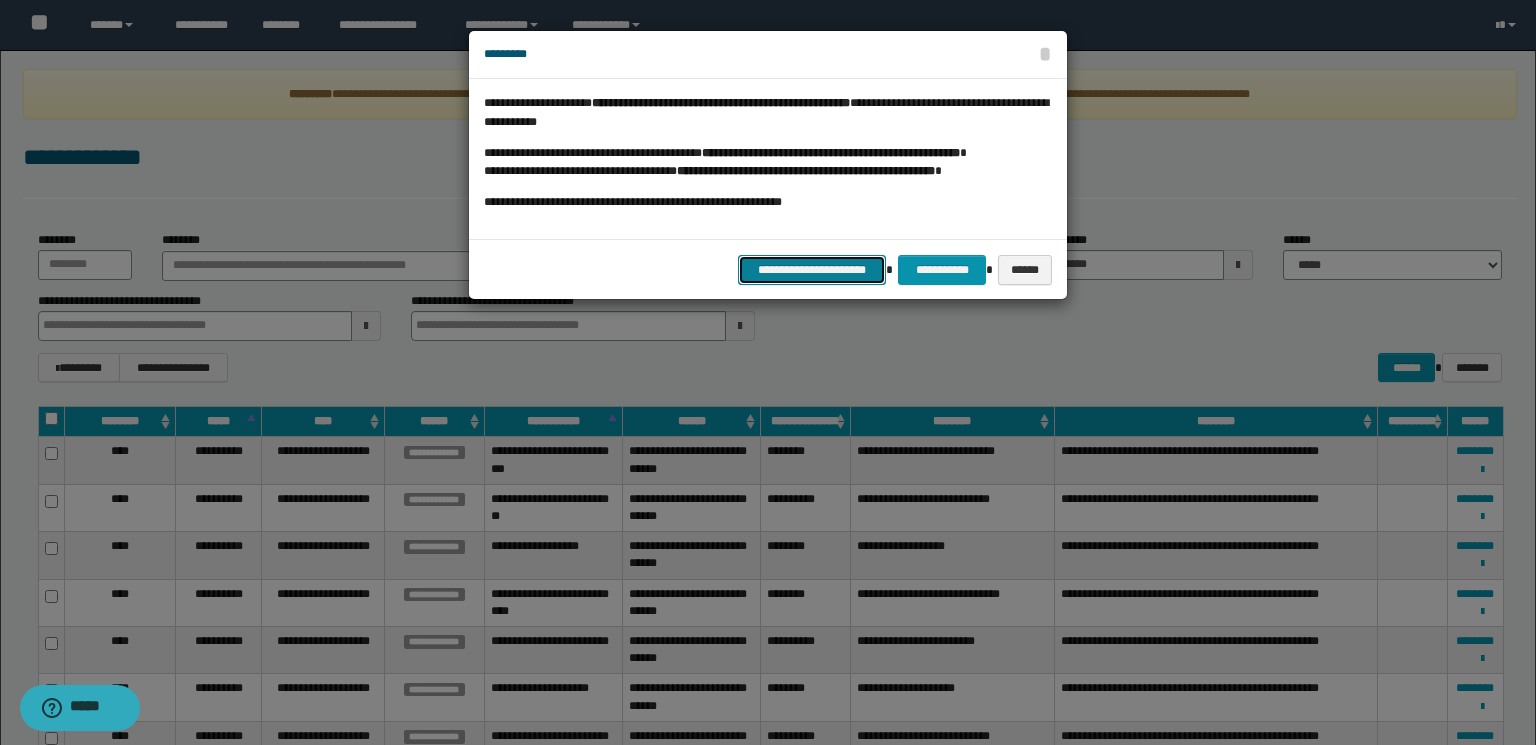 click on "**********" at bounding box center [812, 270] 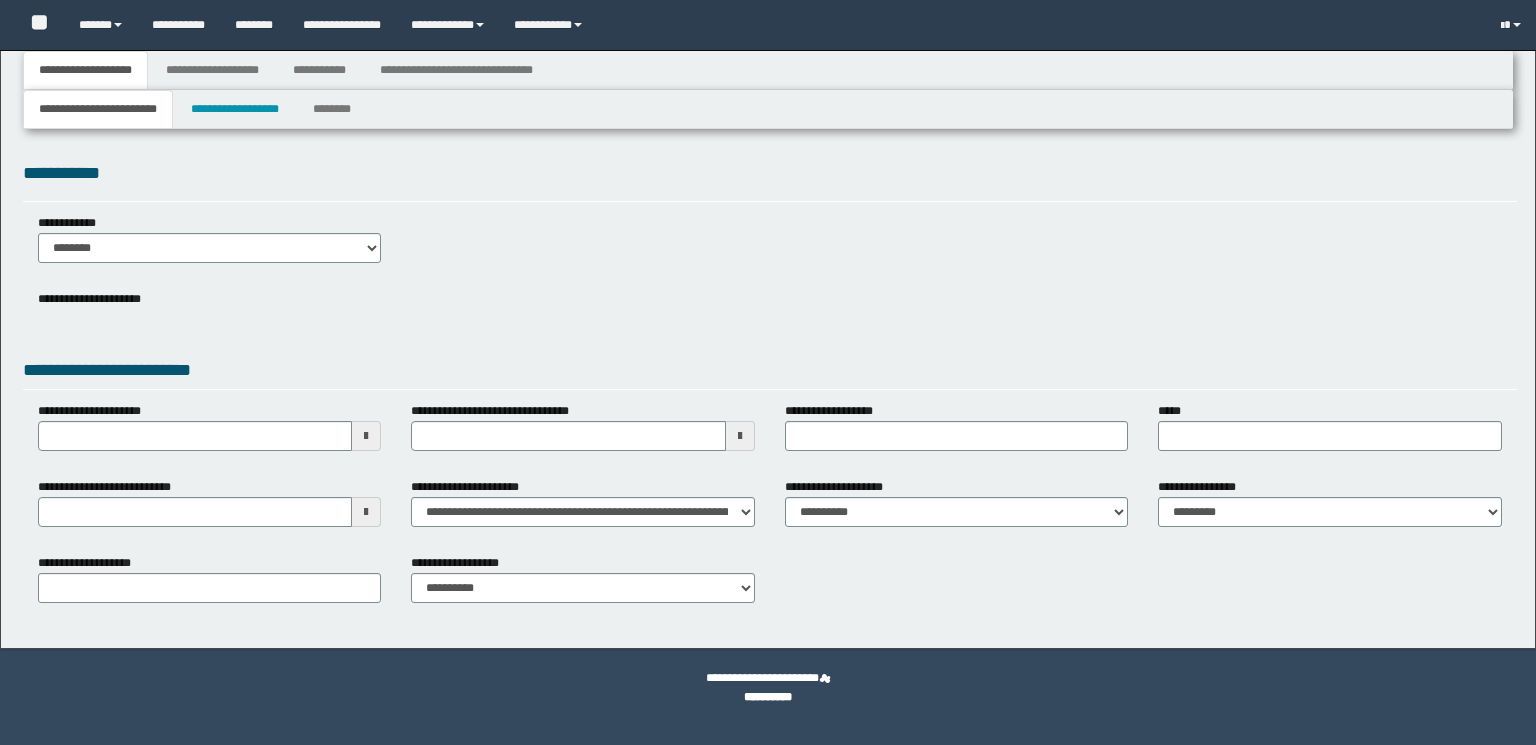 type 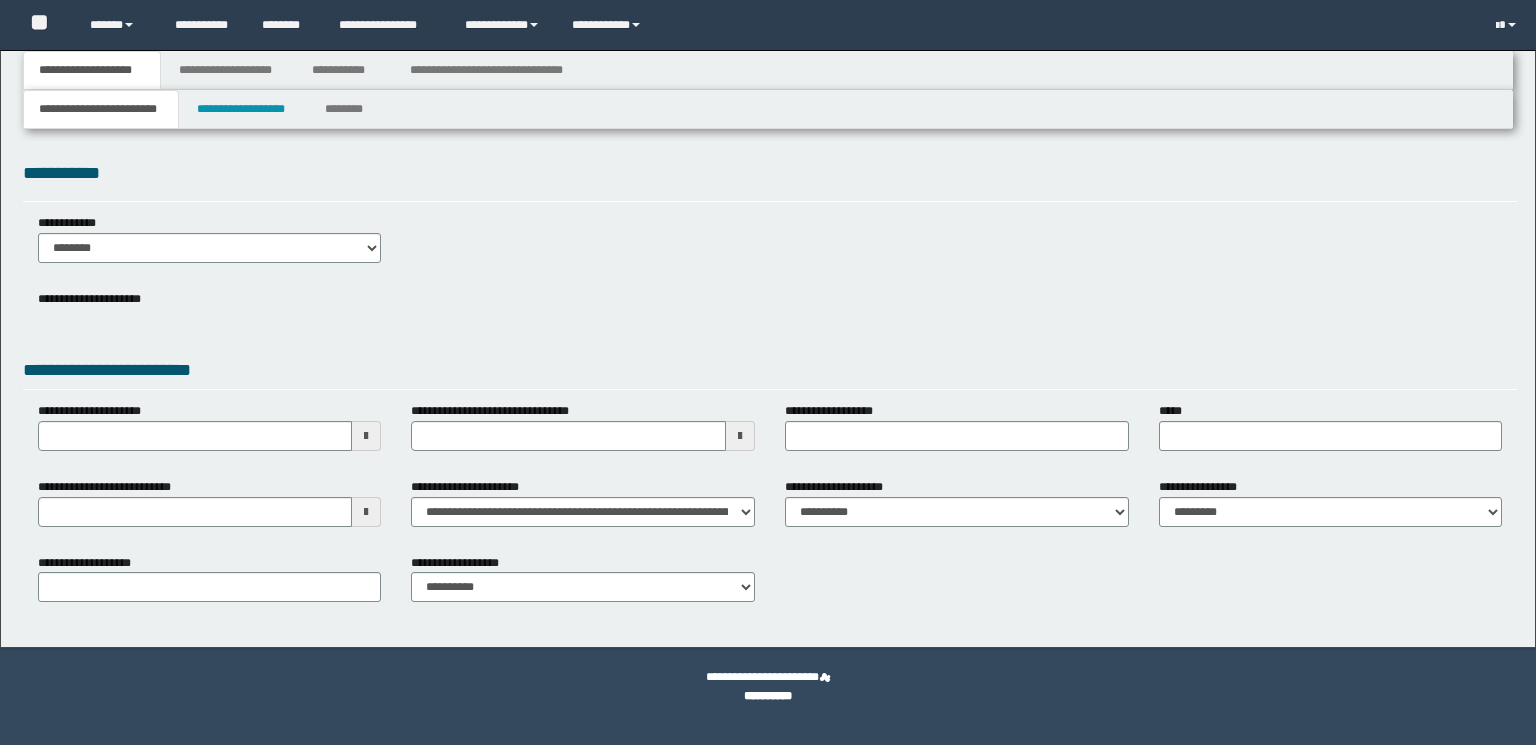 scroll, scrollTop: 0, scrollLeft: 0, axis: both 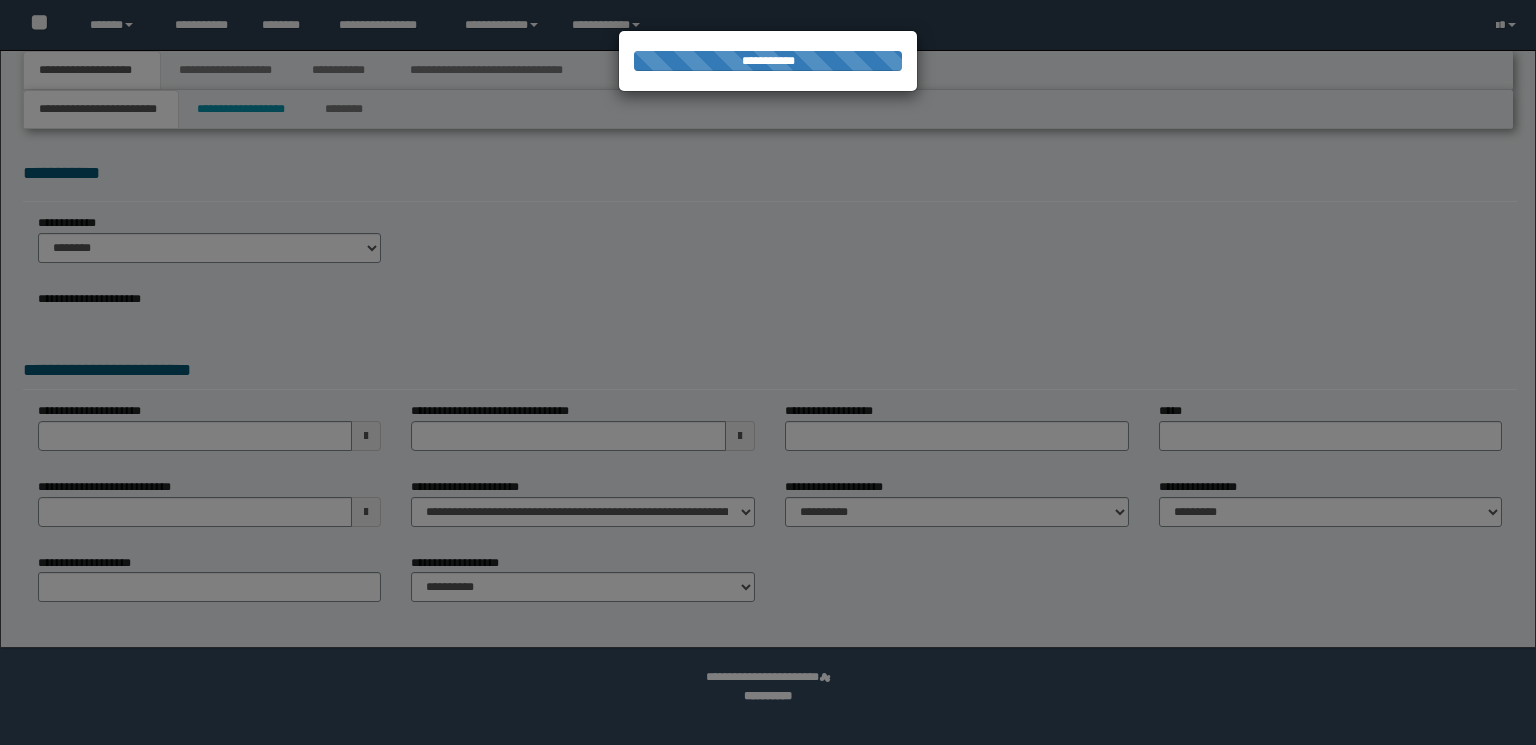 type on "**********" 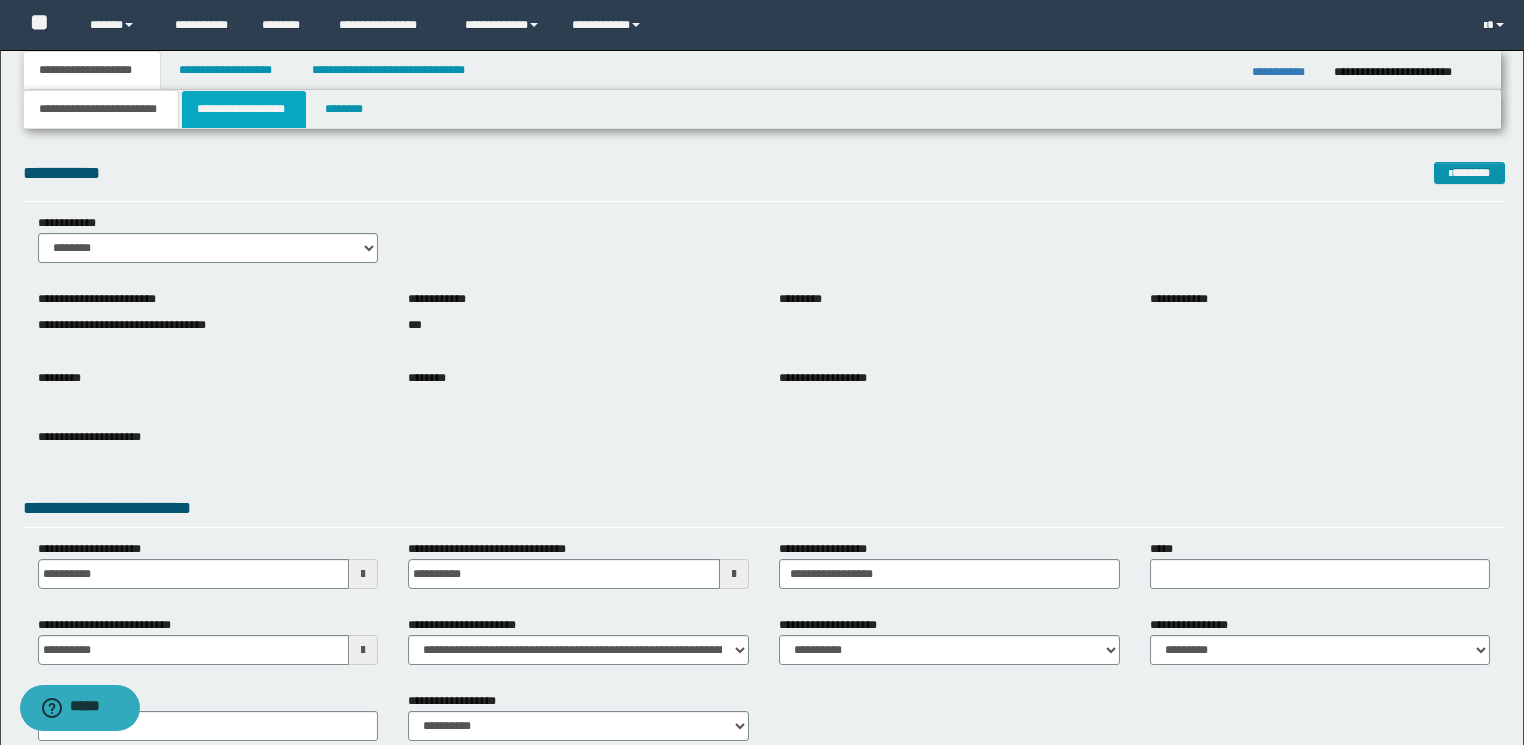 click on "**********" at bounding box center [244, 109] 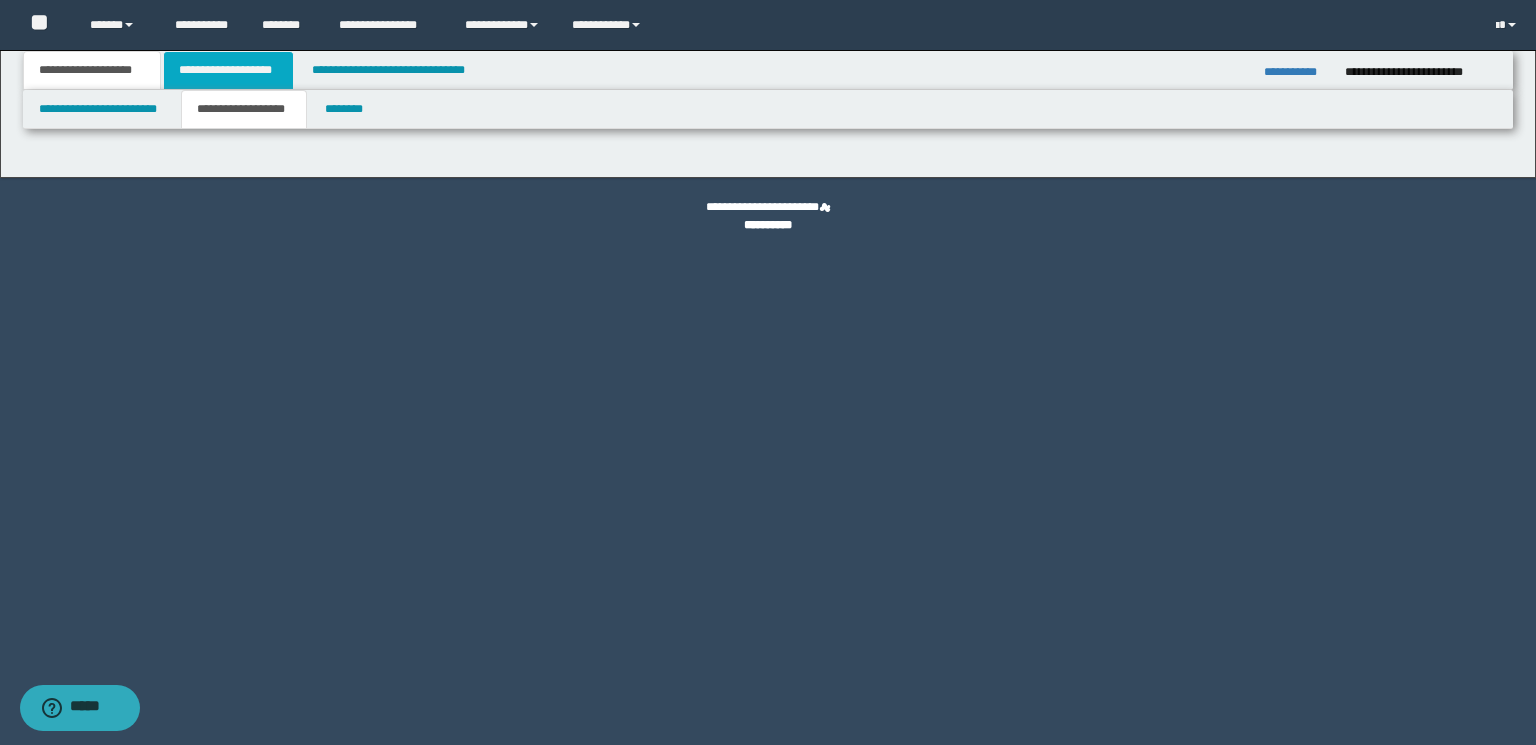 click on "**********" at bounding box center (228, 70) 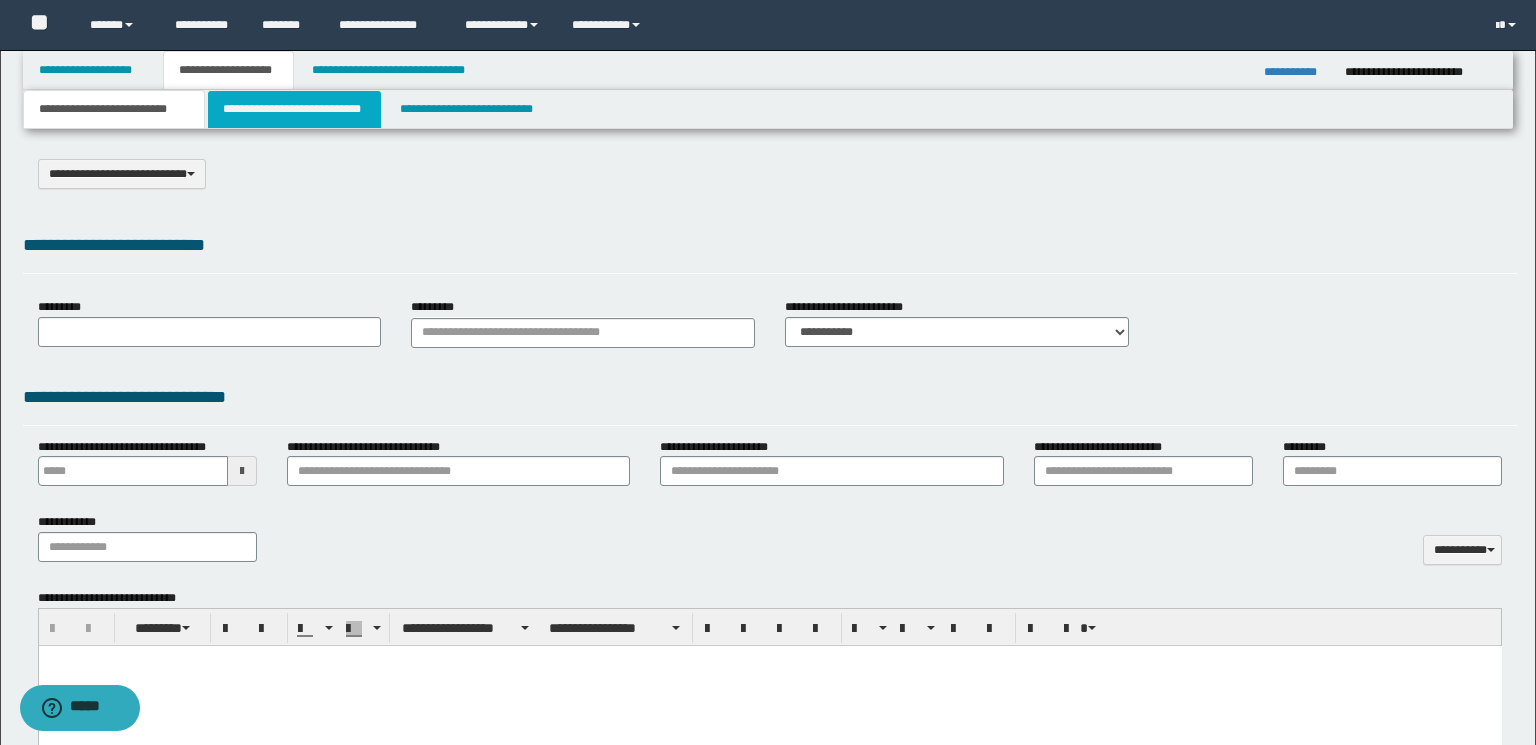 scroll, scrollTop: 0, scrollLeft: 0, axis: both 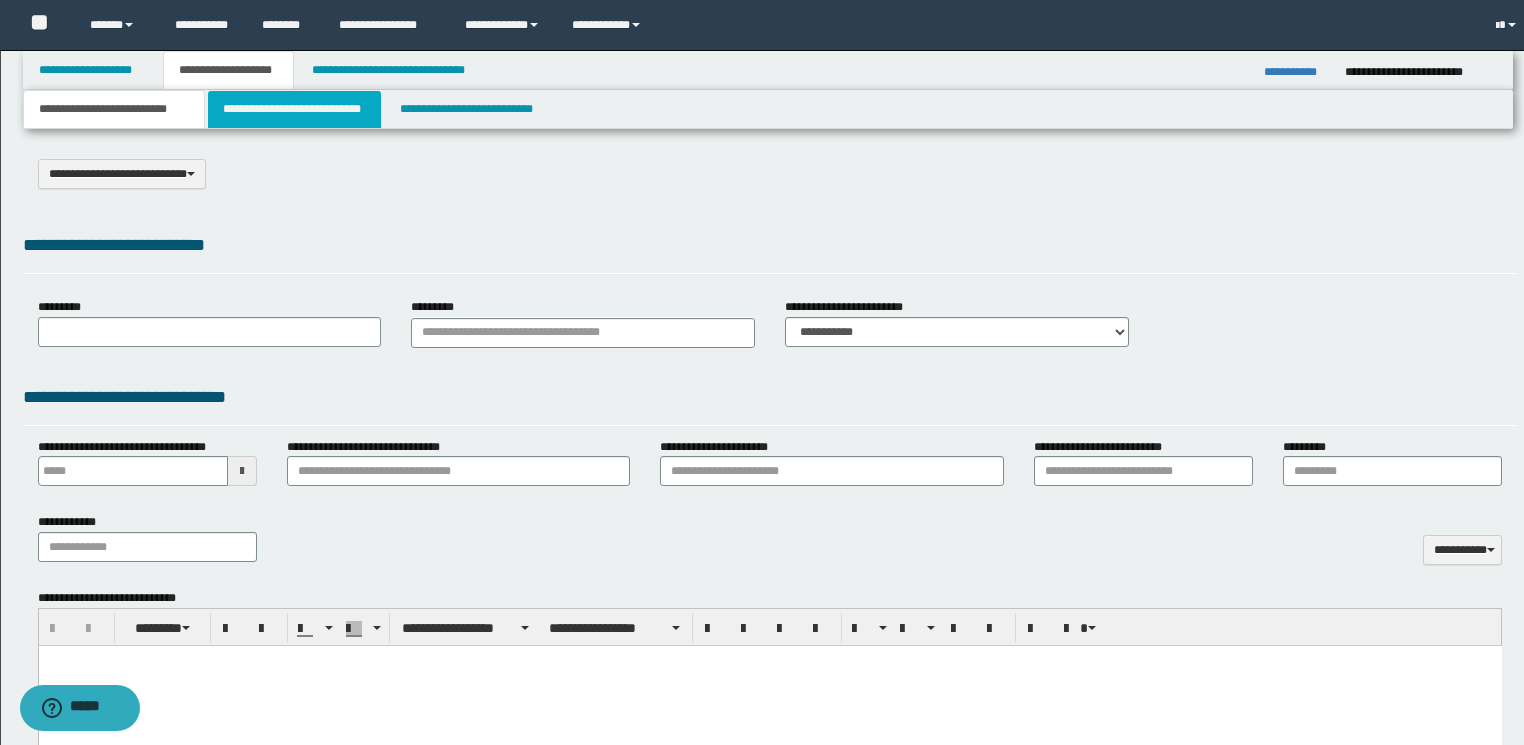 click on "**********" at bounding box center (294, 109) 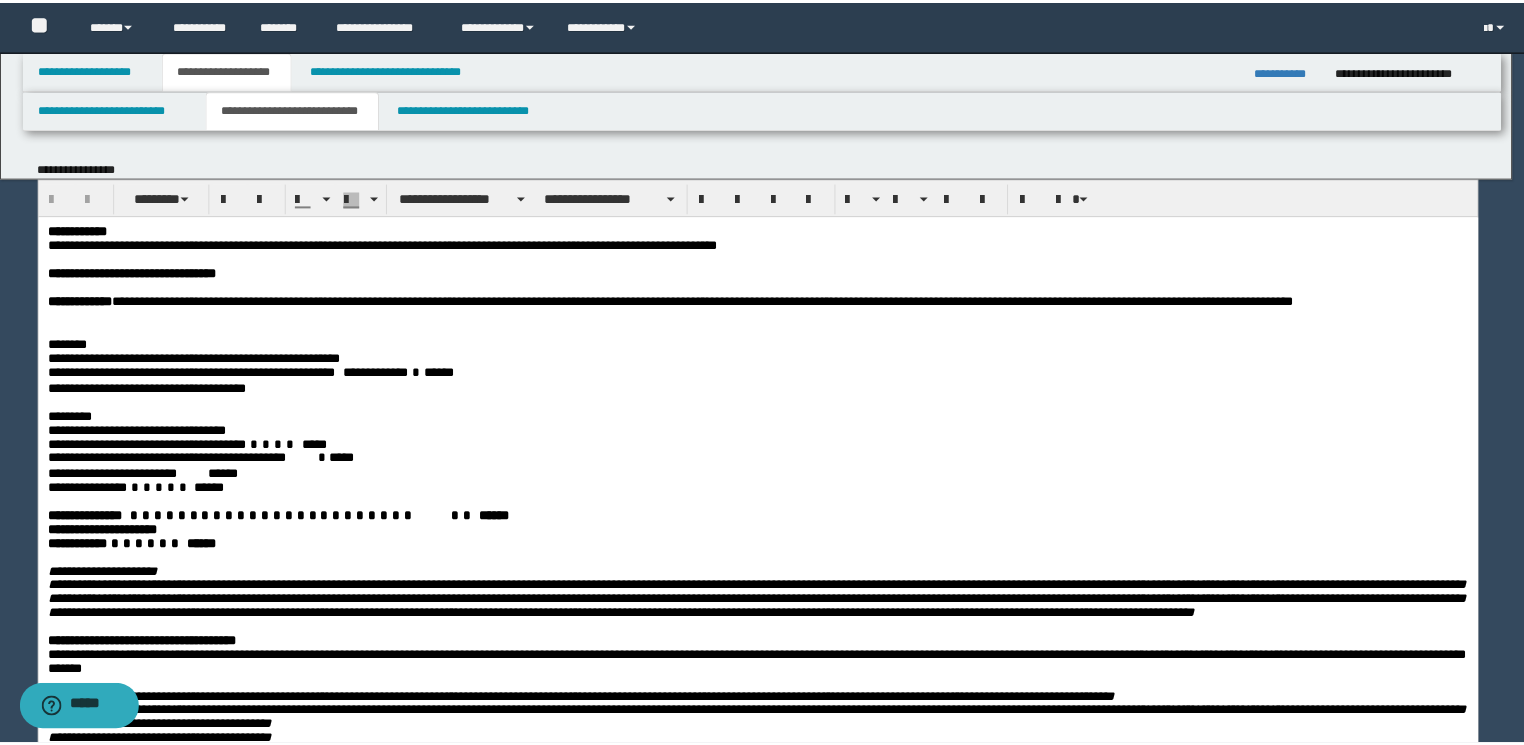 scroll, scrollTop: 0, scrollLeft: 0, axis: both 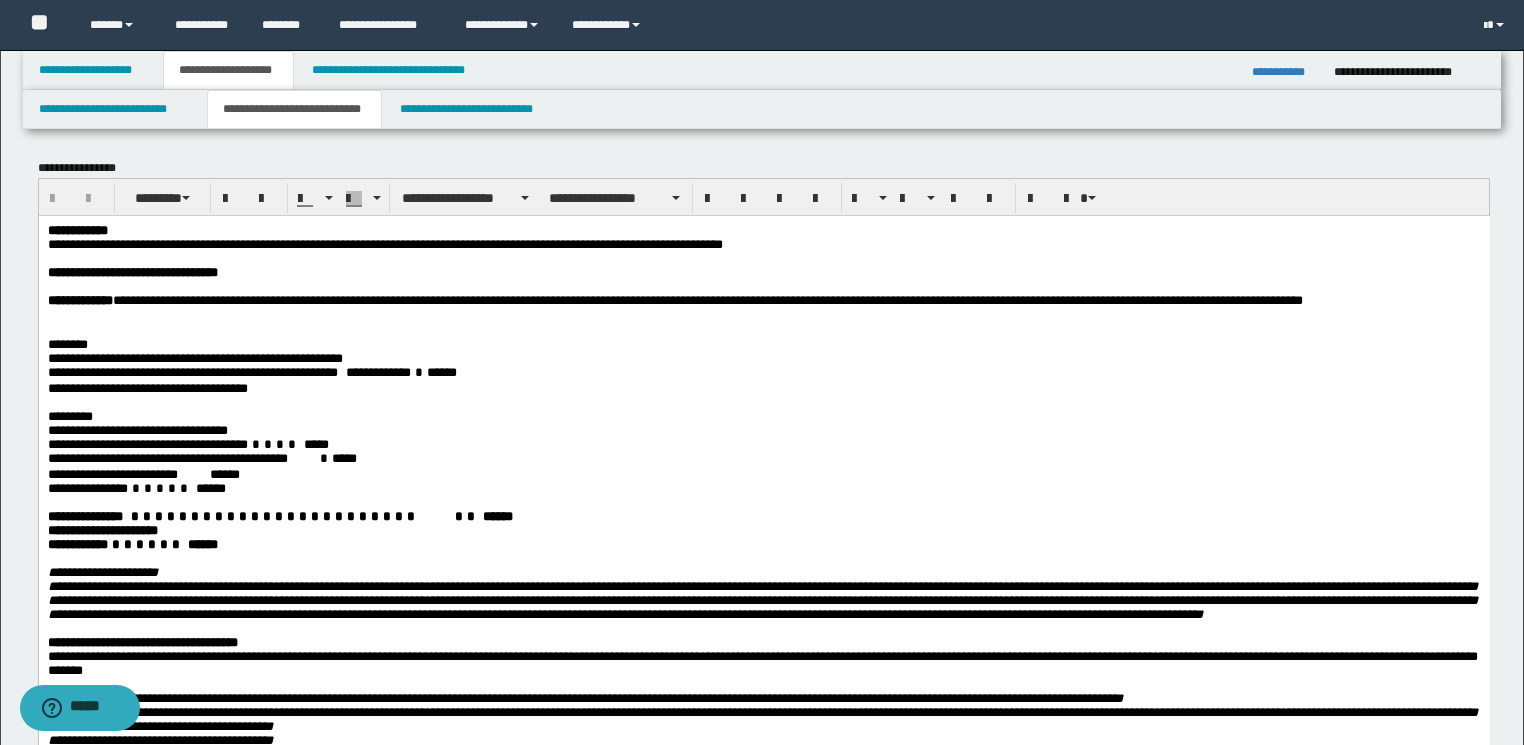 click at bounding box center (762, 315) 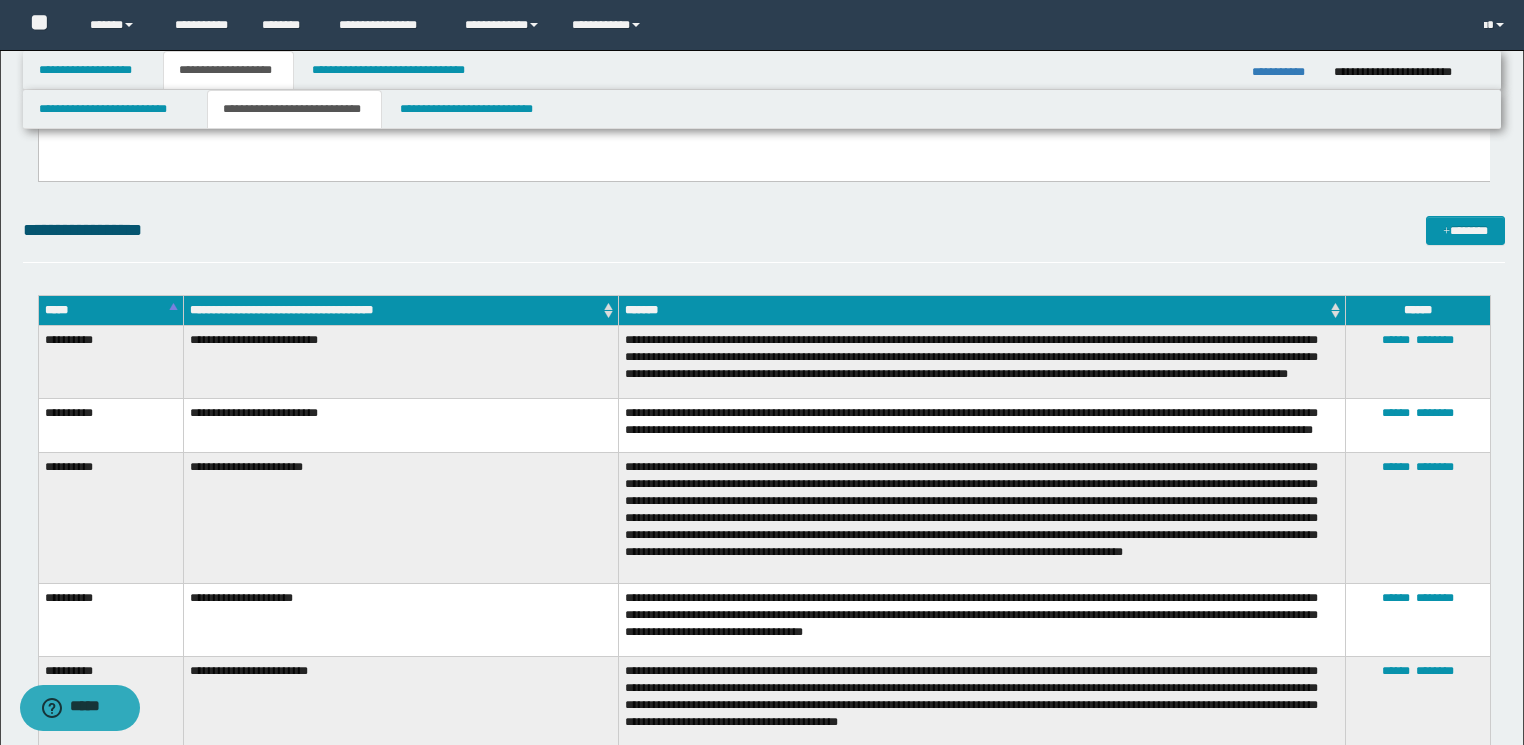 scroll, scrollTop: 2000, scrollLeft: 0, axis: vertical 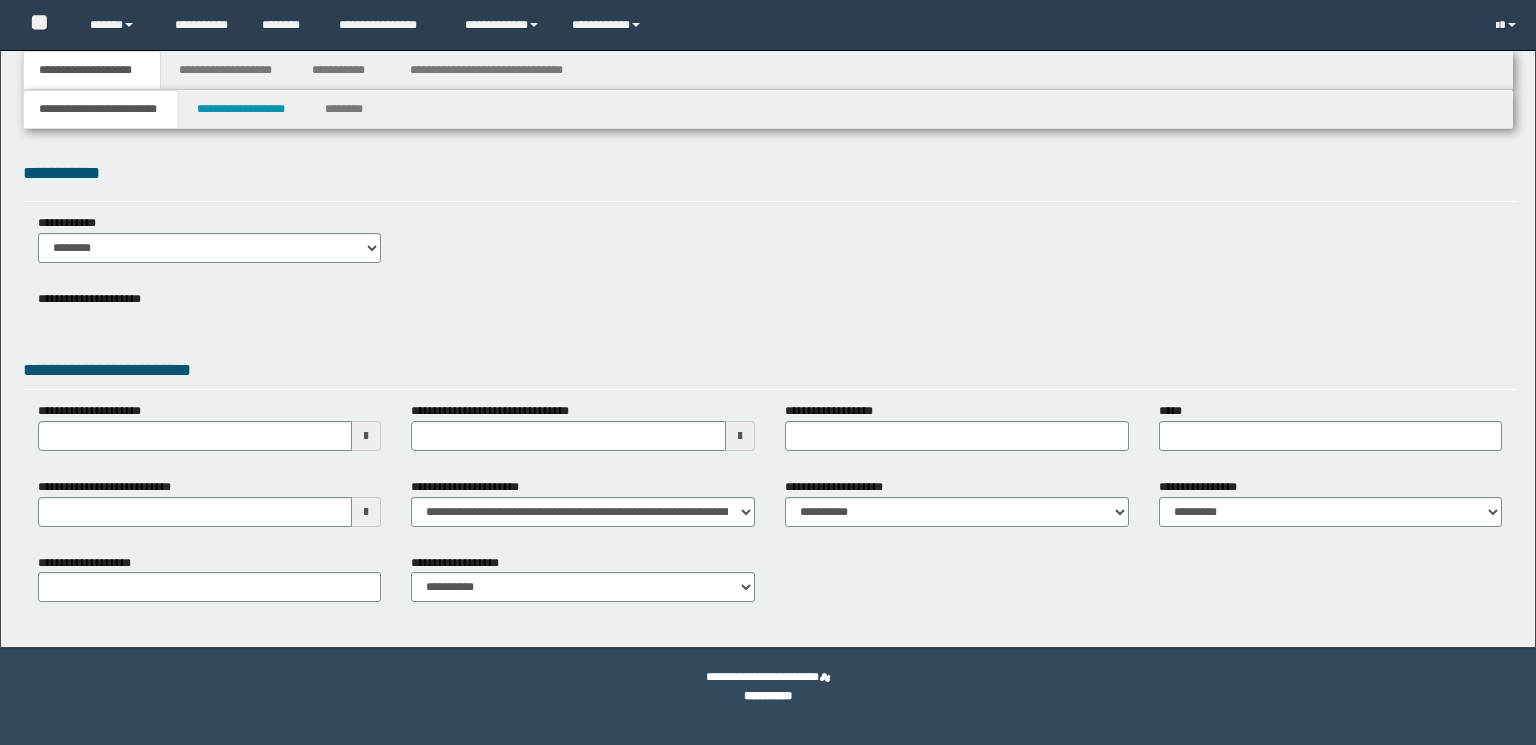 type on "**********" 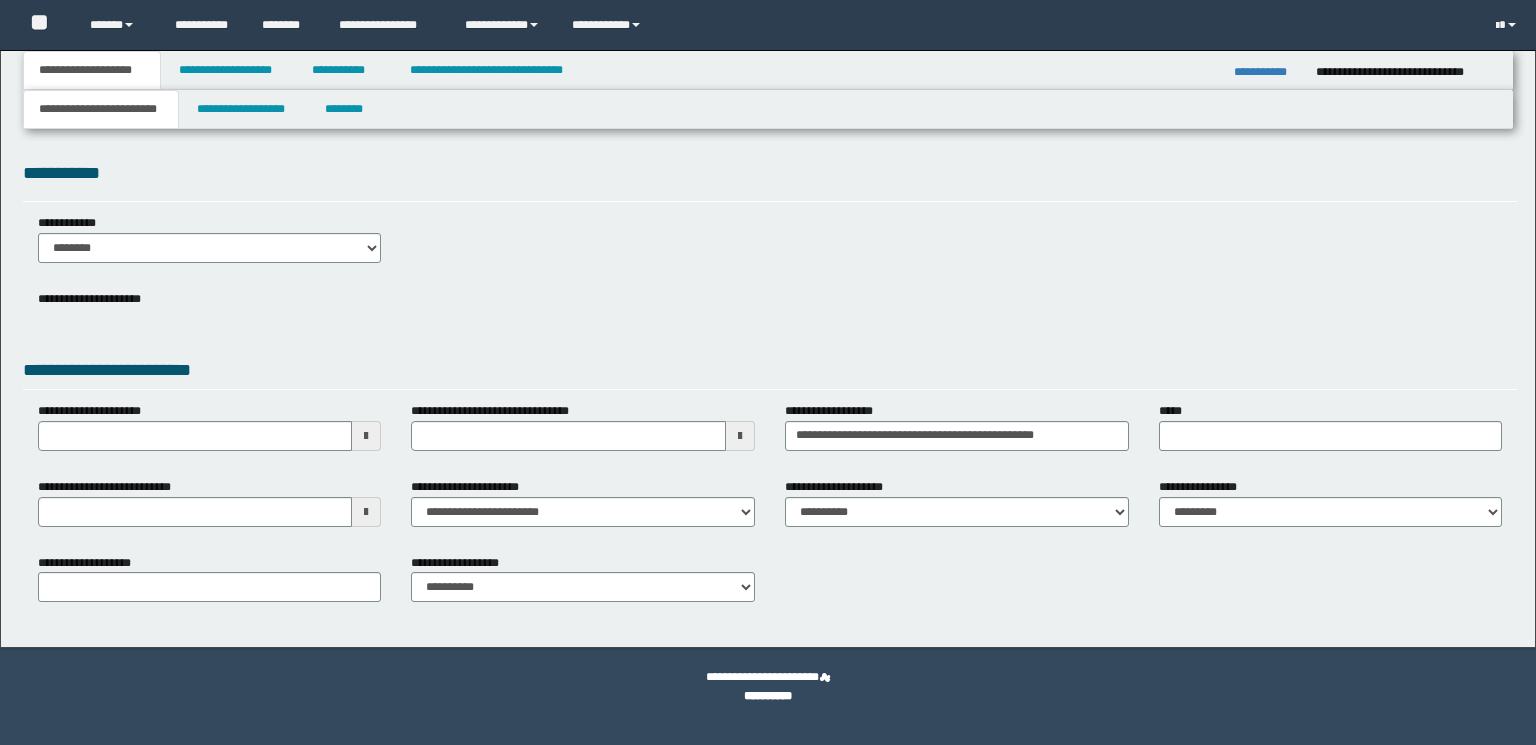 scroll, scrollTop: 0, scrollLeft: 0, axis: both 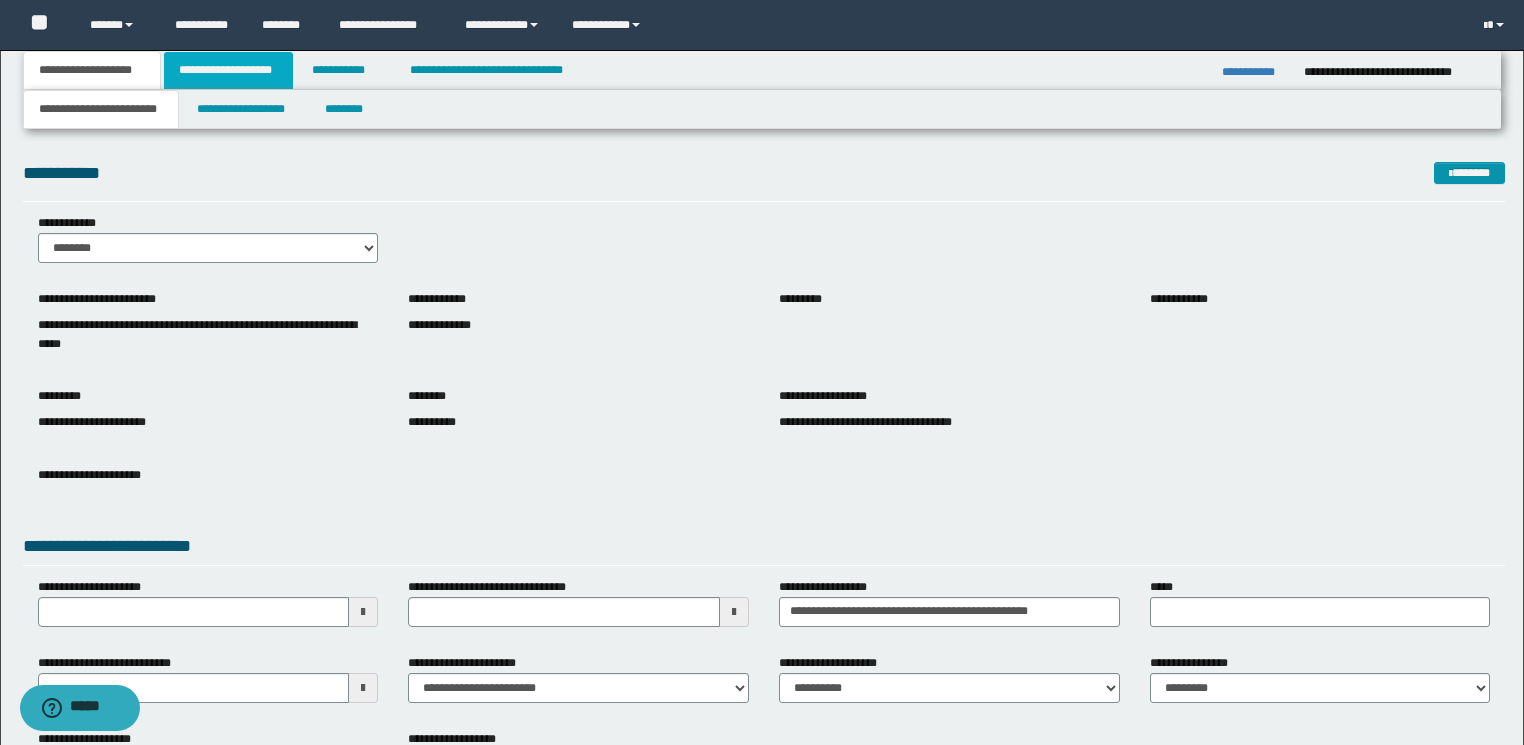 click on "**********" at bounding box center [228, 70] 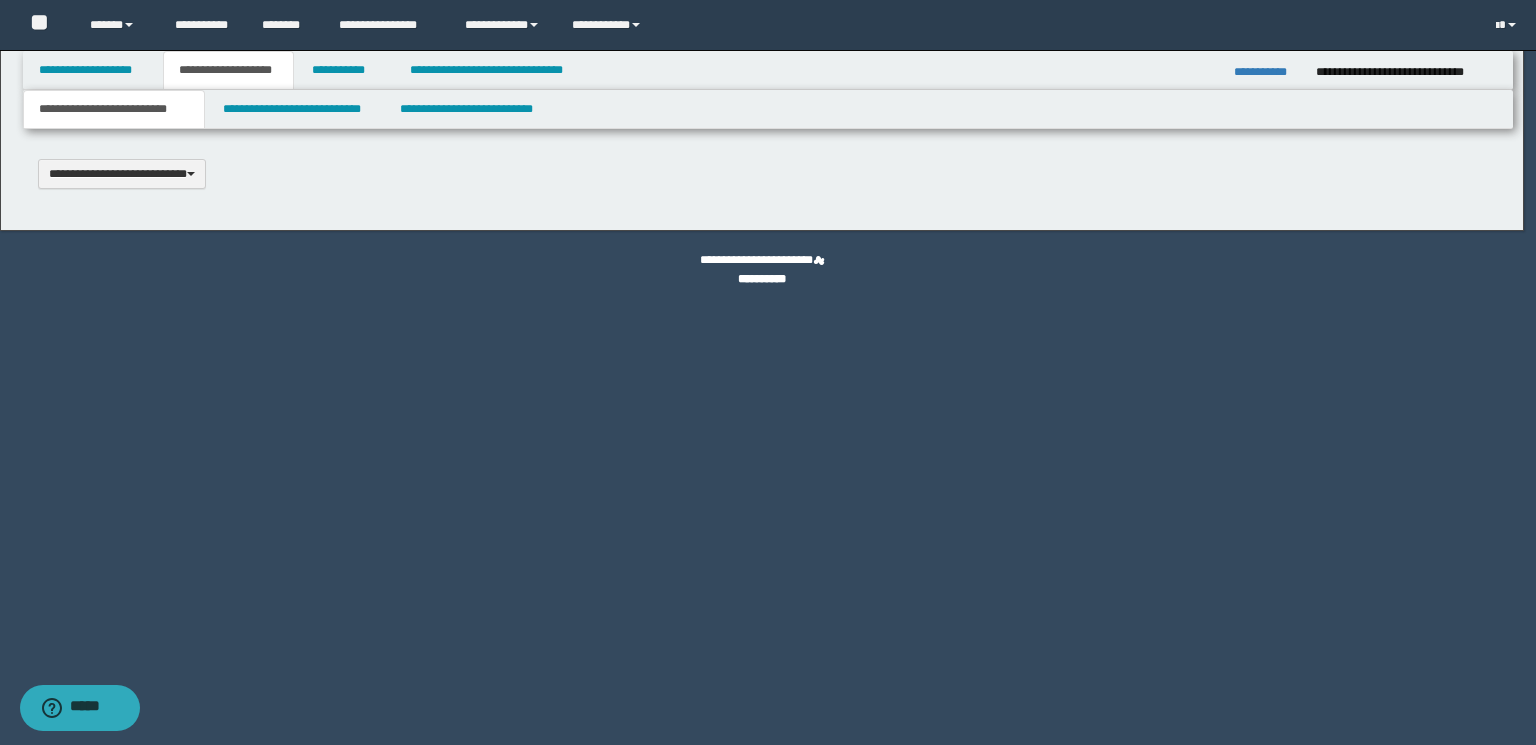 type 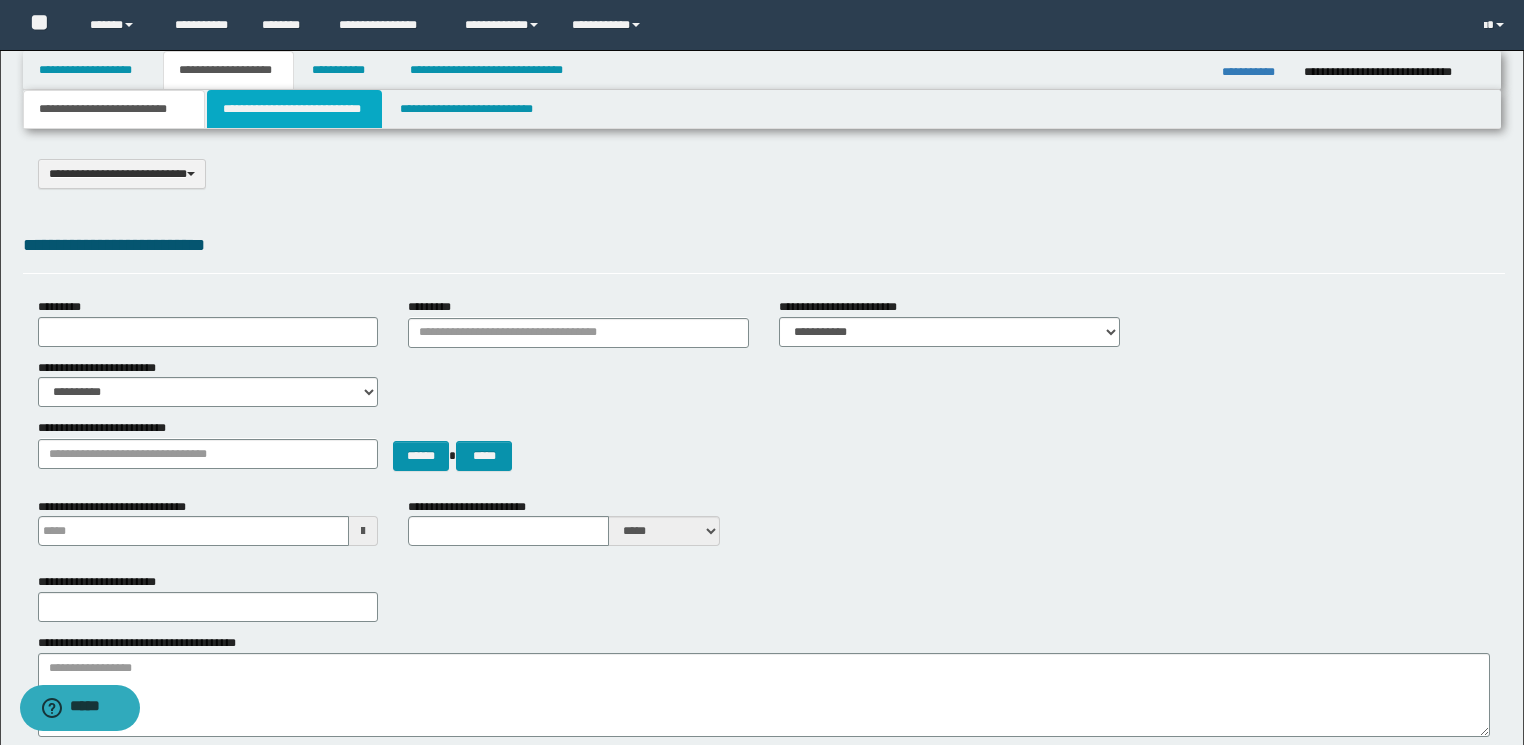 click on "**********" at bounding box center (294, 109) 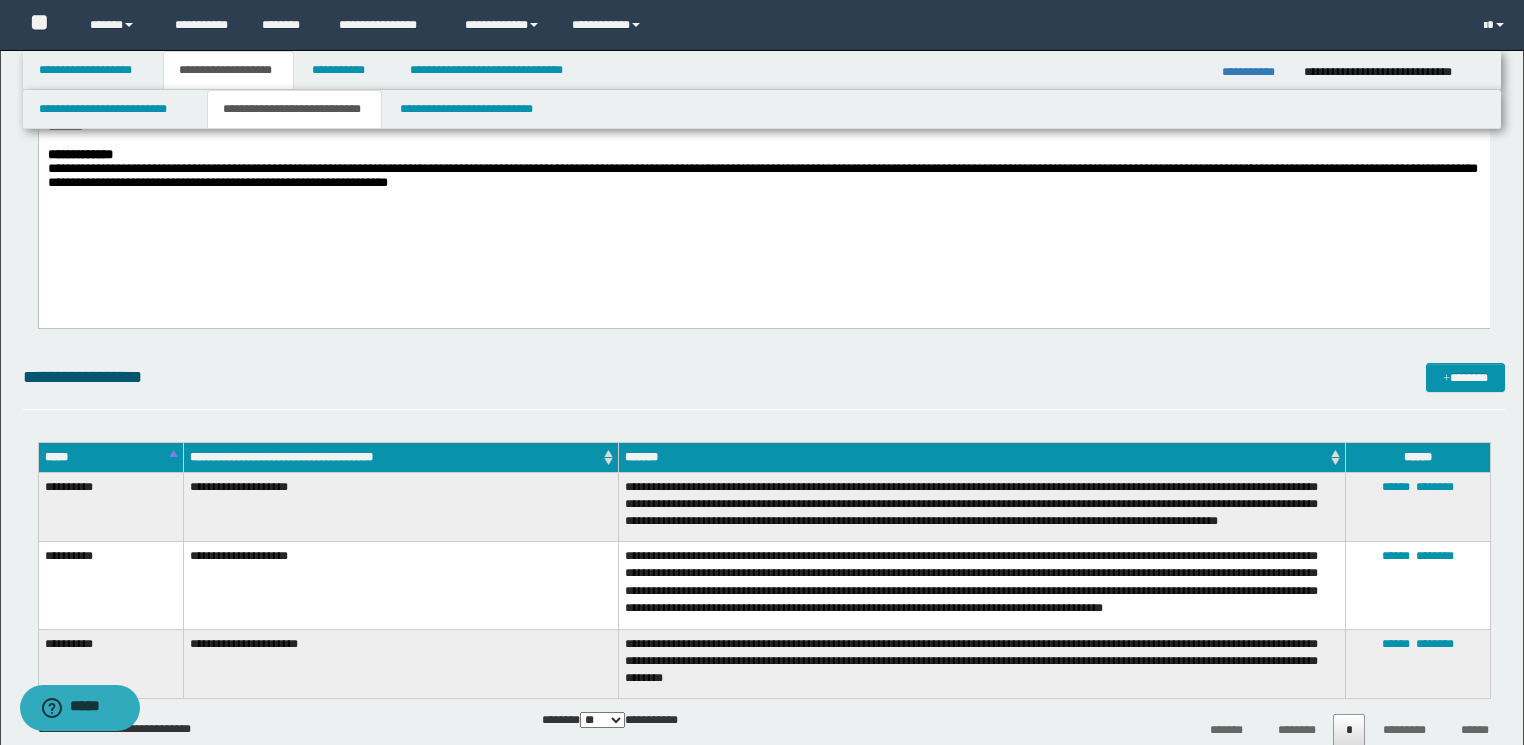 scroll, scrollTop: 720, scrollLeft: 0, axis: vertical 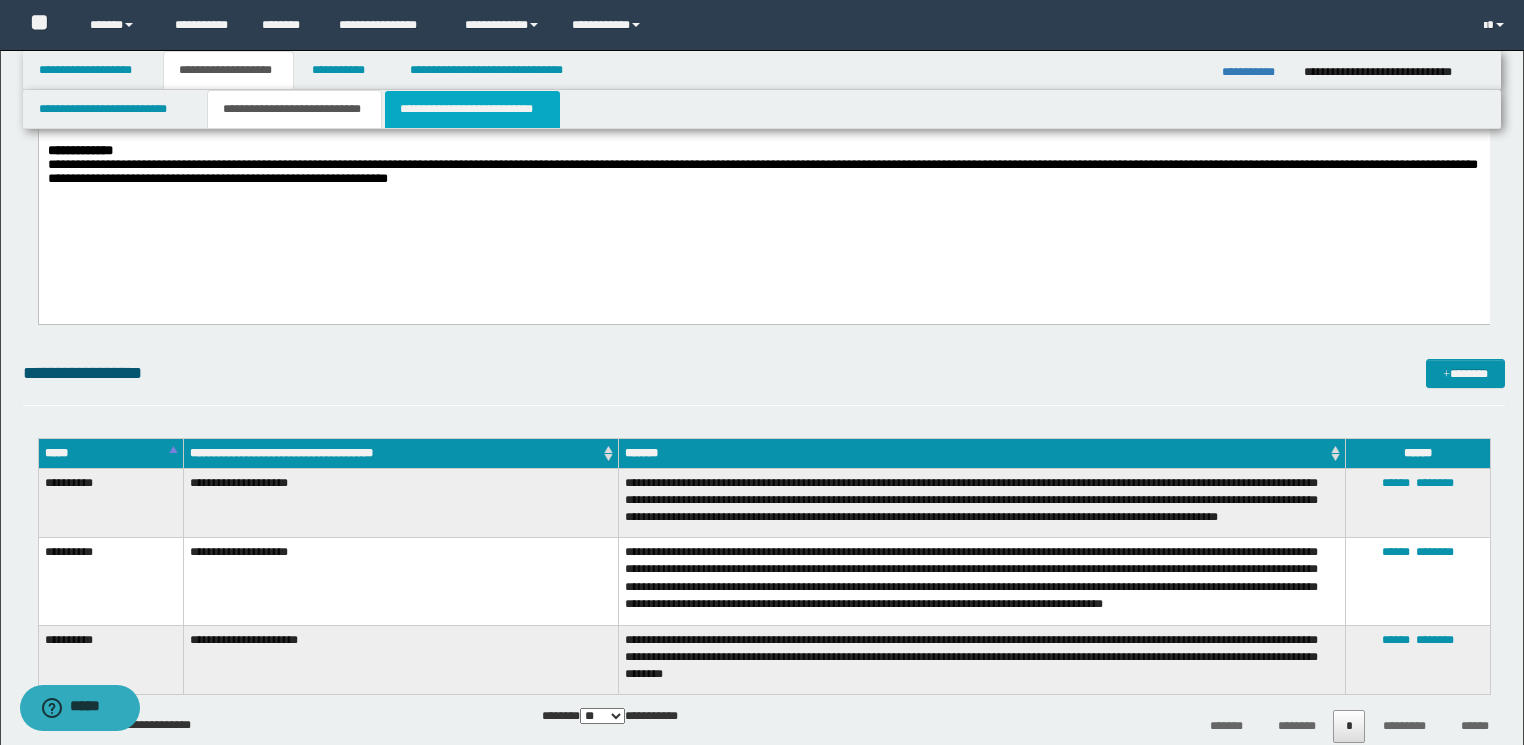 click on "**********" at bounding box center (472, 109) 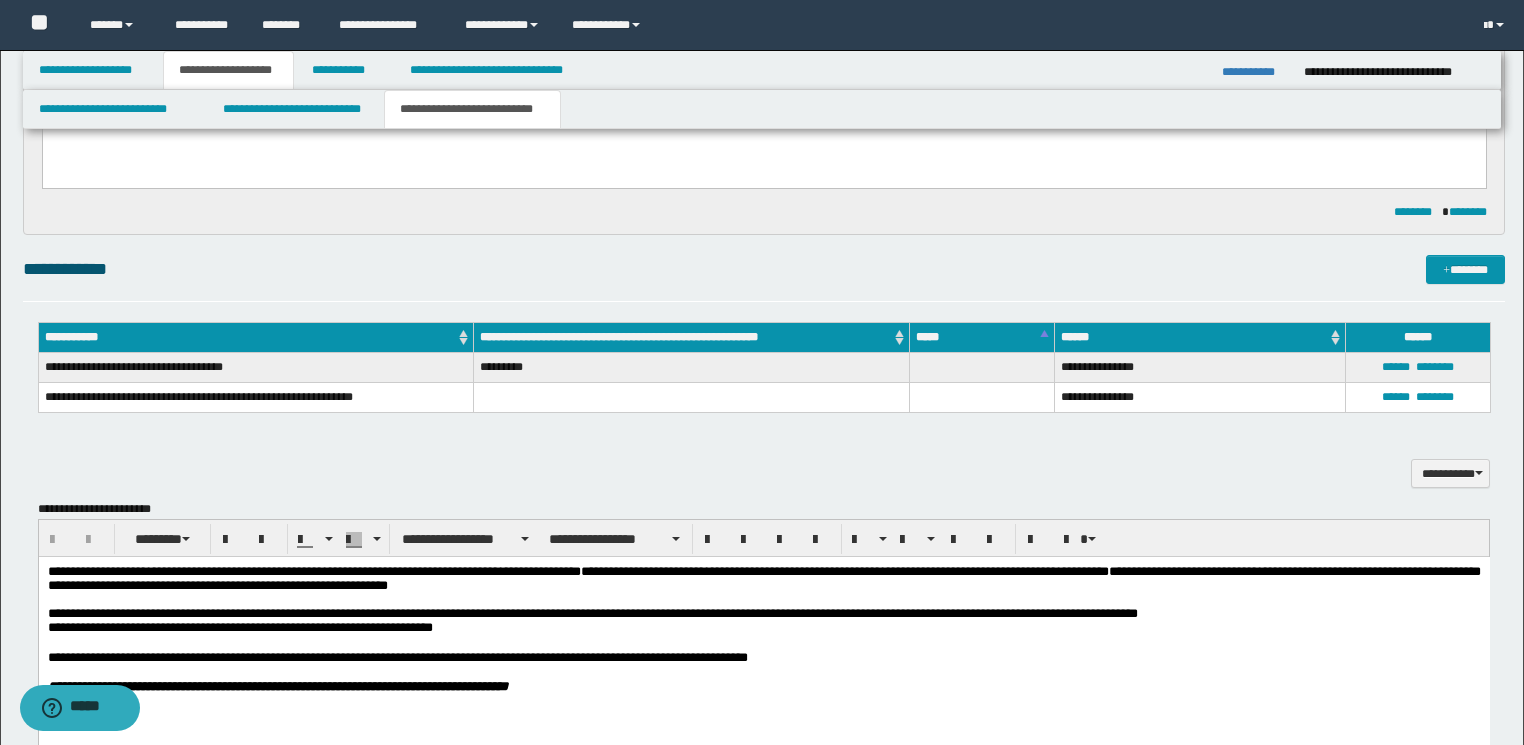 scroll, scrollTop: 1040, scrollLeft: 0, axis: vertical 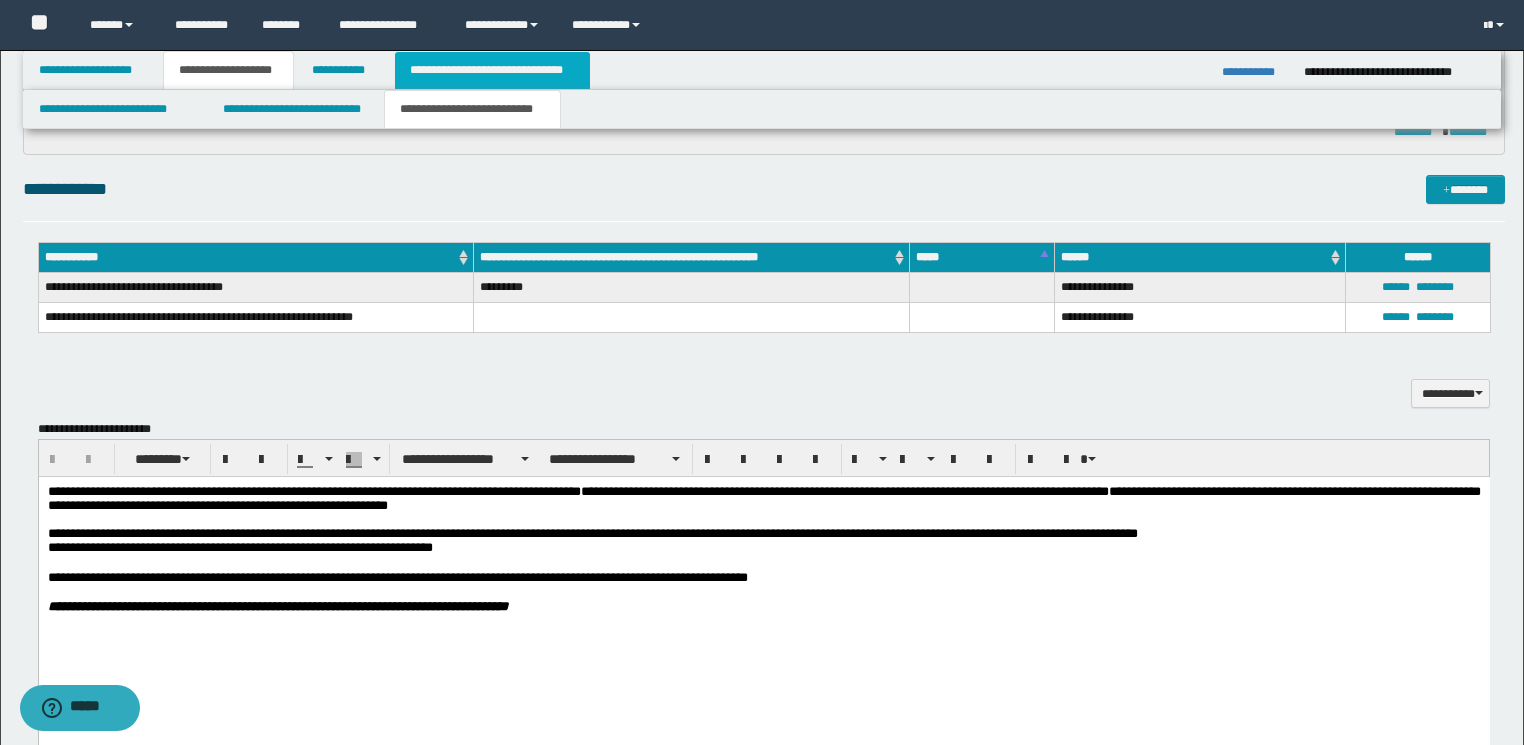 click on "**********" at bounding box center (492, 70) 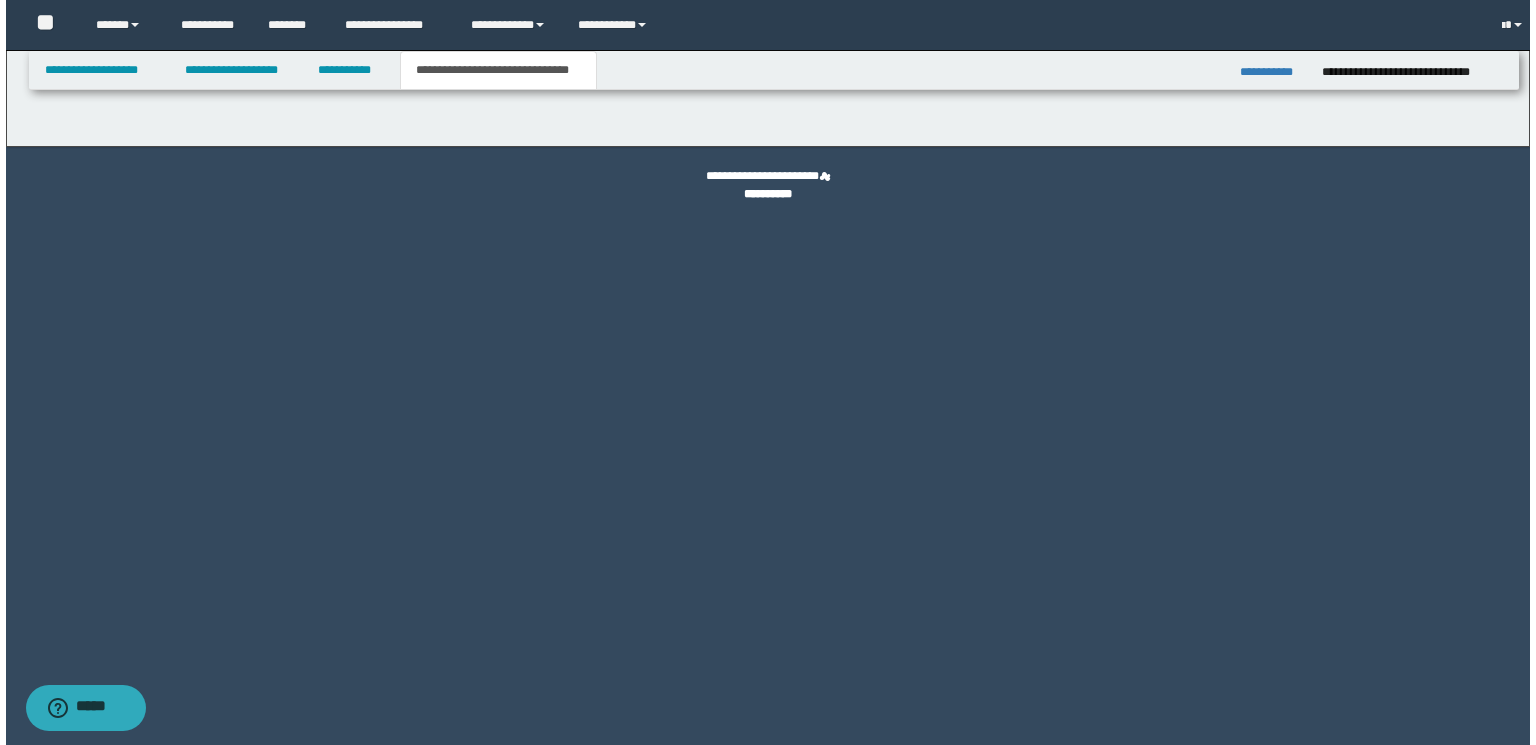 scroll, scrollTop: 0, scrollLeft: 0, axis: both 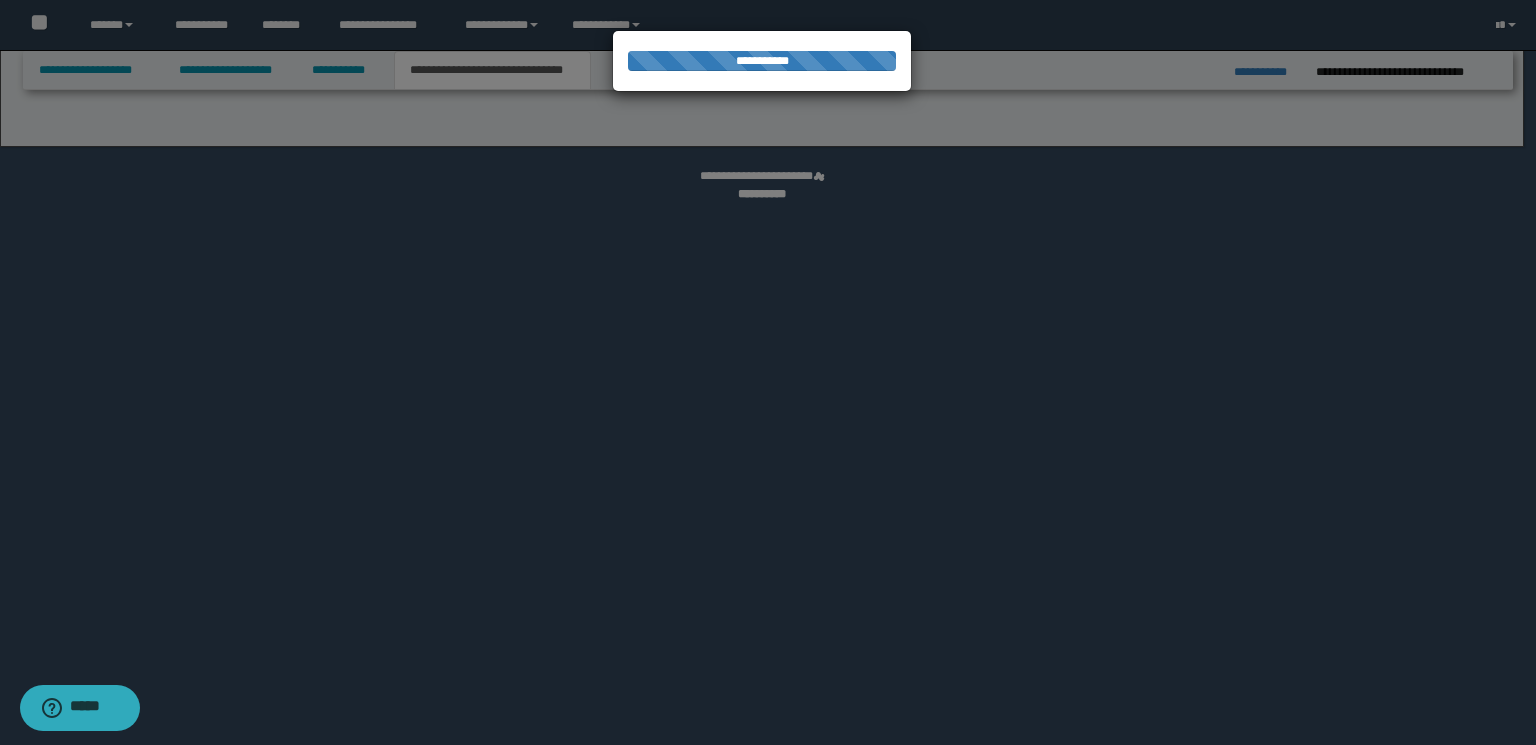 select on "*" 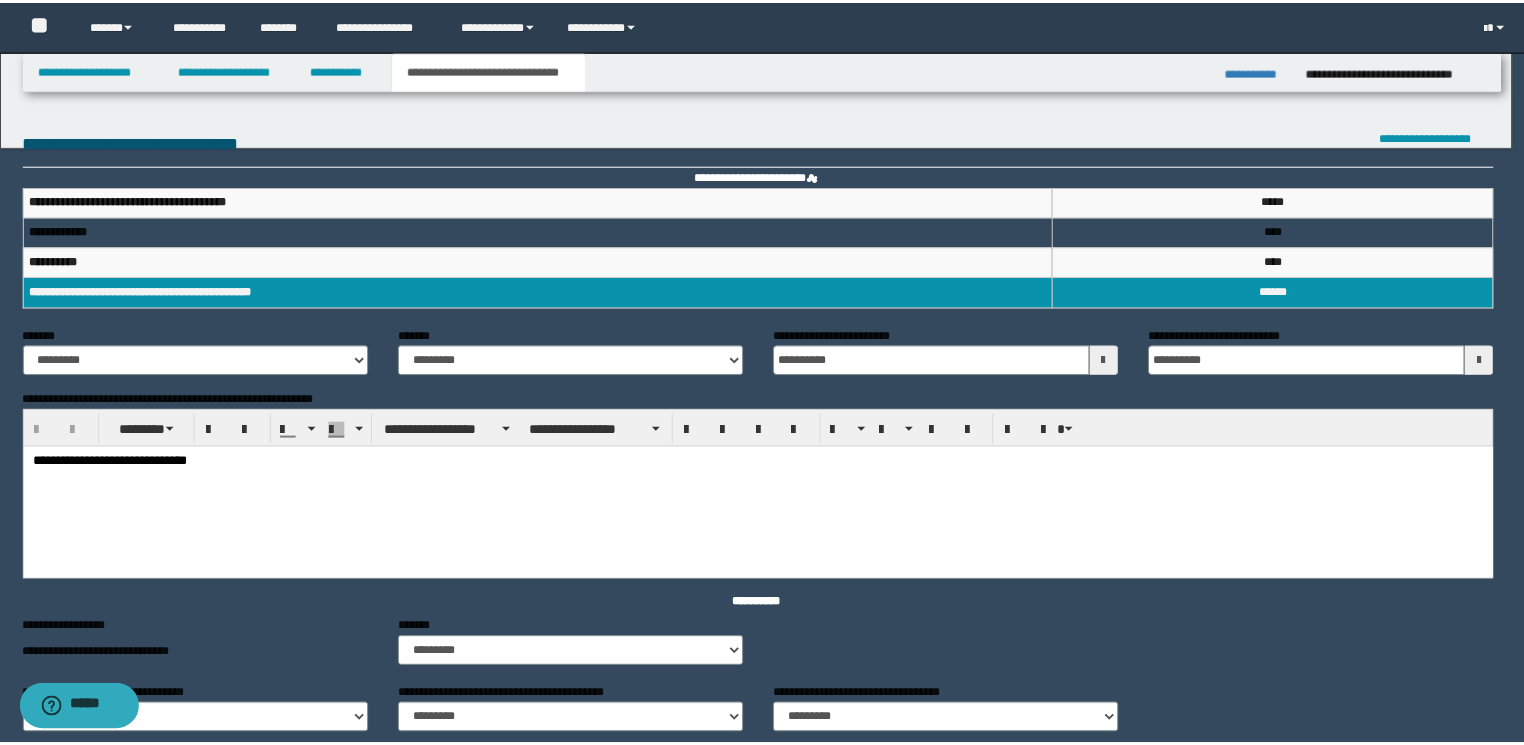scroll, scrollTop: 0, scrollLeft: 0, axis: both 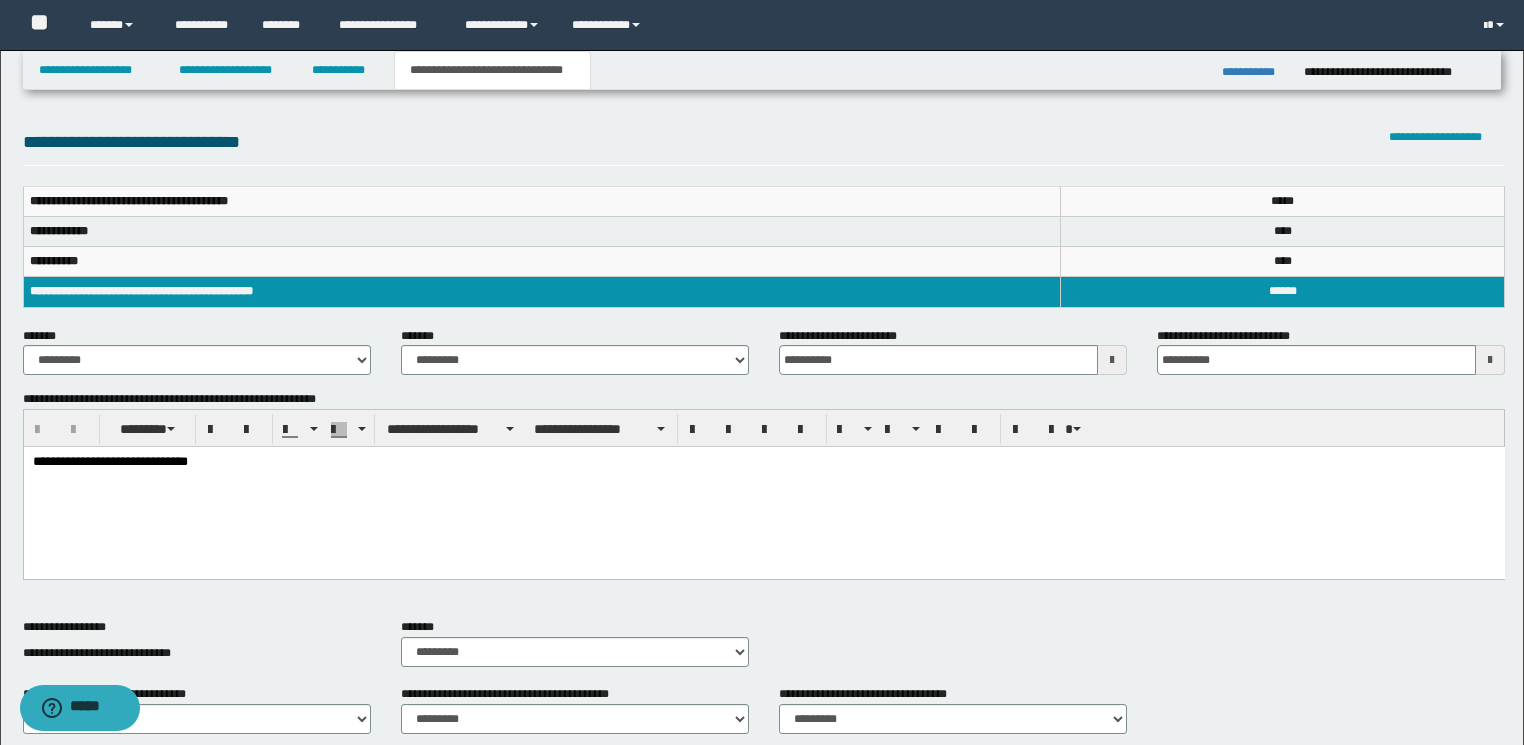 click on "**********" at bounding box center (763, 488) 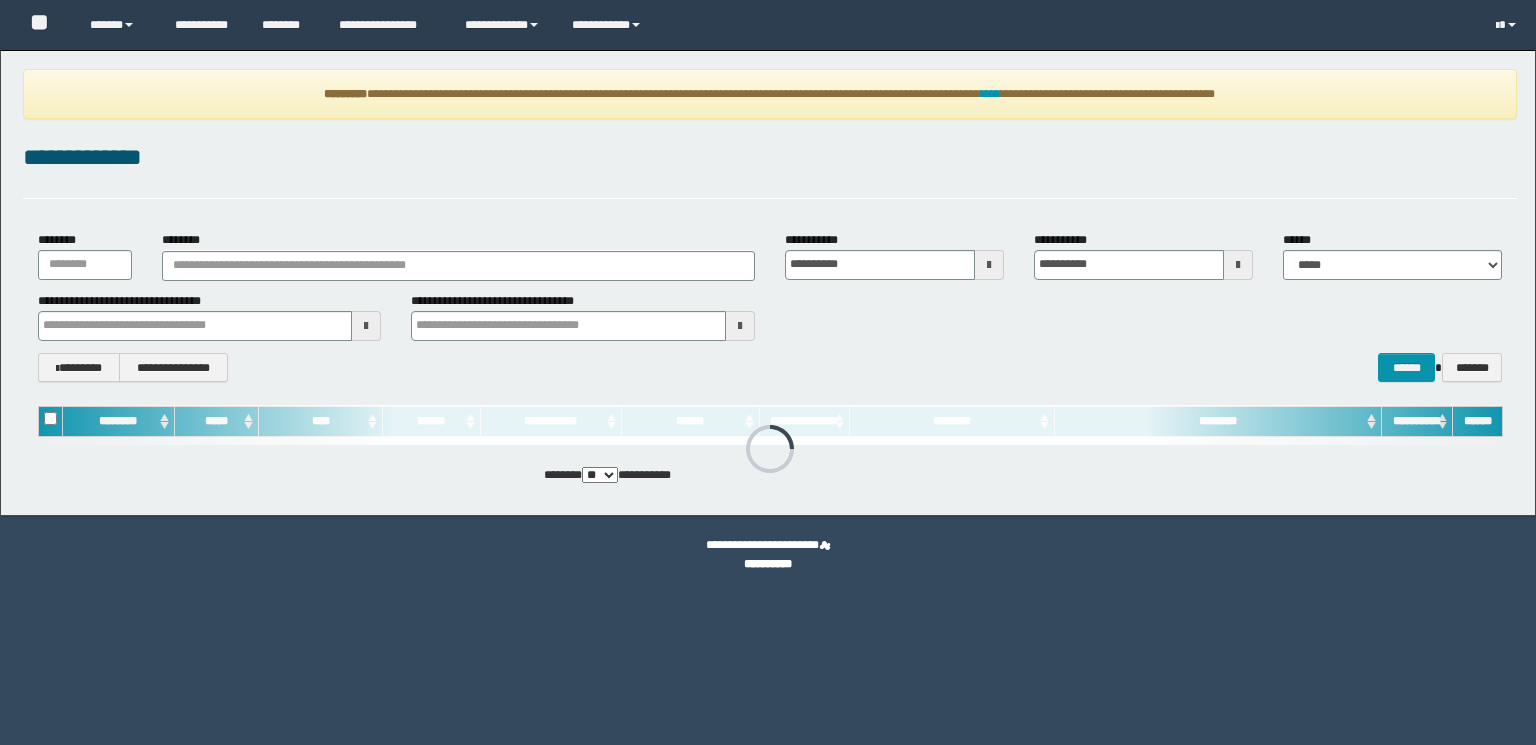 scroll, scrollTop: 0, scrollLeft: 0, axis: both 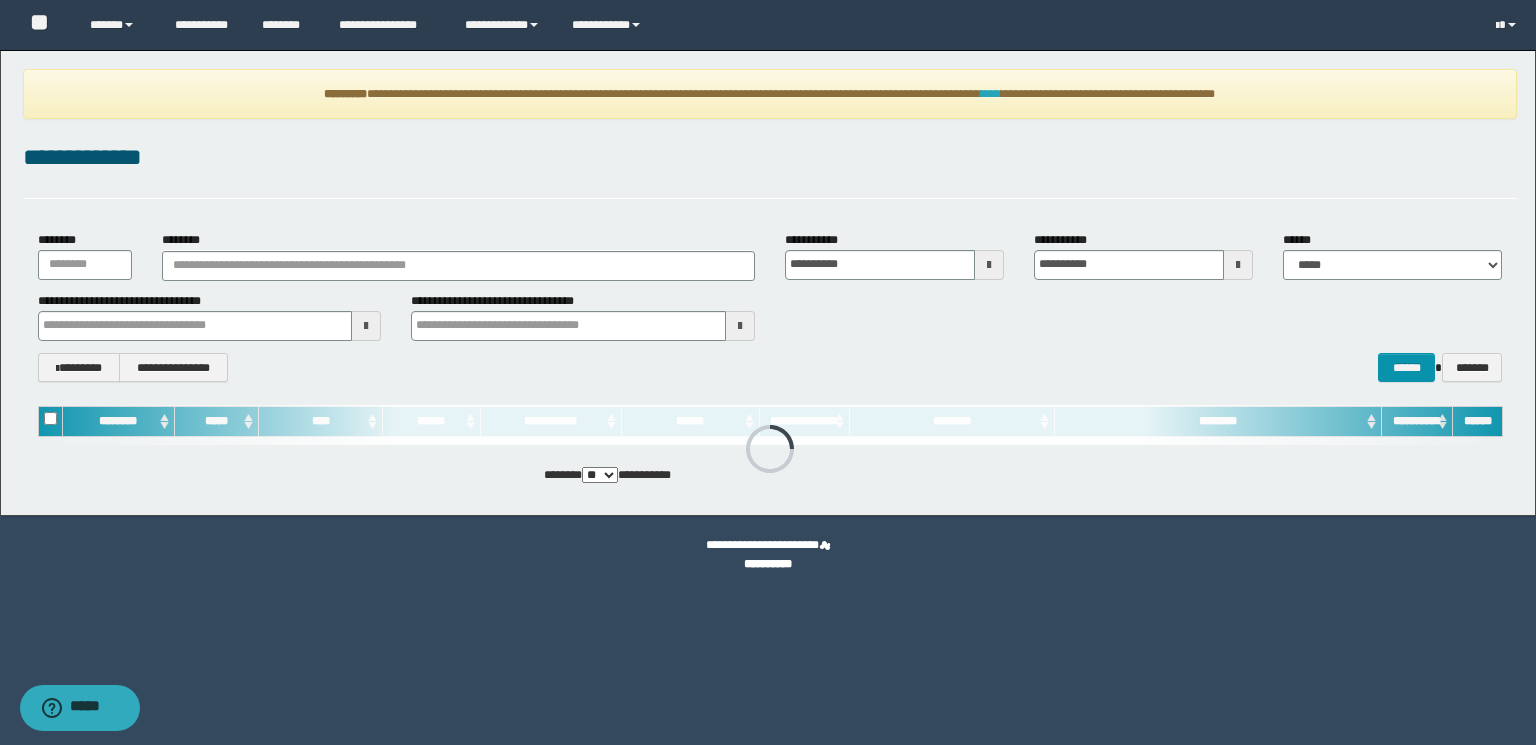 click on "****" at bounding box center [991, 94] 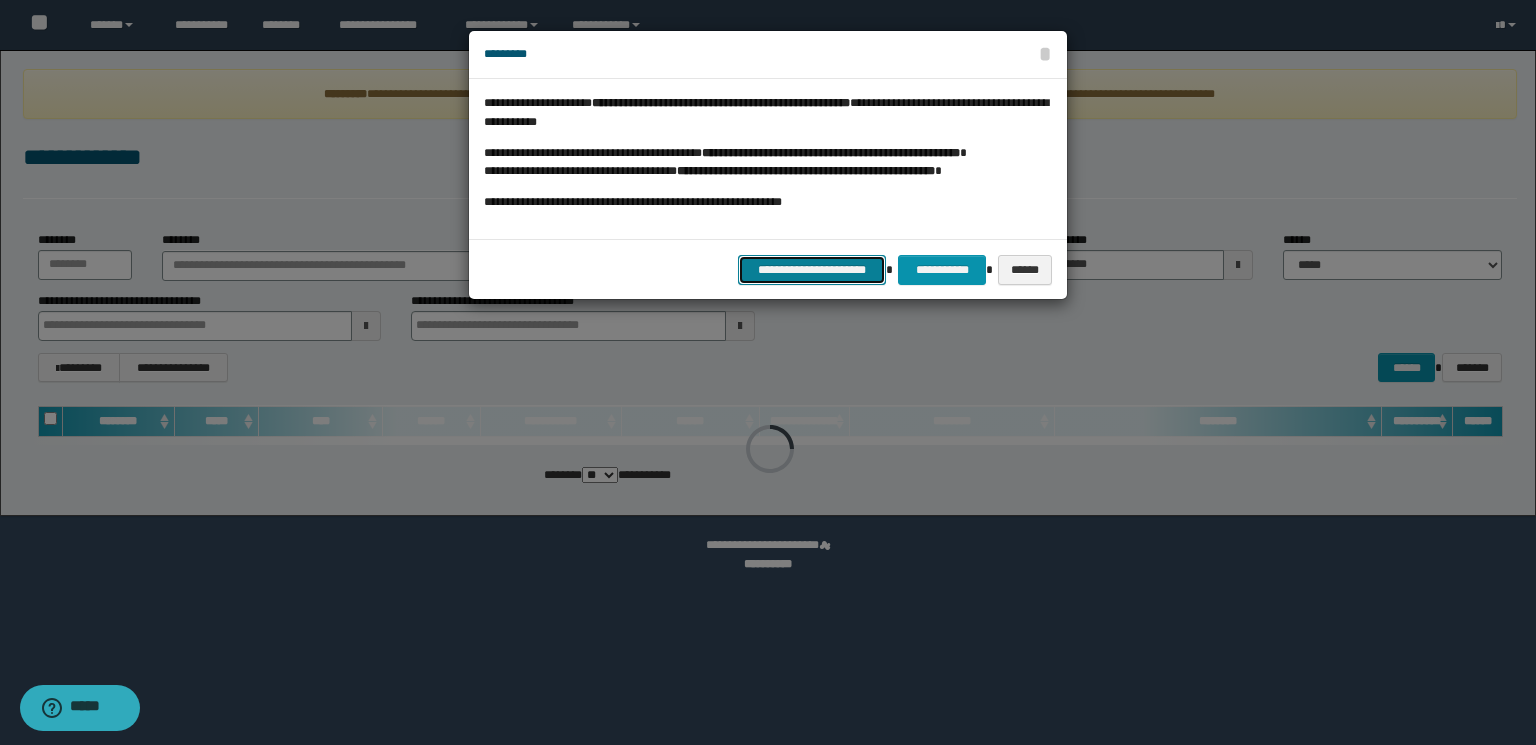 click on "**********" at bounding box center [812, 270] 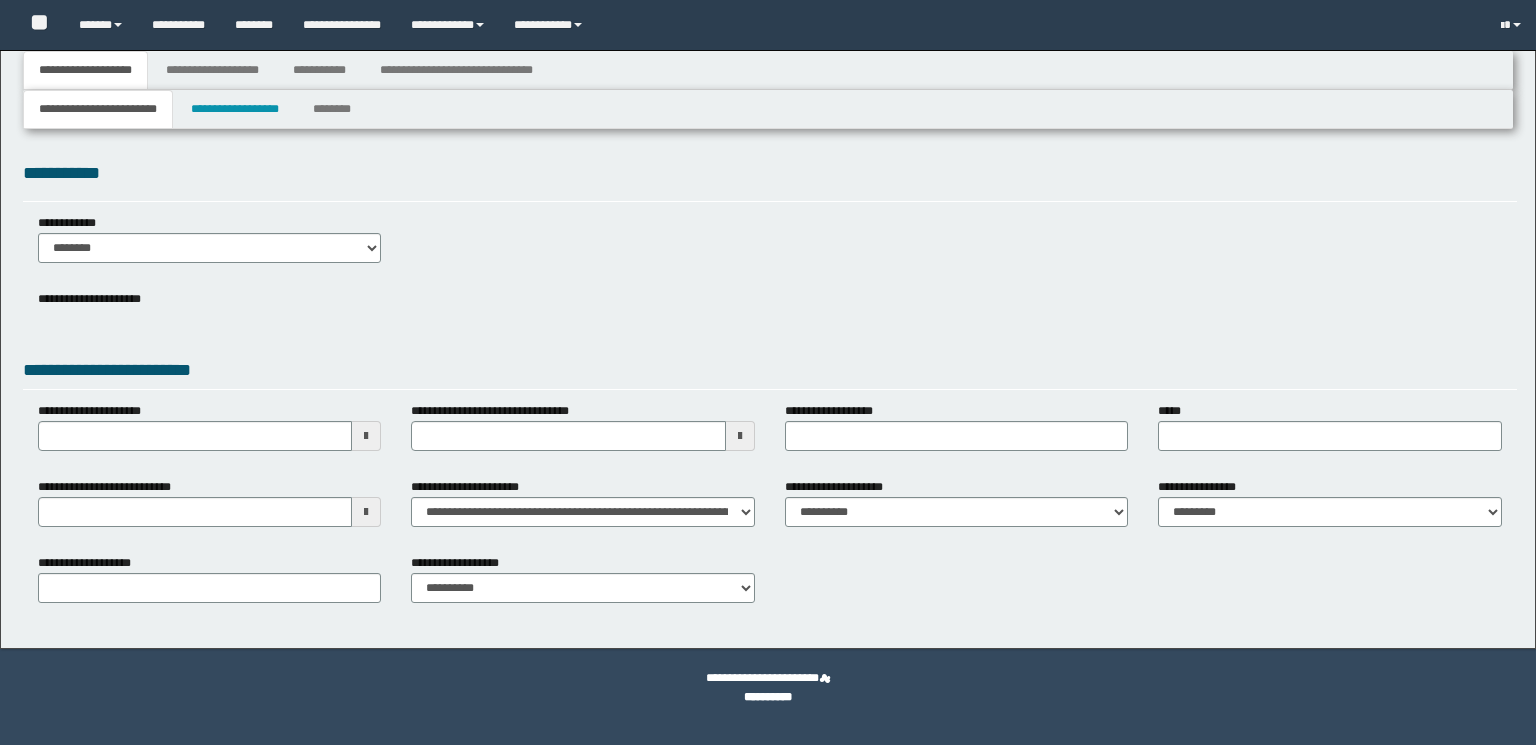 type 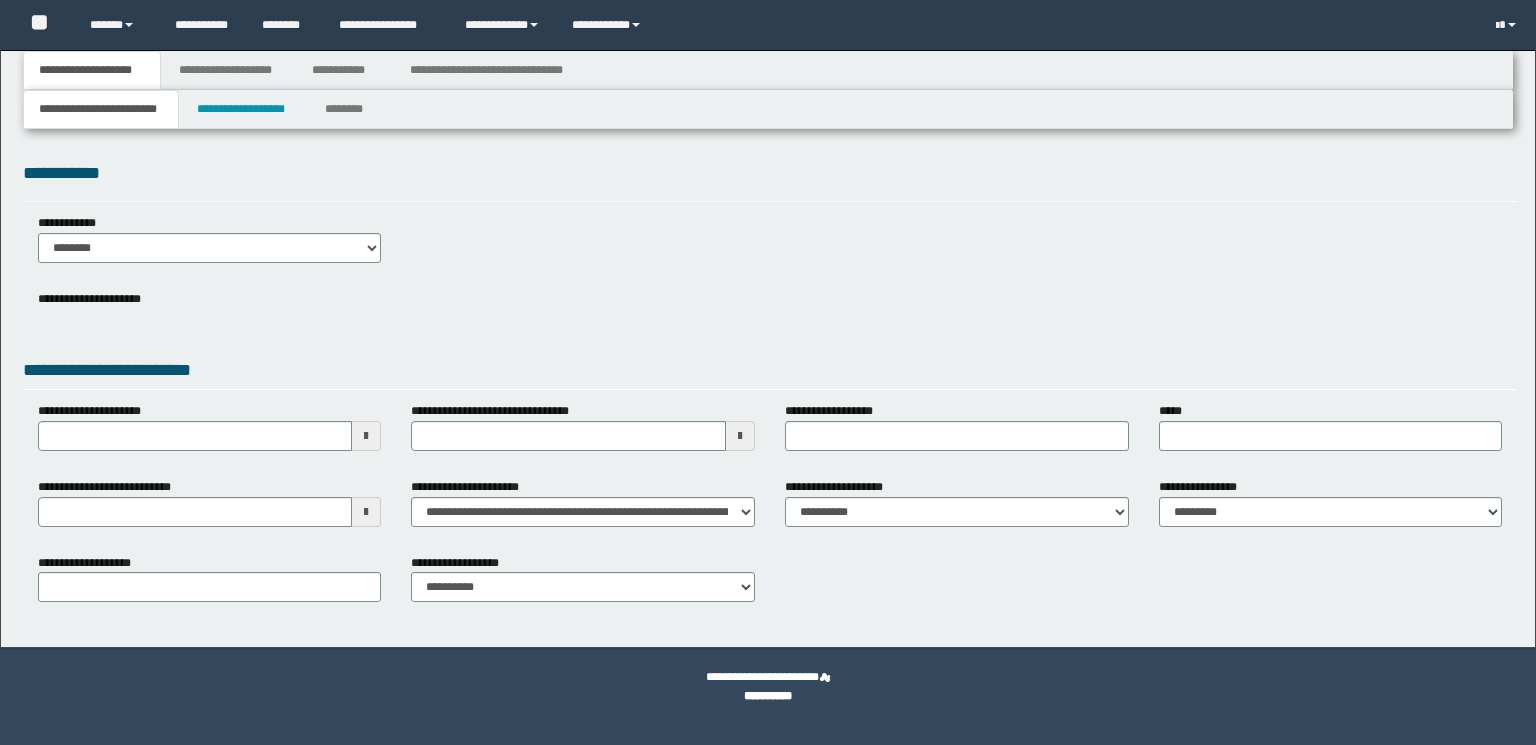 scroll, scrollTop: 0, scrollLeft: 0, axis: both 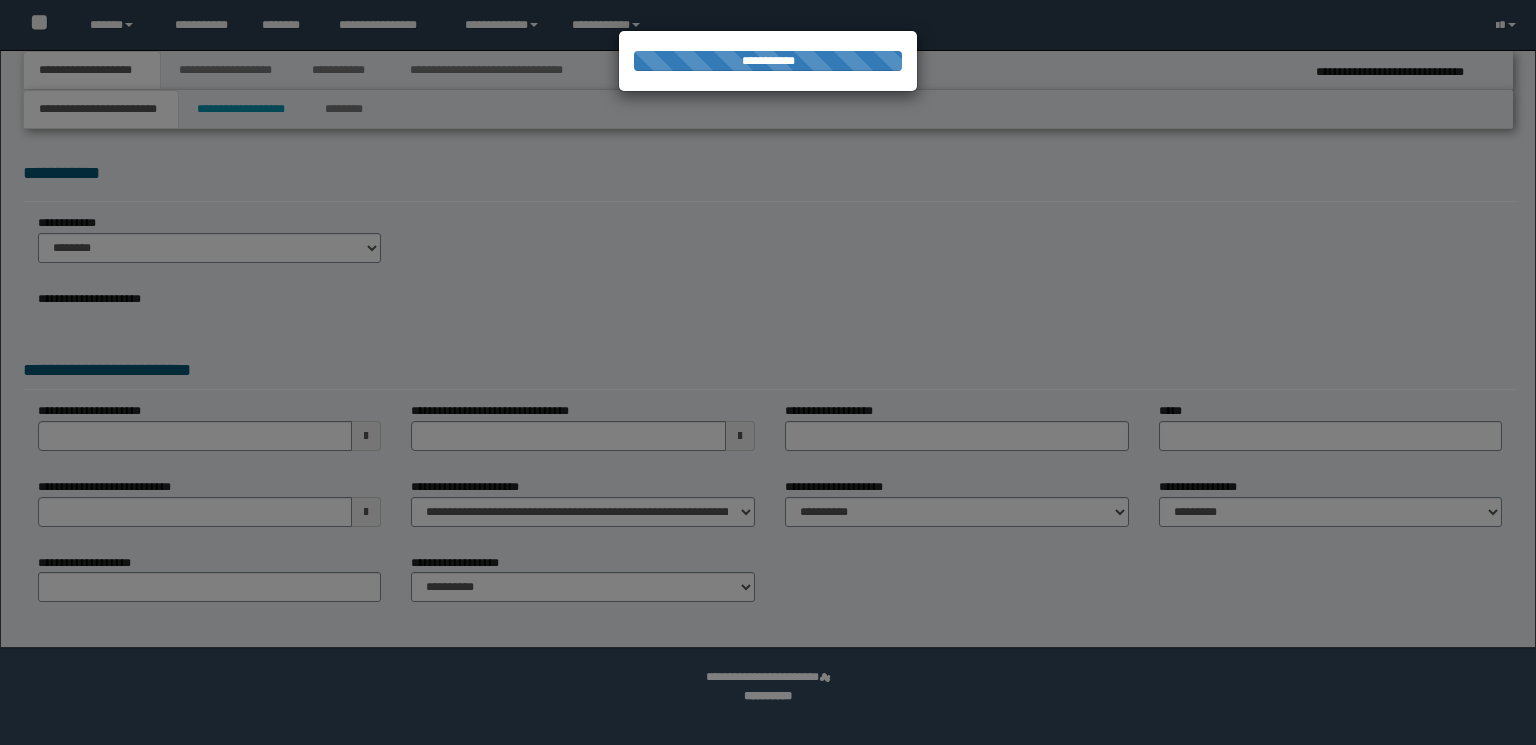 type on "**********" 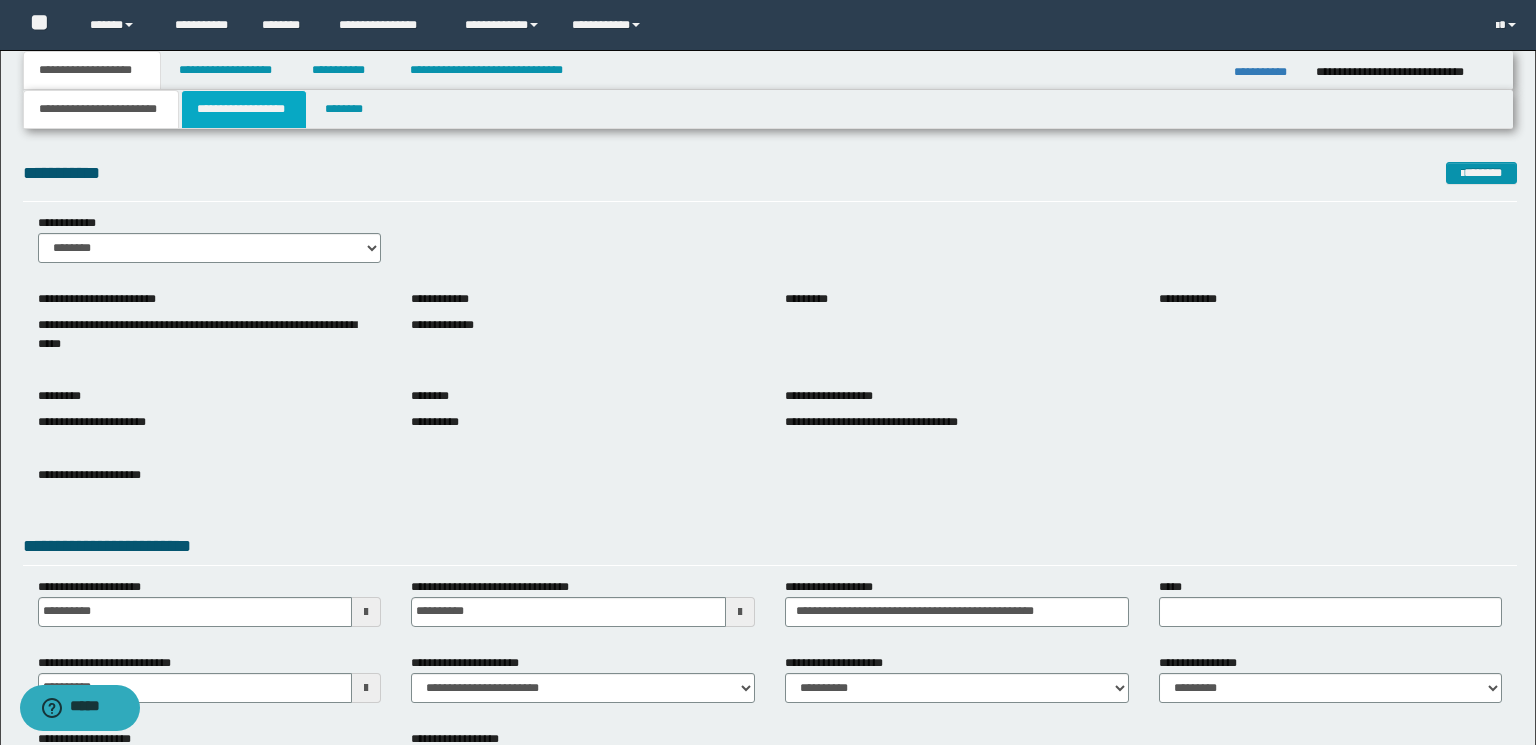 click on "**********" at bounding box center (244, 109) 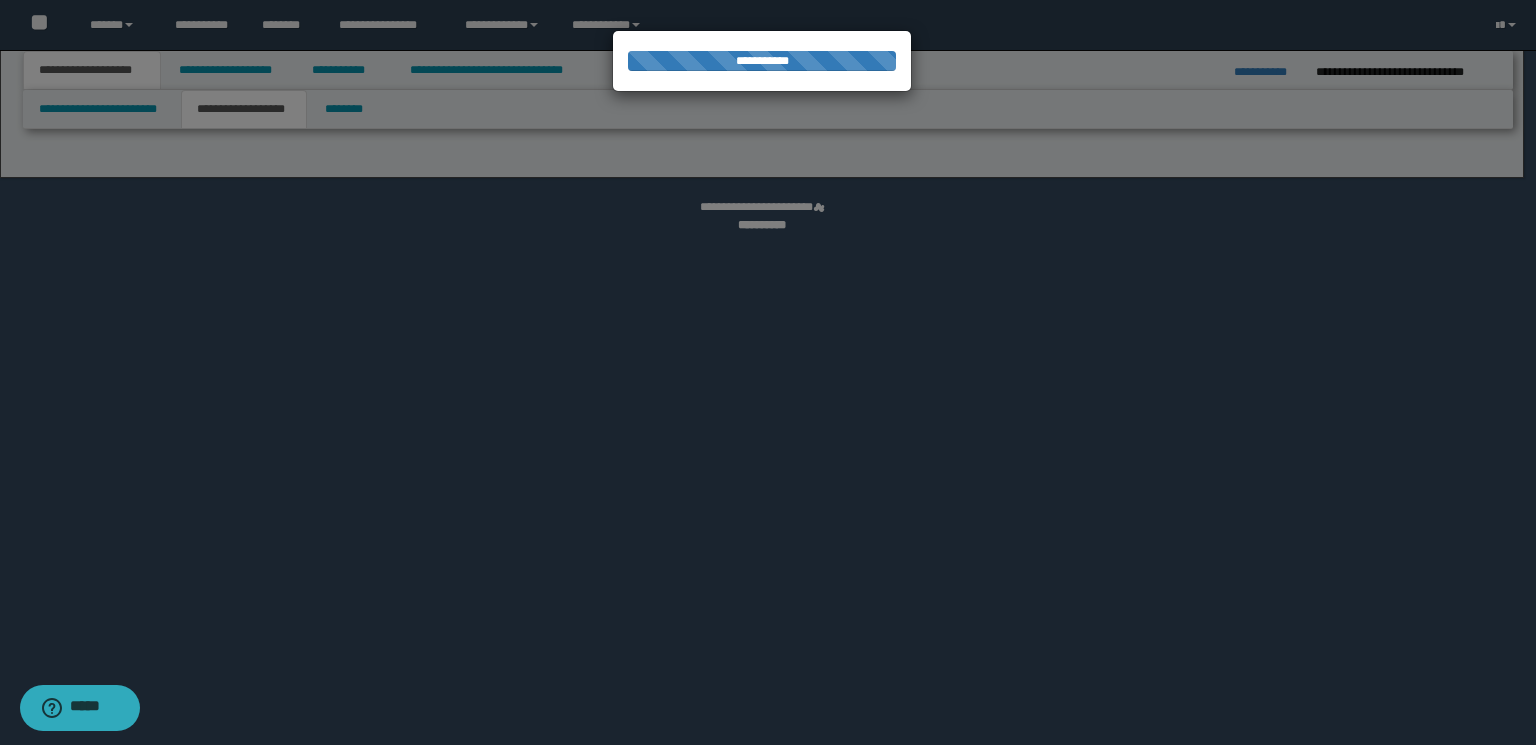 select on "*" 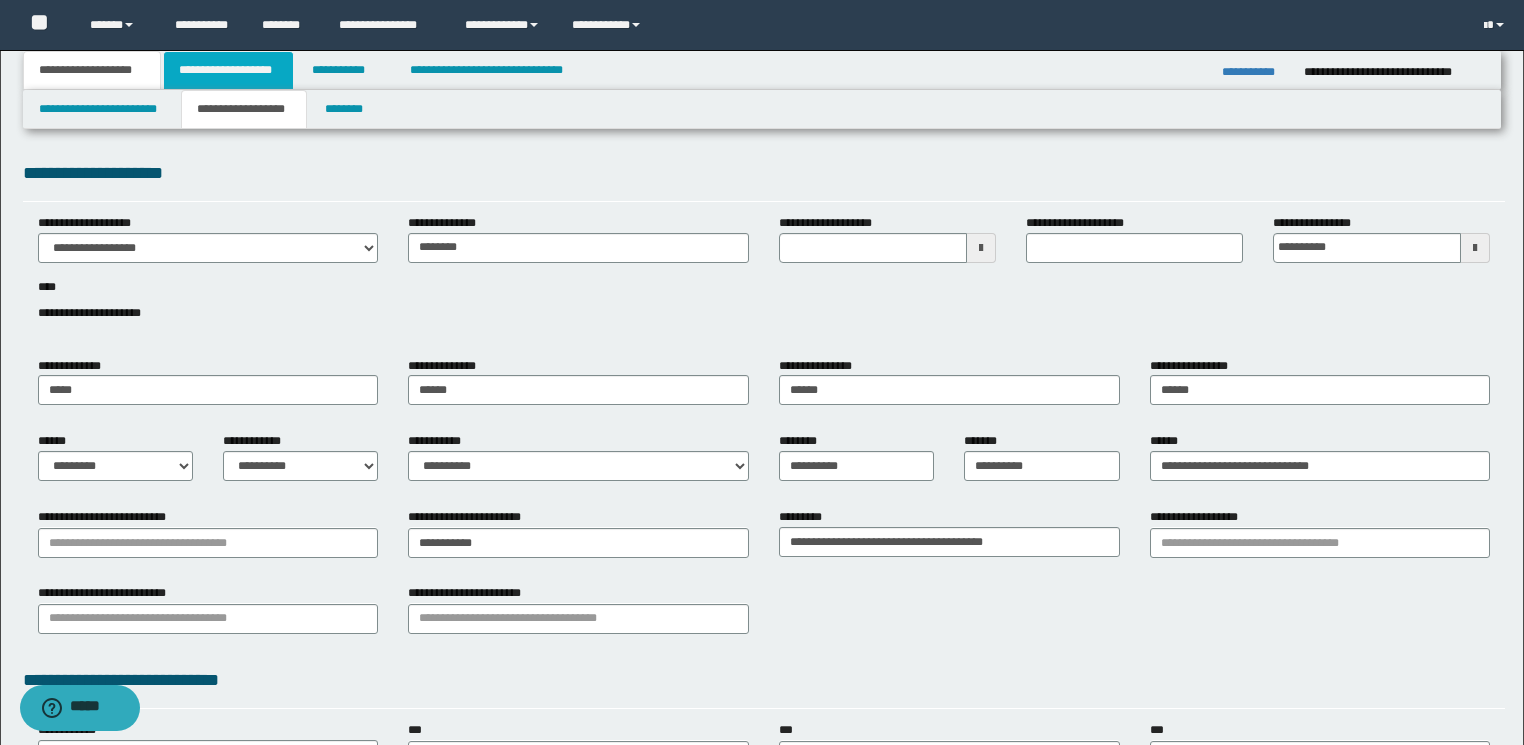 click on "**********" at bounding box center [228, 70] 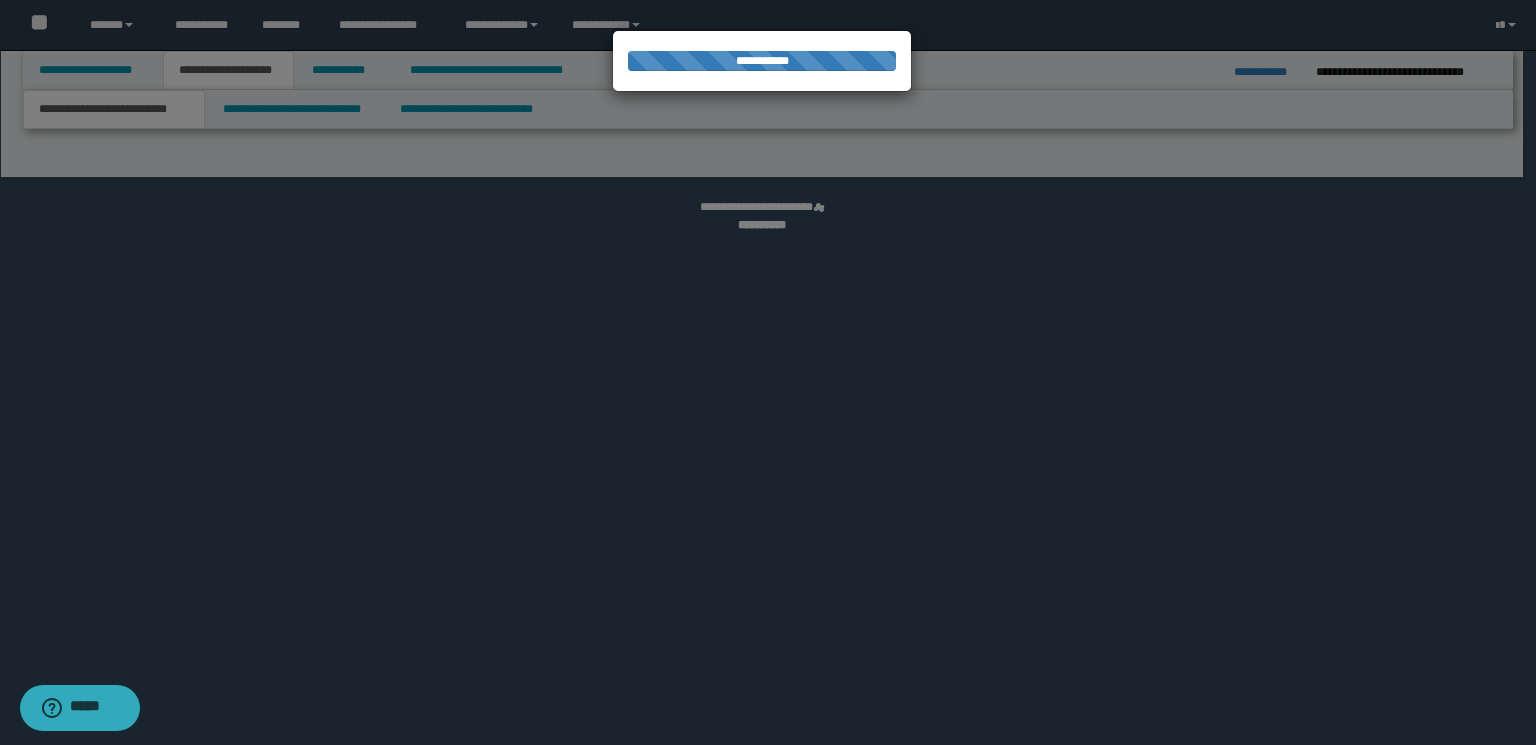 click at bounding box center (768, 372) 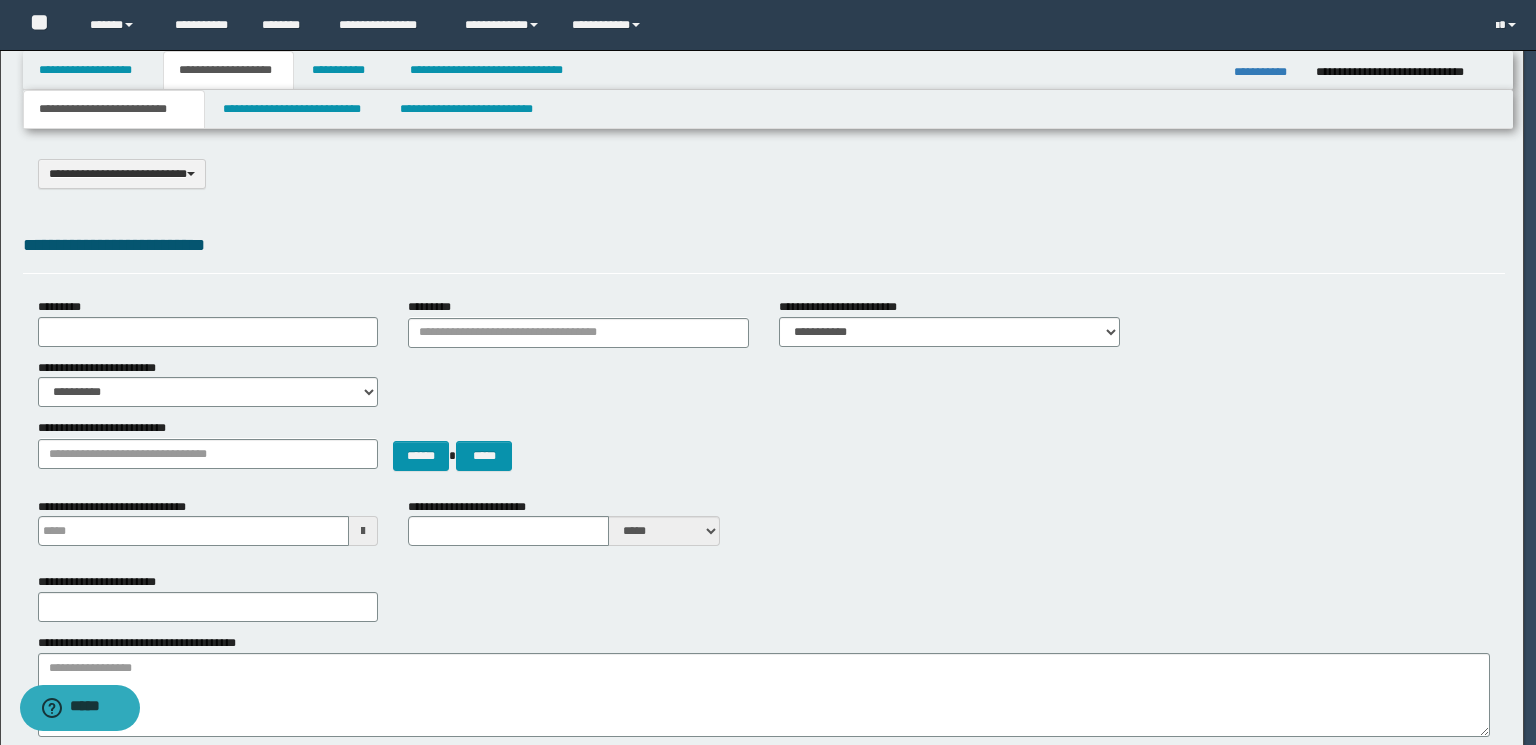 scroll, scrollTop: 0, scrollLeft: 0, axis: both 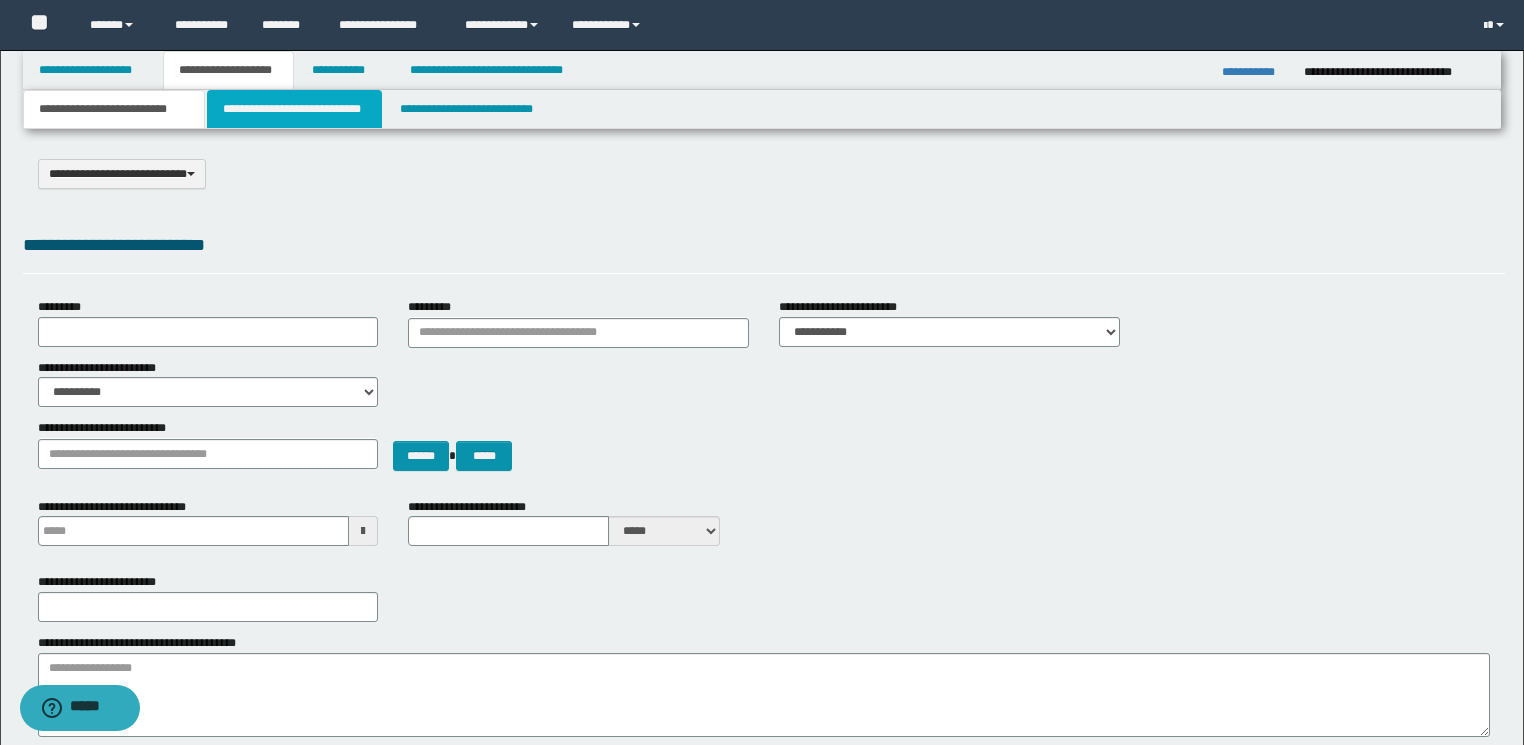 click on "**********" at bounding box center [294, 109] 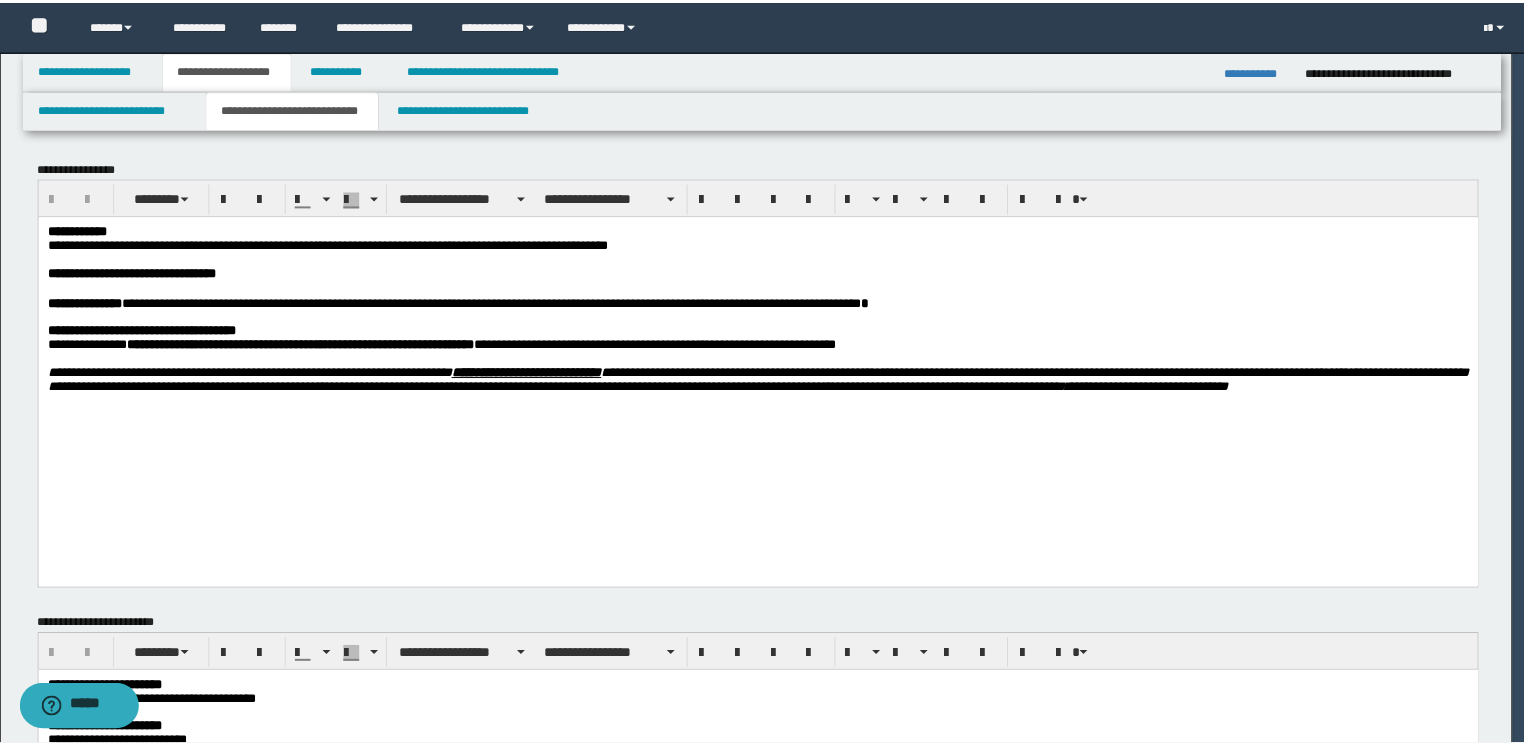 scroll, scrollTop: 0, scrollLeft: 0, axis: both 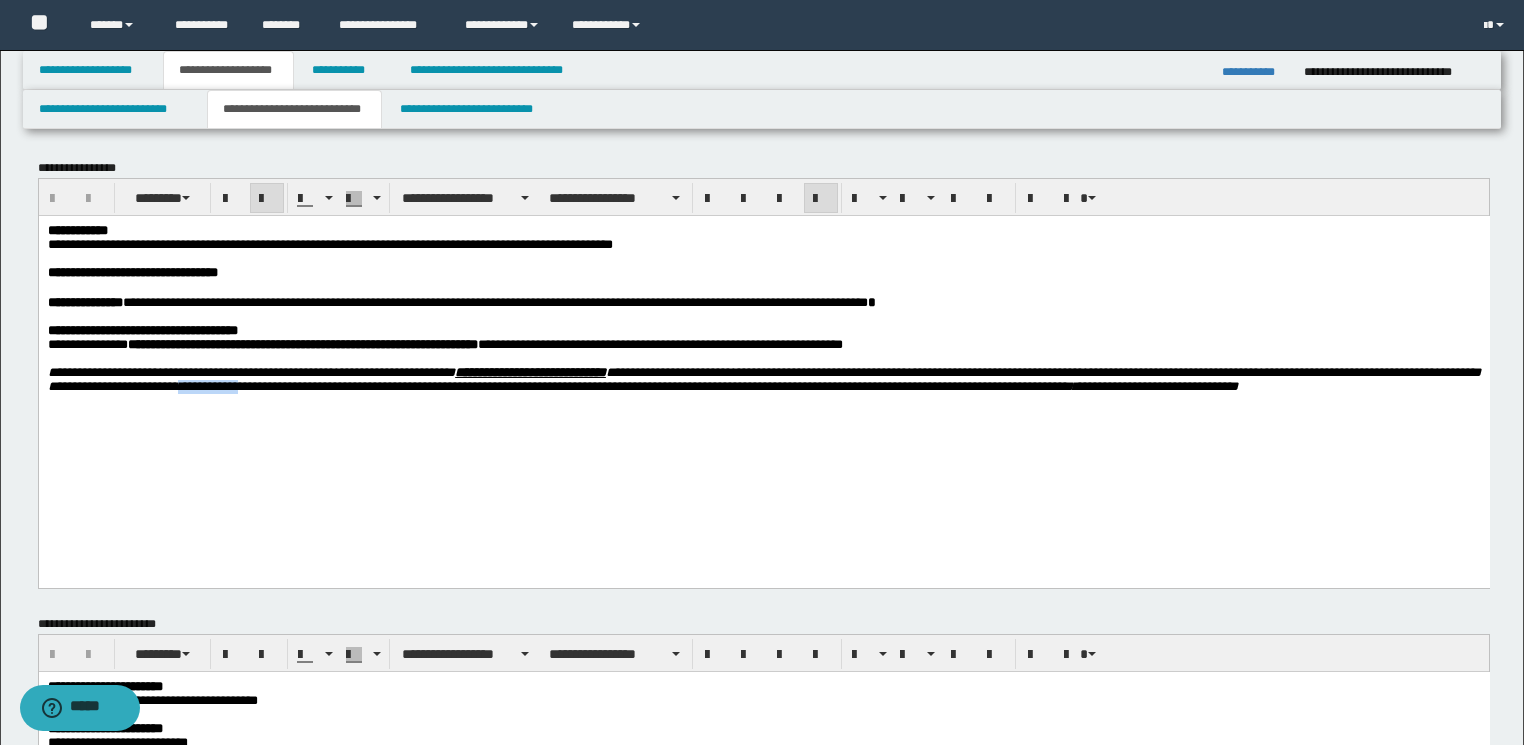 drag, startPoint x: 359, startPoint y: 404, endPoint x: 423, endPoint y: 408, distance: 64.12488 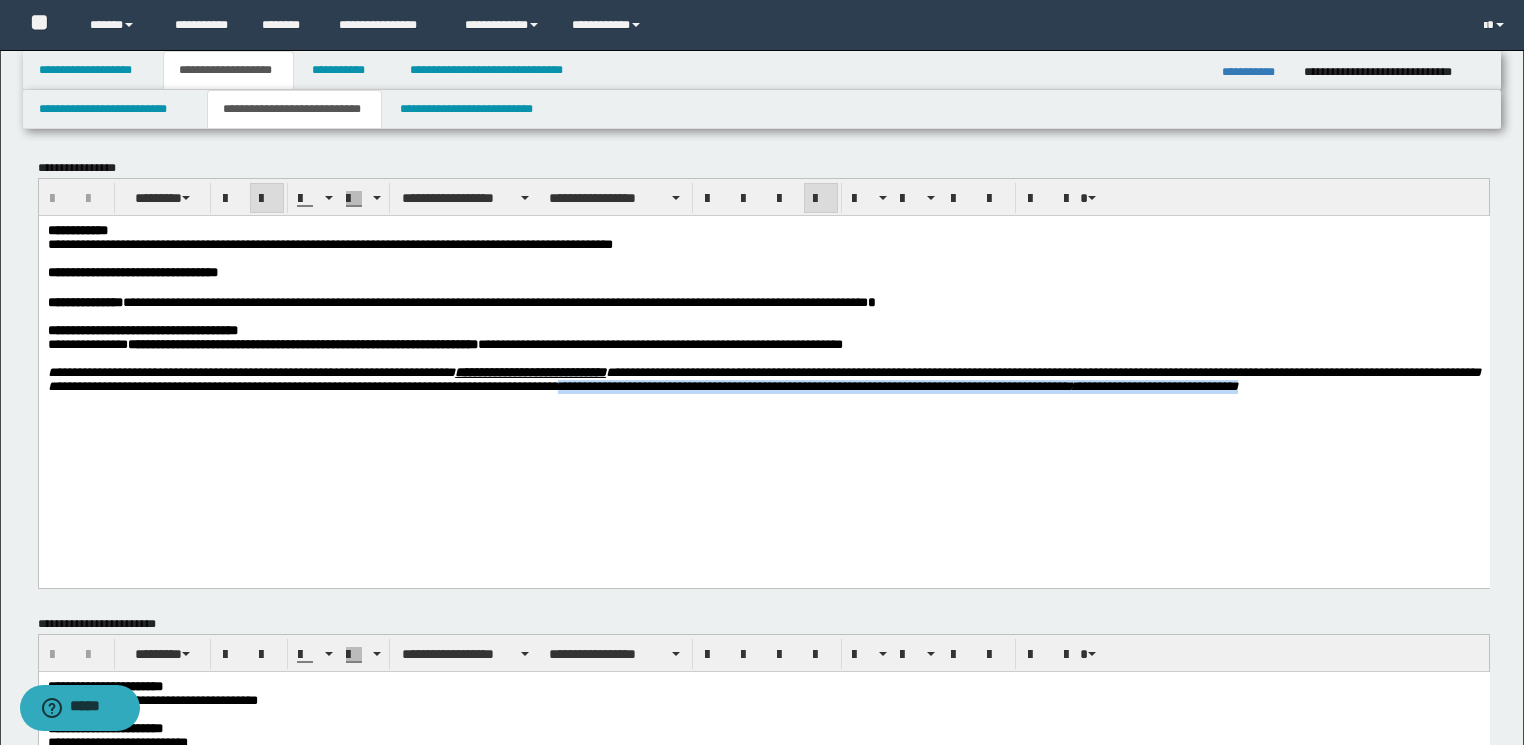 drag, startPoint x: 785, startPoint y: 406, endPoint x: 931, endPoint y: 423, distance: 146.98639 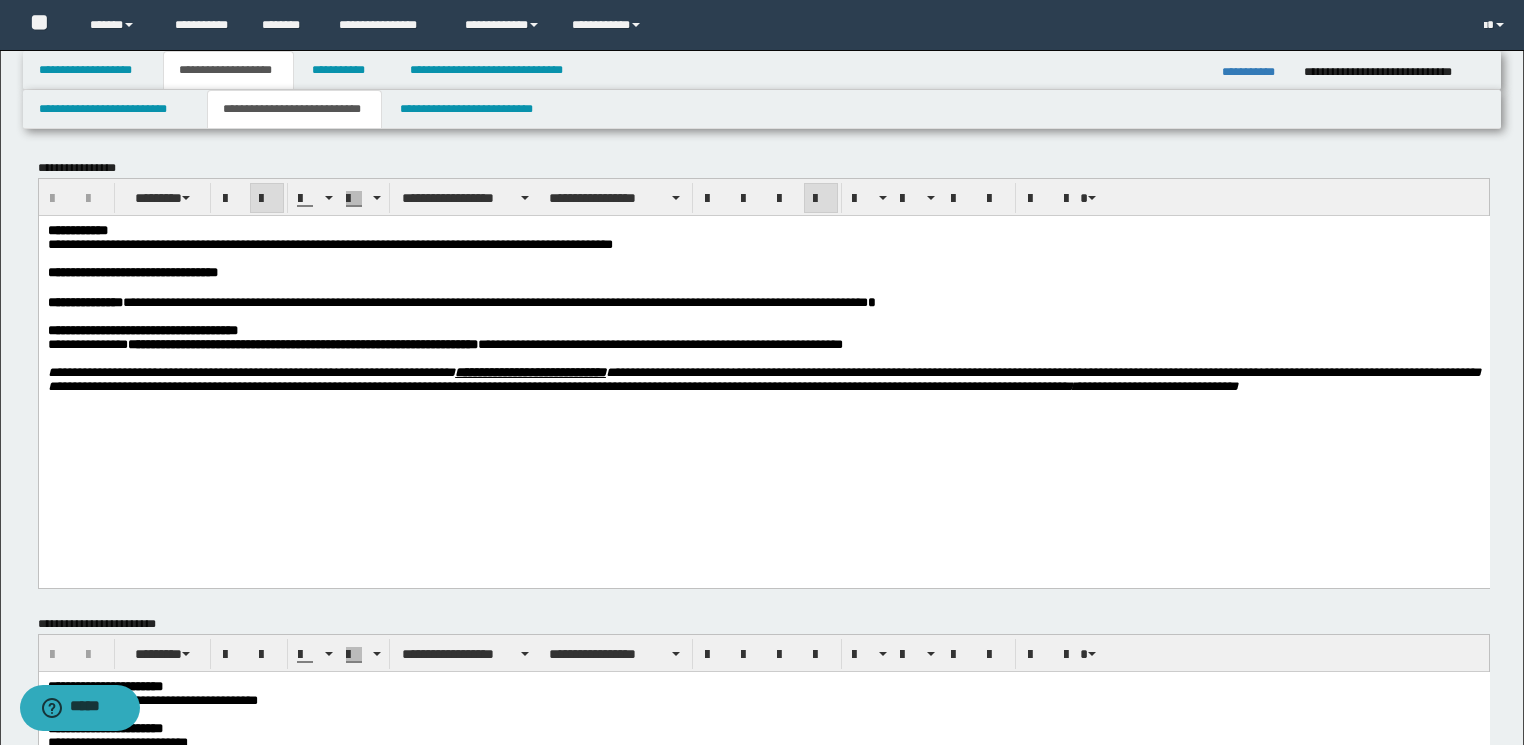 click at bounding box center [763, 431] 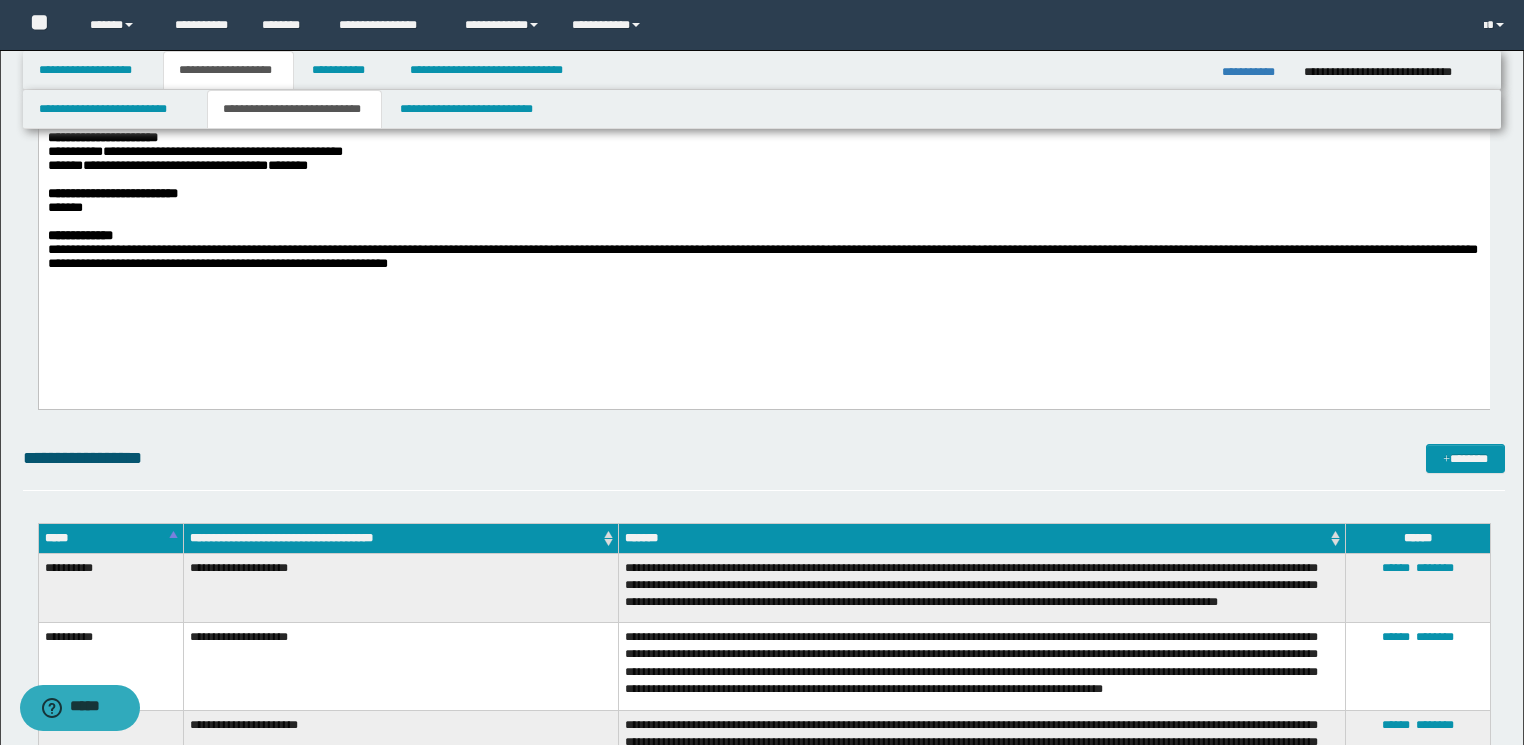scroll, scrollTop: 640, scrollLeft: 0, axis: vertical 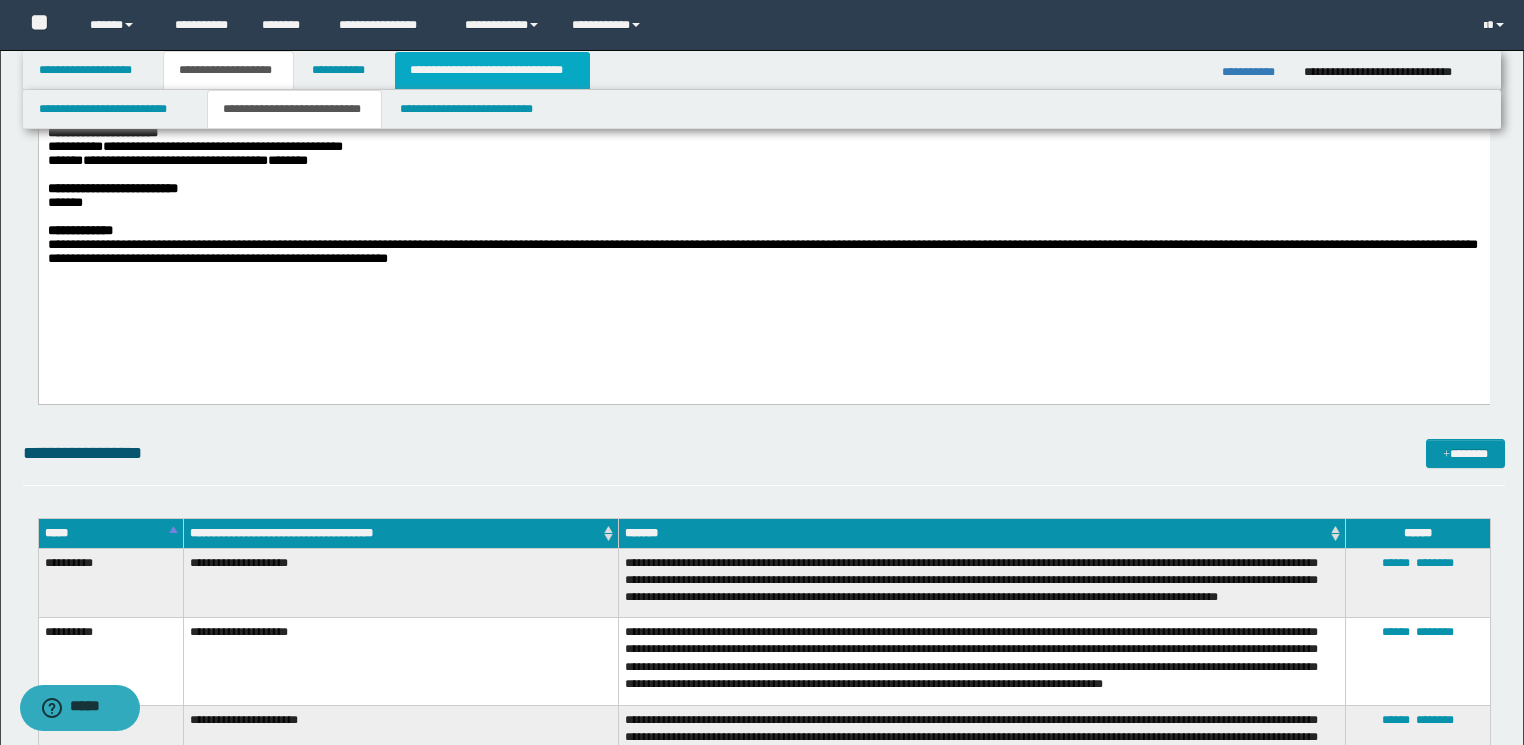 click on "**********" at bounding box center [492, 70] 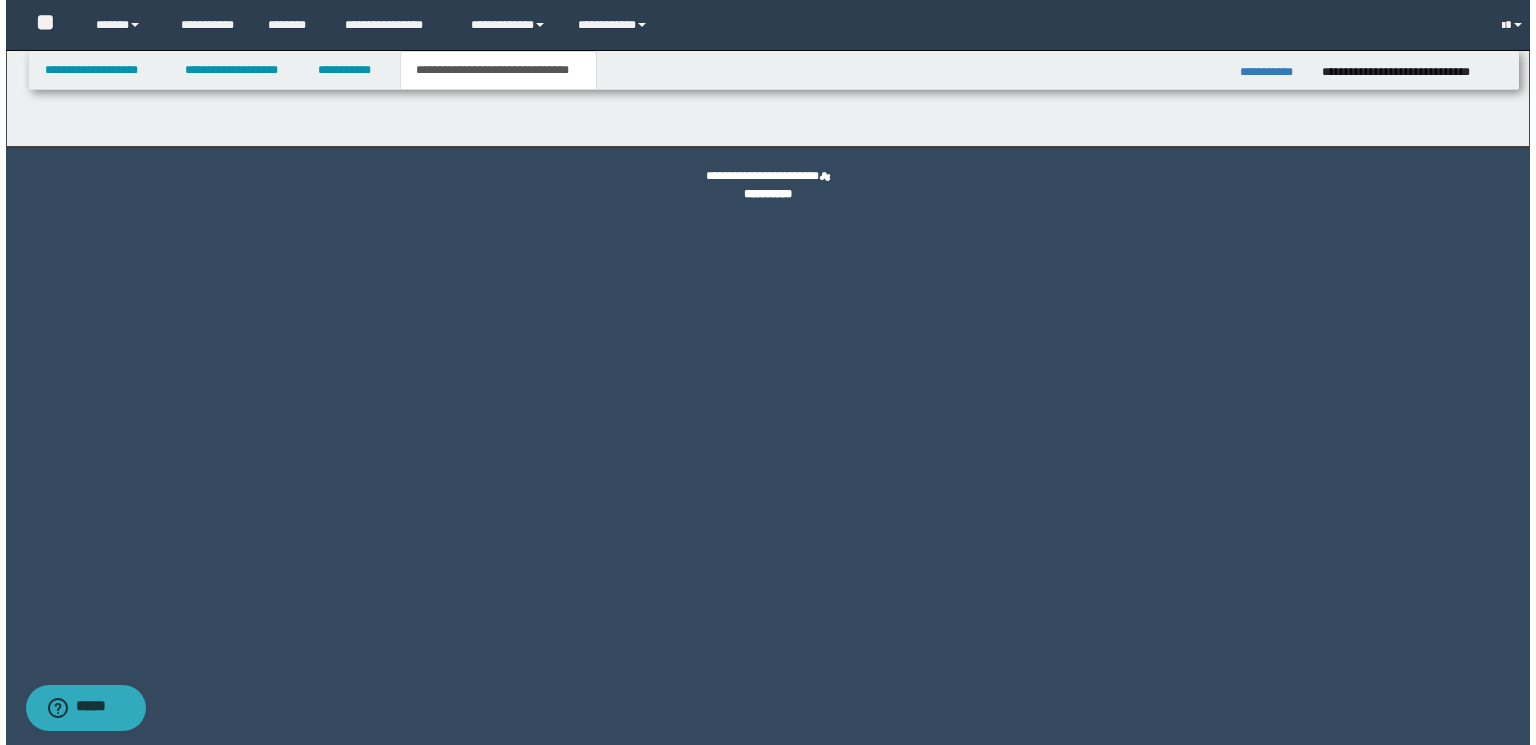 scroll, scrollTop: 0, scrollLeft: 0, axis: both 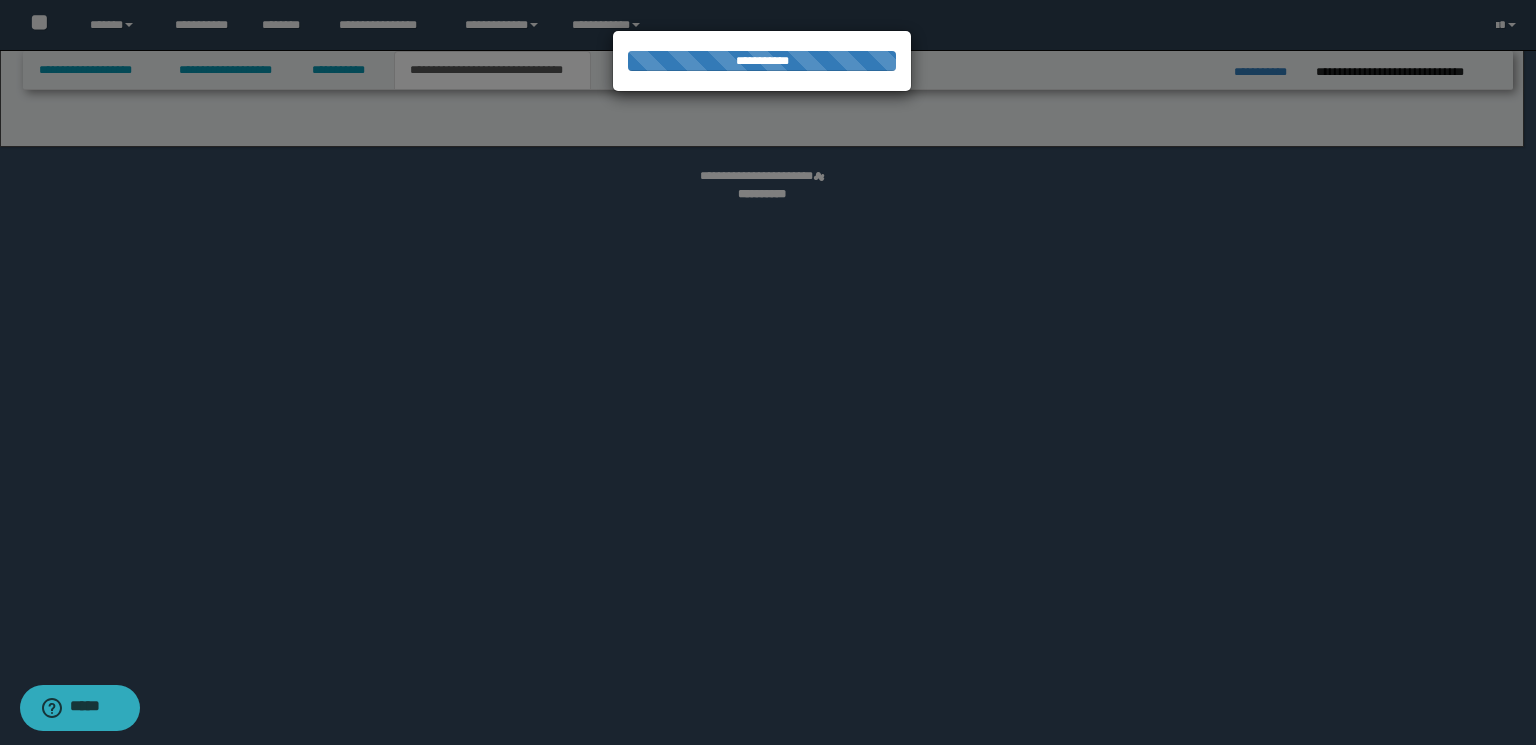 select on "*" 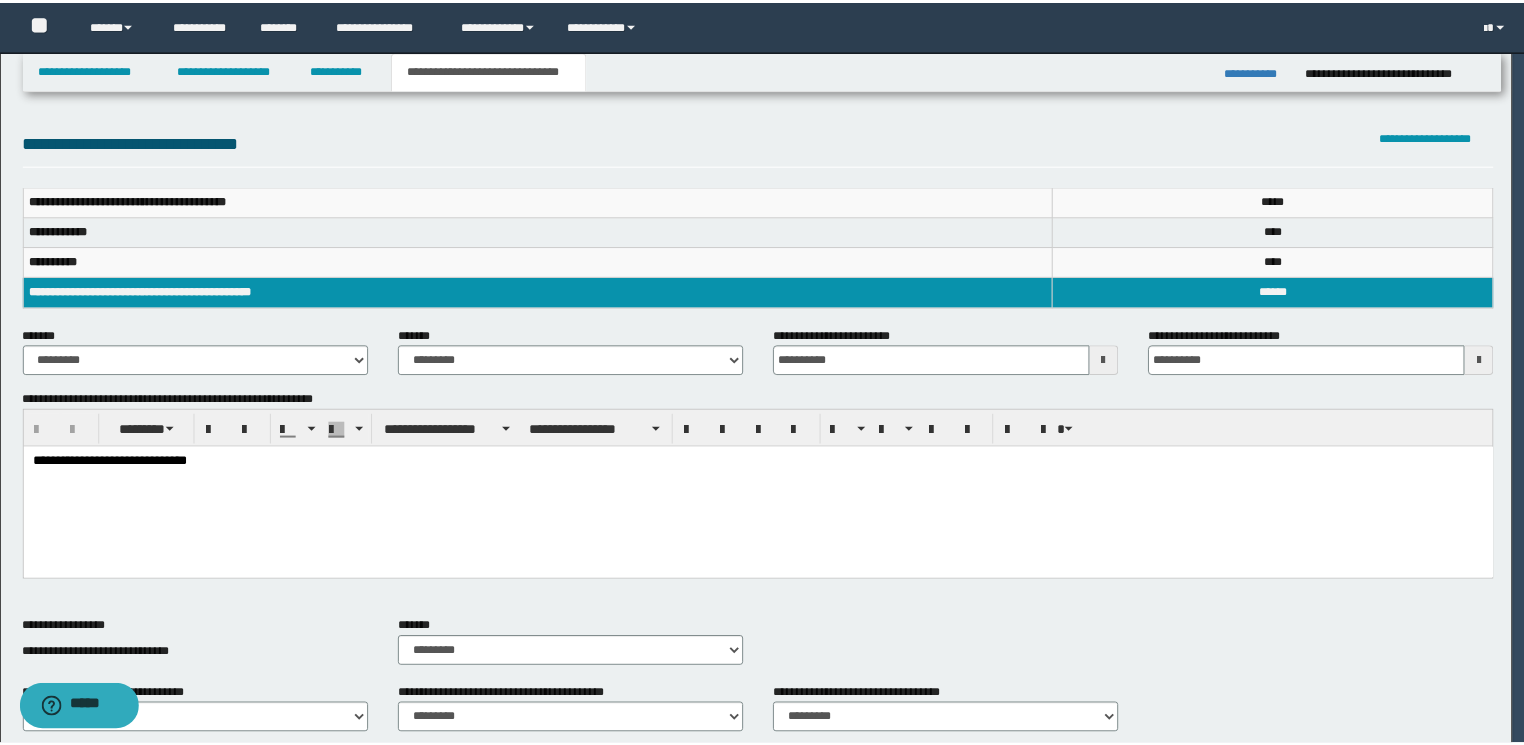 scroll, scrollTop: 0, scrollLeft: 0, axis: both 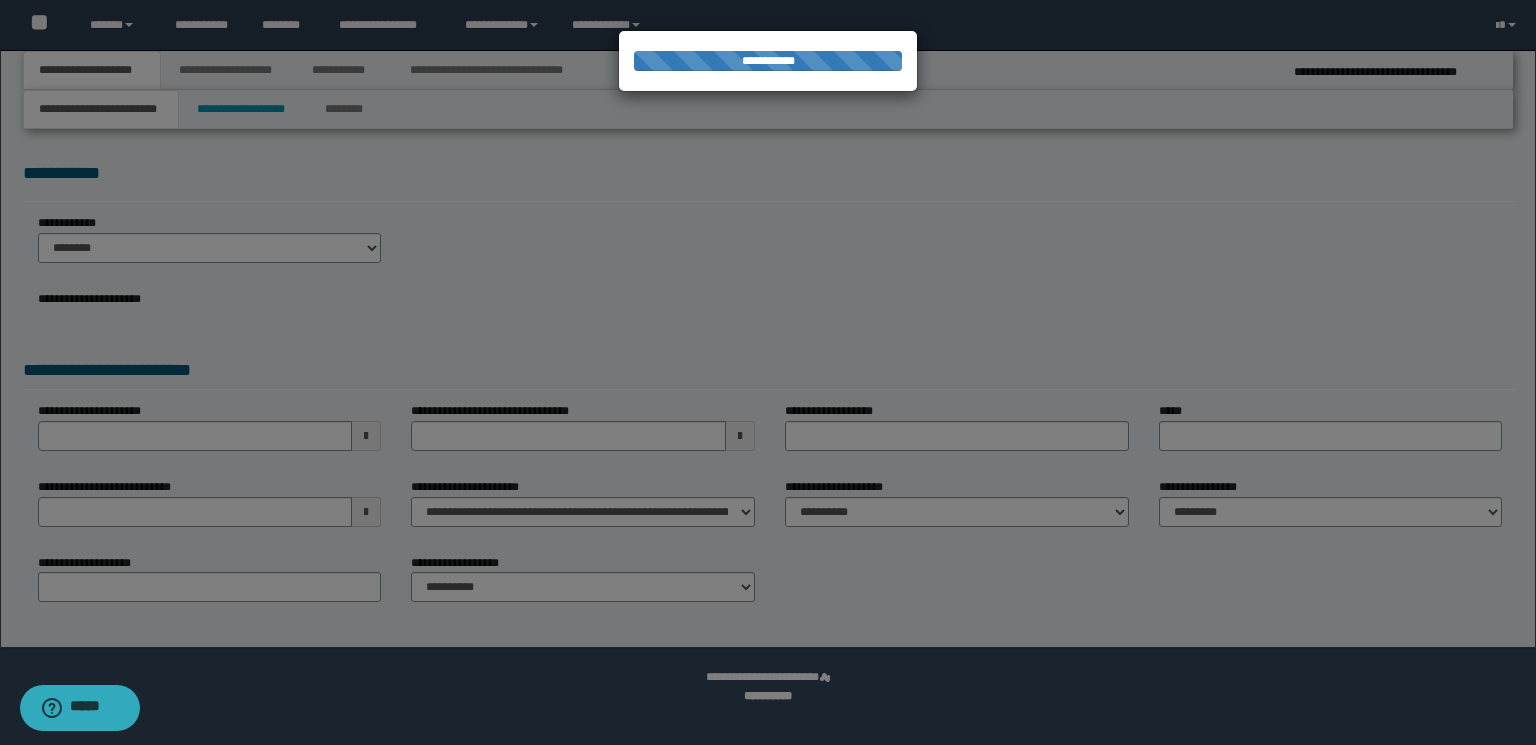 type on "**********" 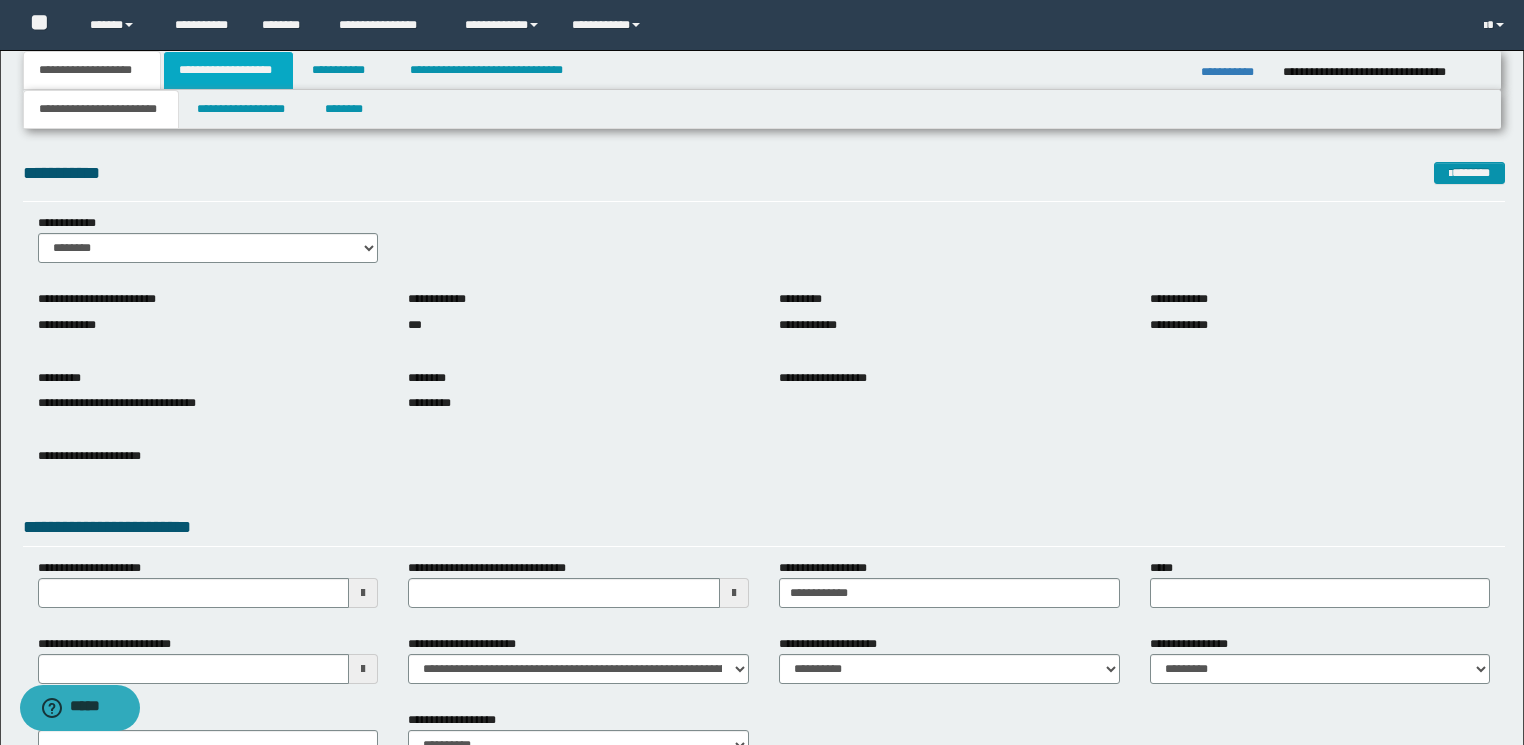 click on "**********" at bounding box center [228, 70] 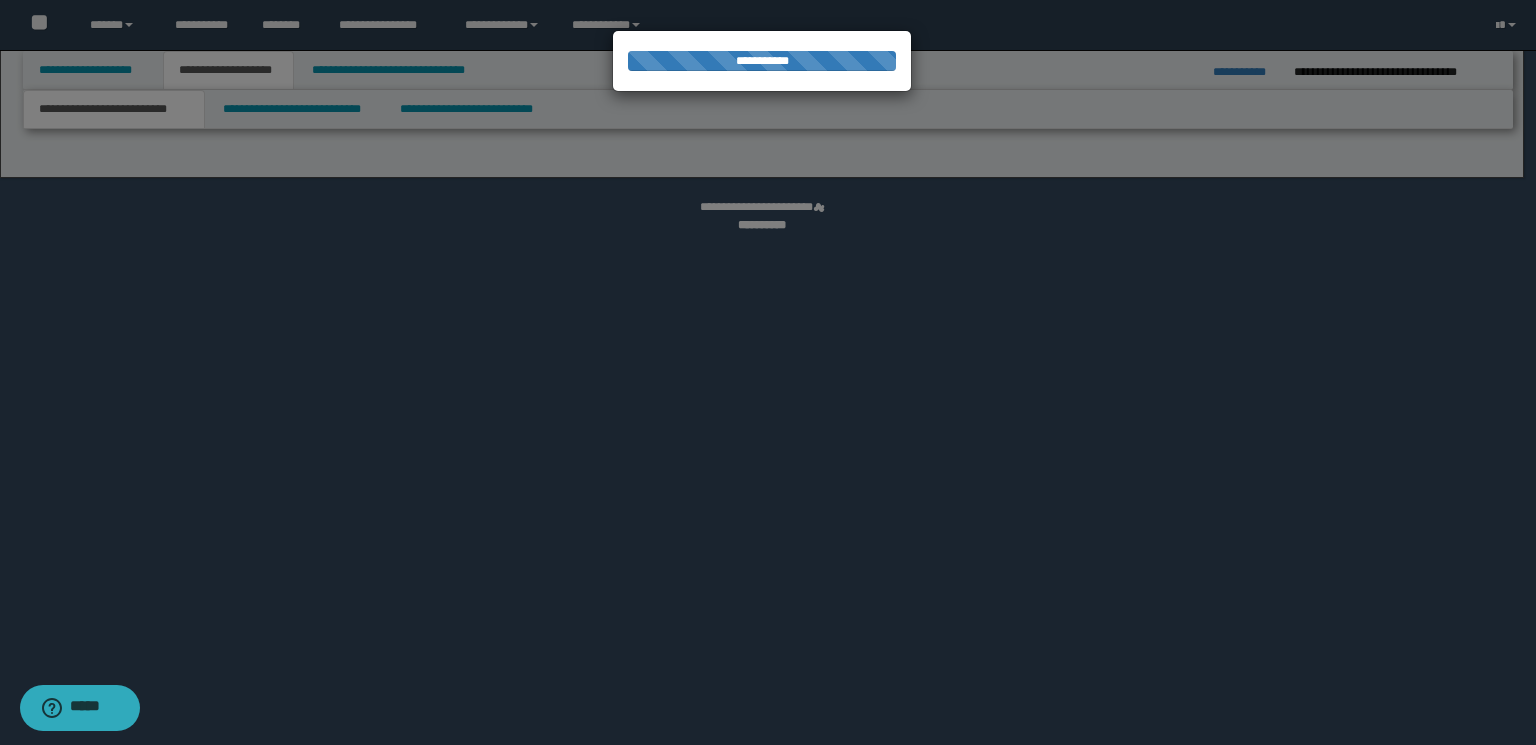 click at bounding box center (768, 372) 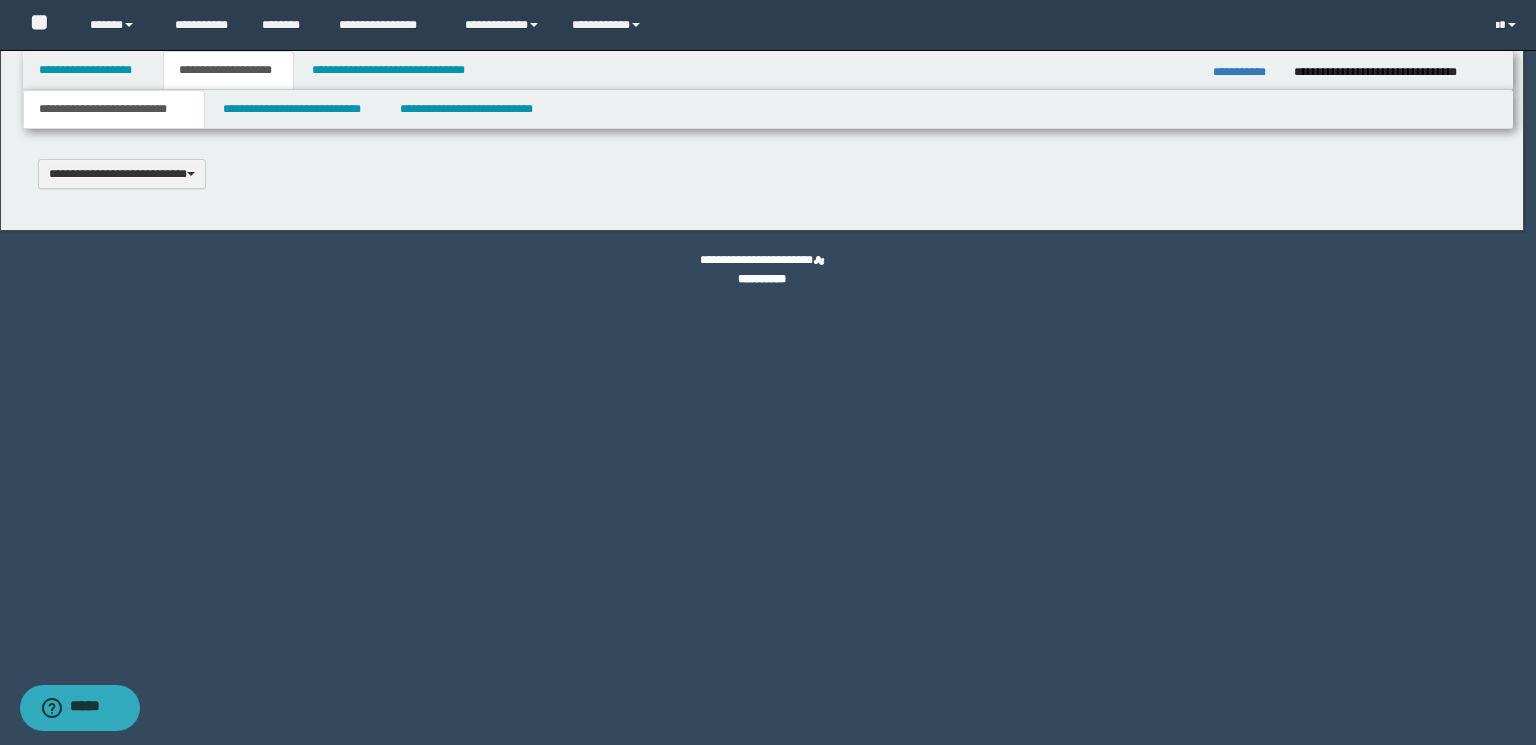 scroll, scrollTop: 0, scrollLeft: 0, axis: both 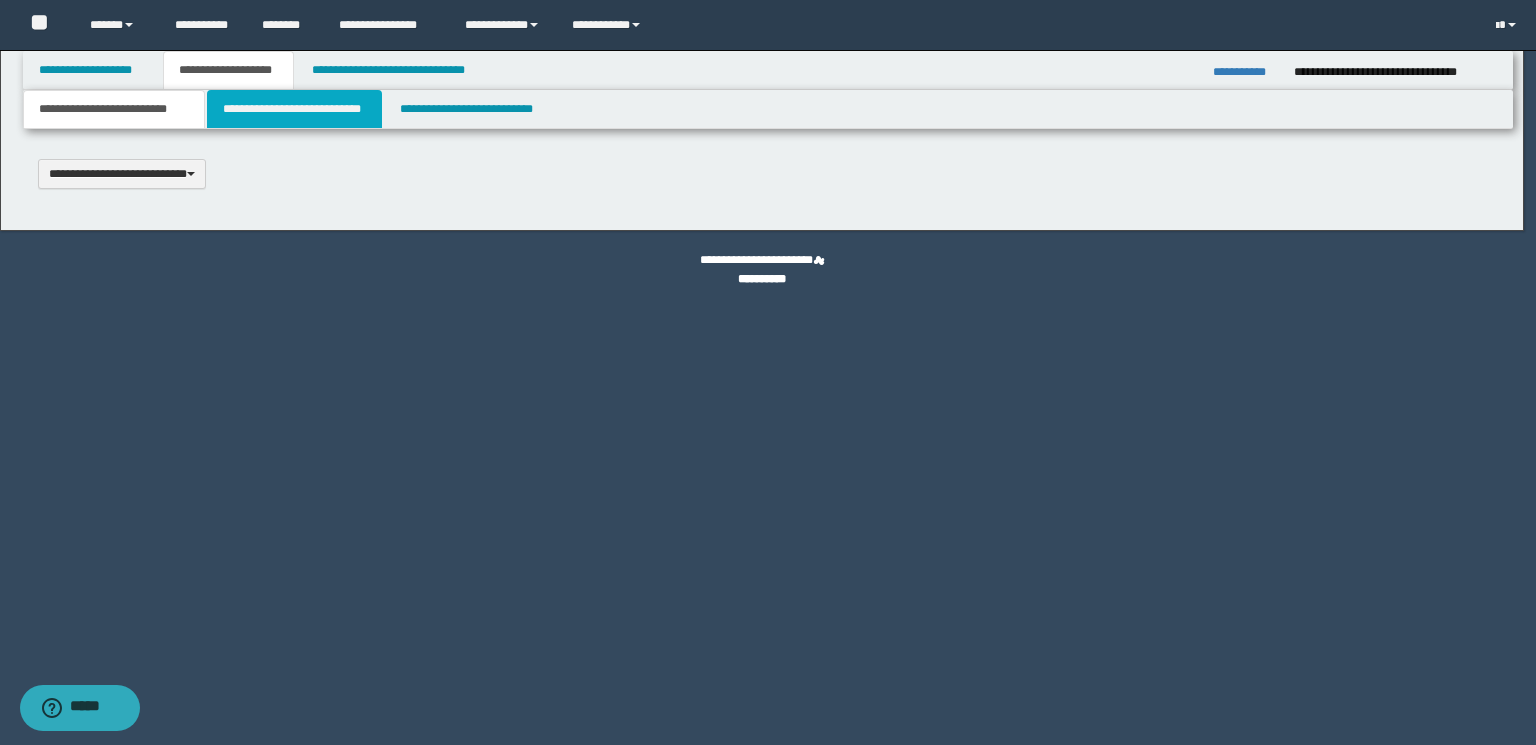 type 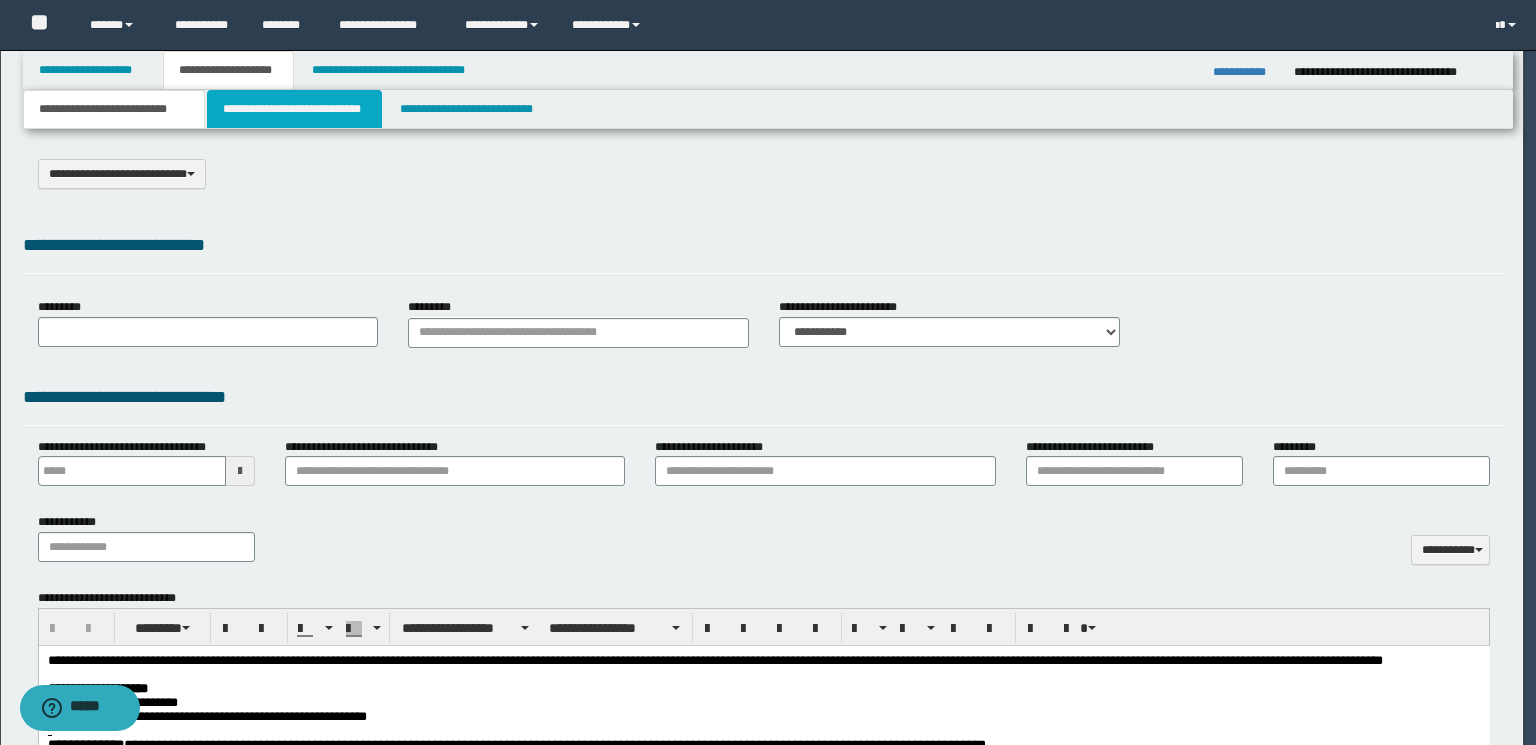 click on "**********" at bounding box center [294, 109] 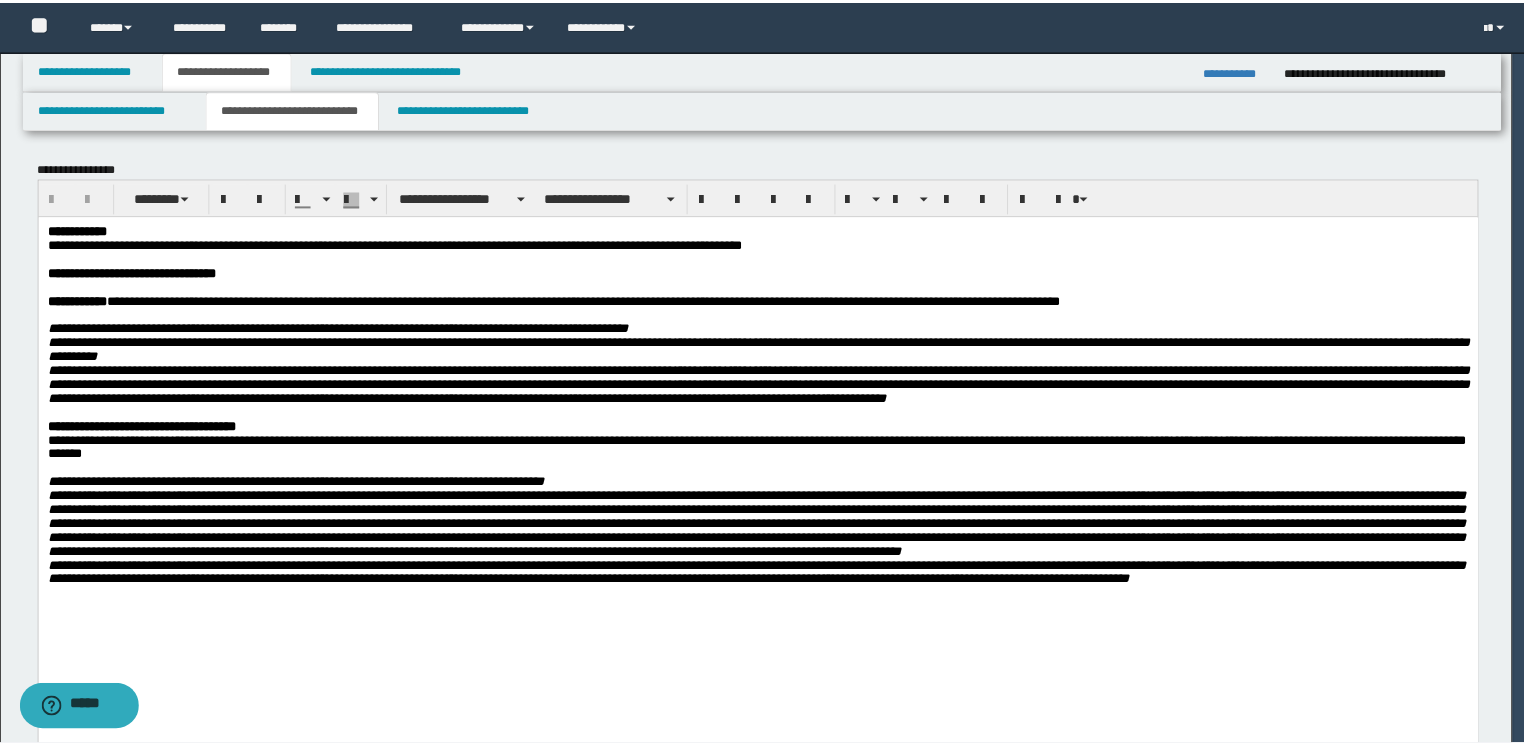scroll, scrollTop: 0, scrollLeft: 0, axis: both 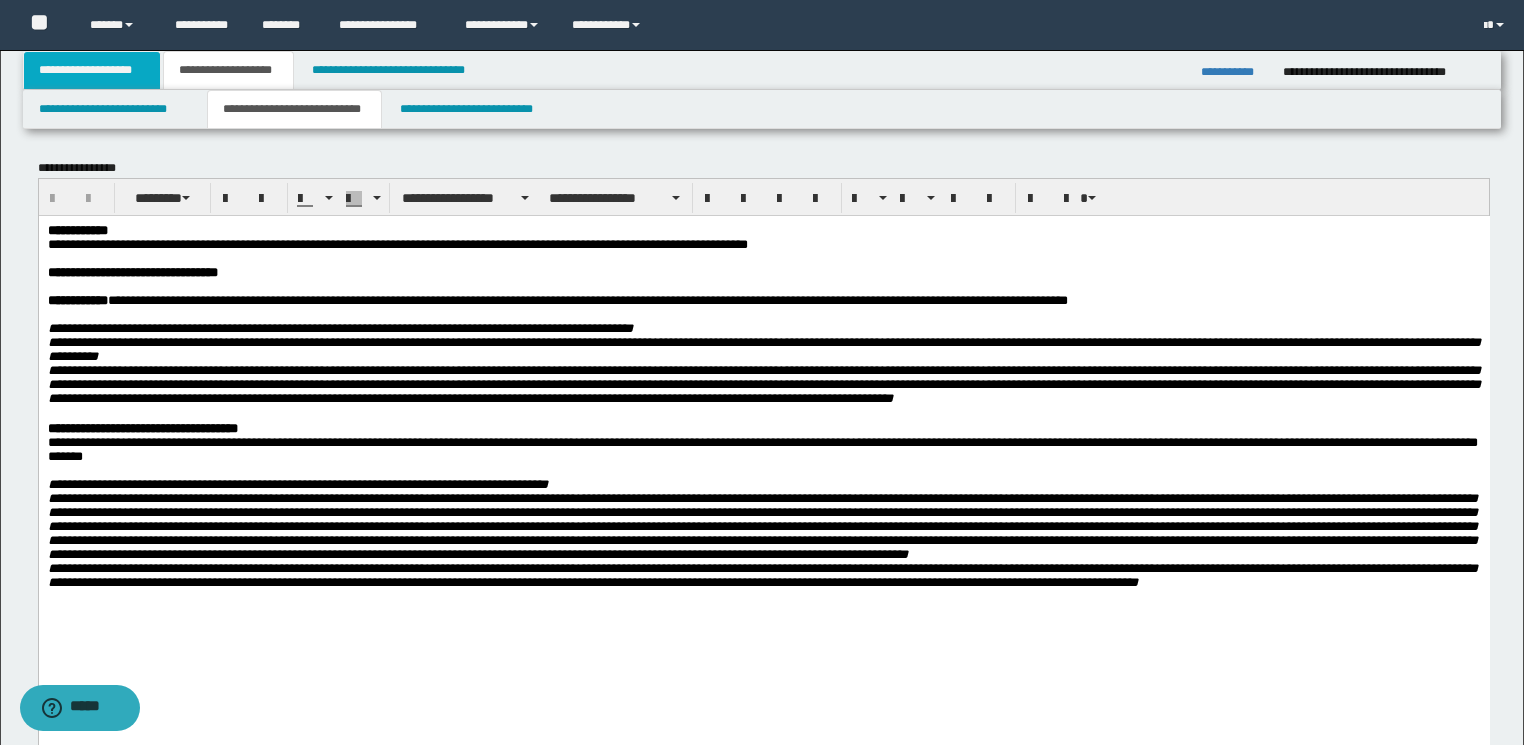 click on "**********" at bounding box center (92, 70) 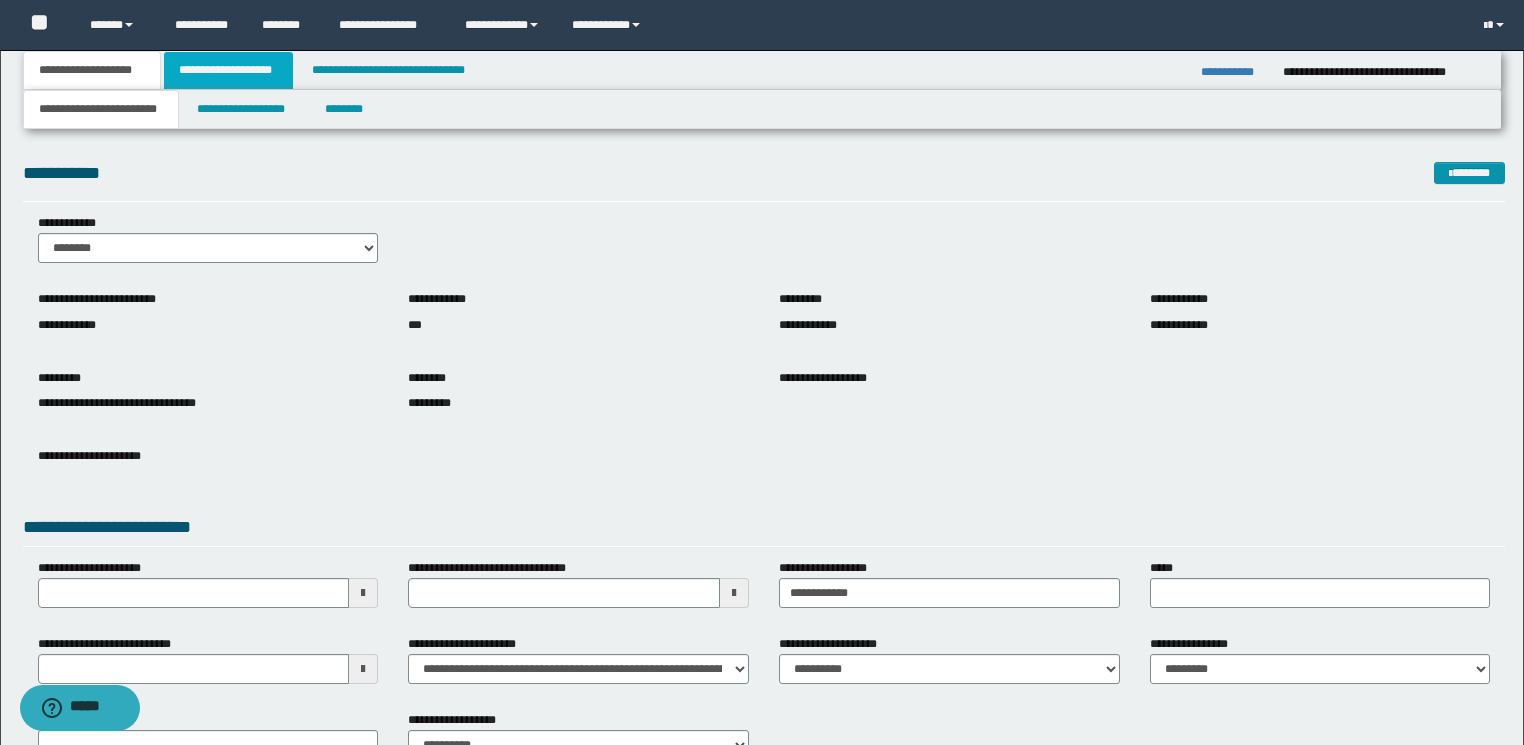 click on "**********" at bounding box center [228, 70] 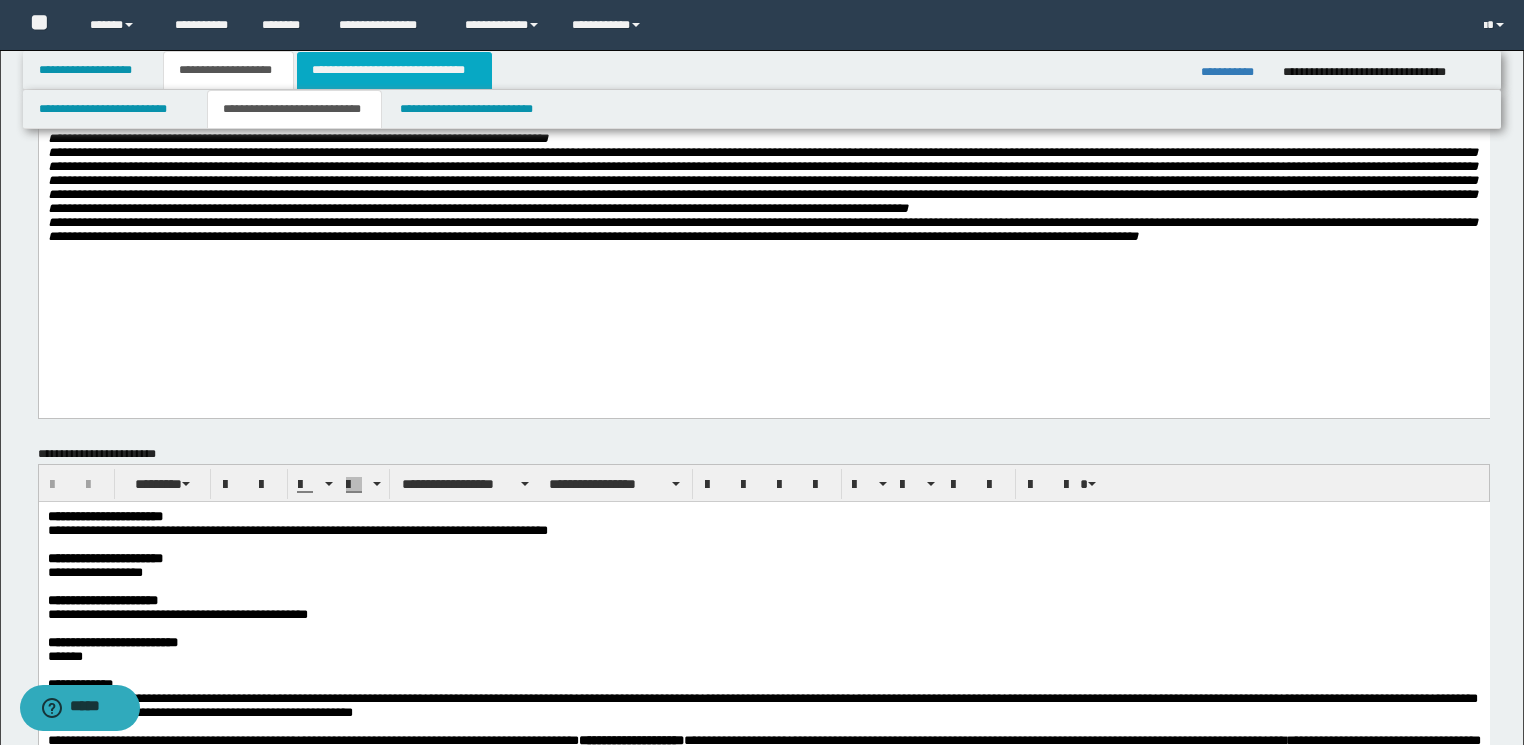 scroll, scrollTop: 240, scrollLeft: 0, axis: vertical 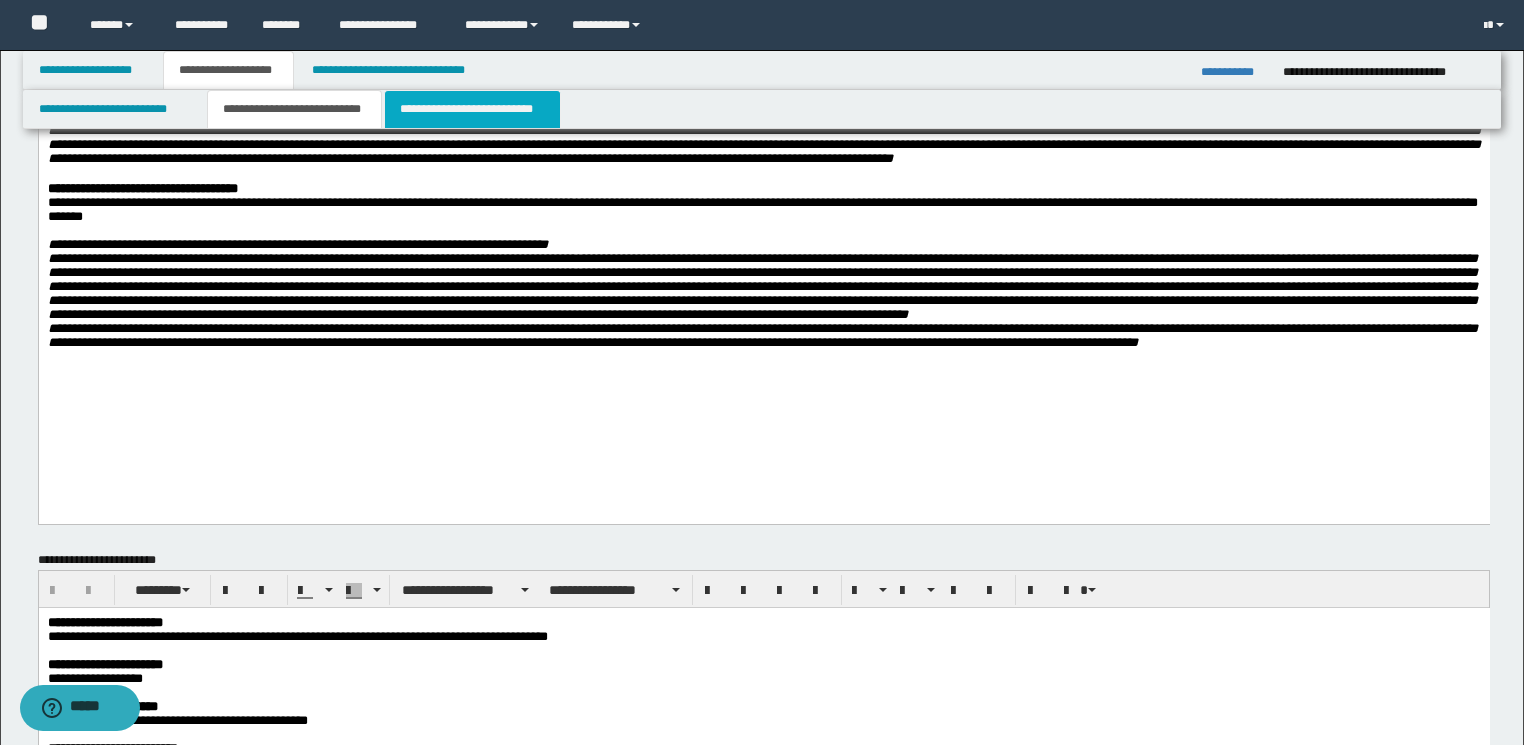 click on "**********" at bounding box center [472, 109] 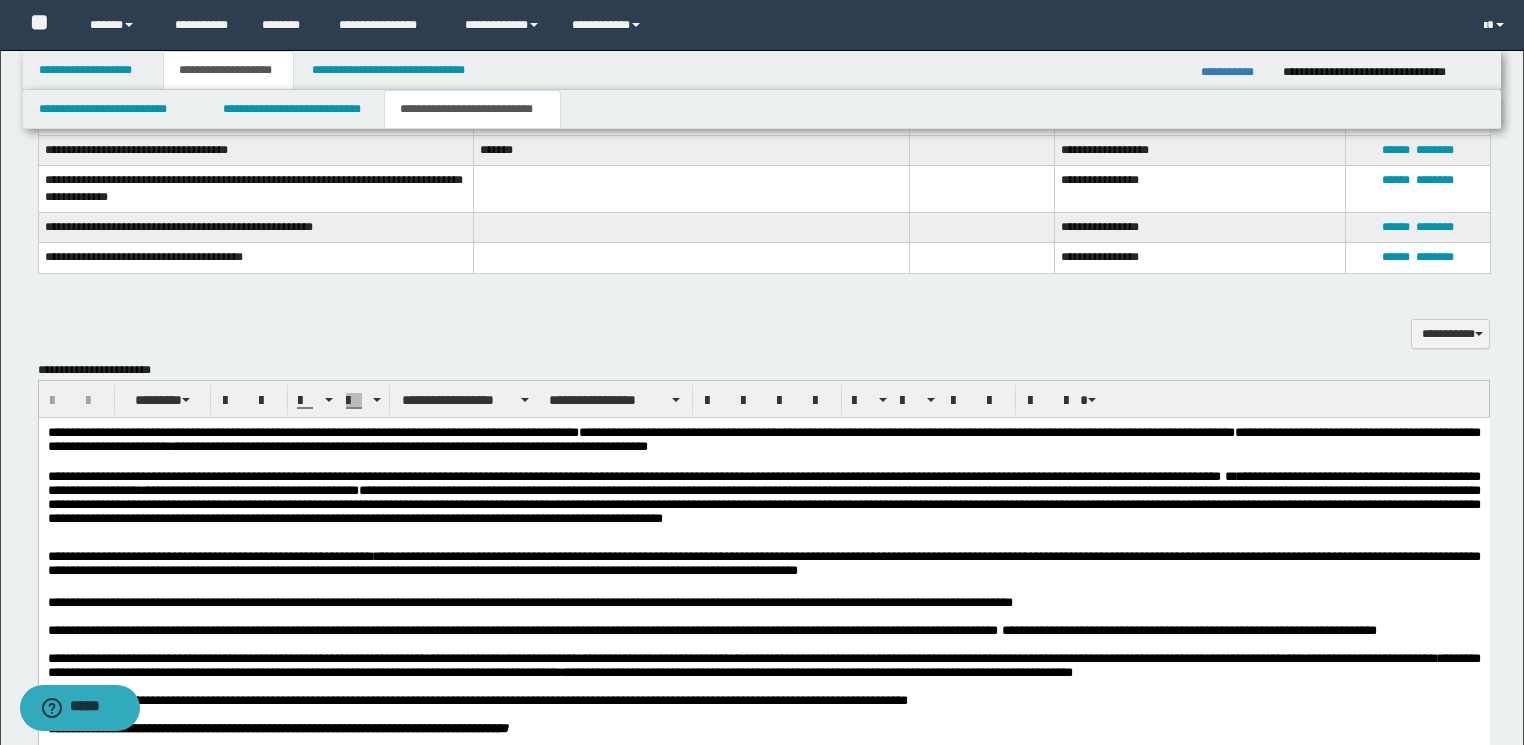 scroll, scrollTop: 480, scrollLeft: 0, axis: vertical 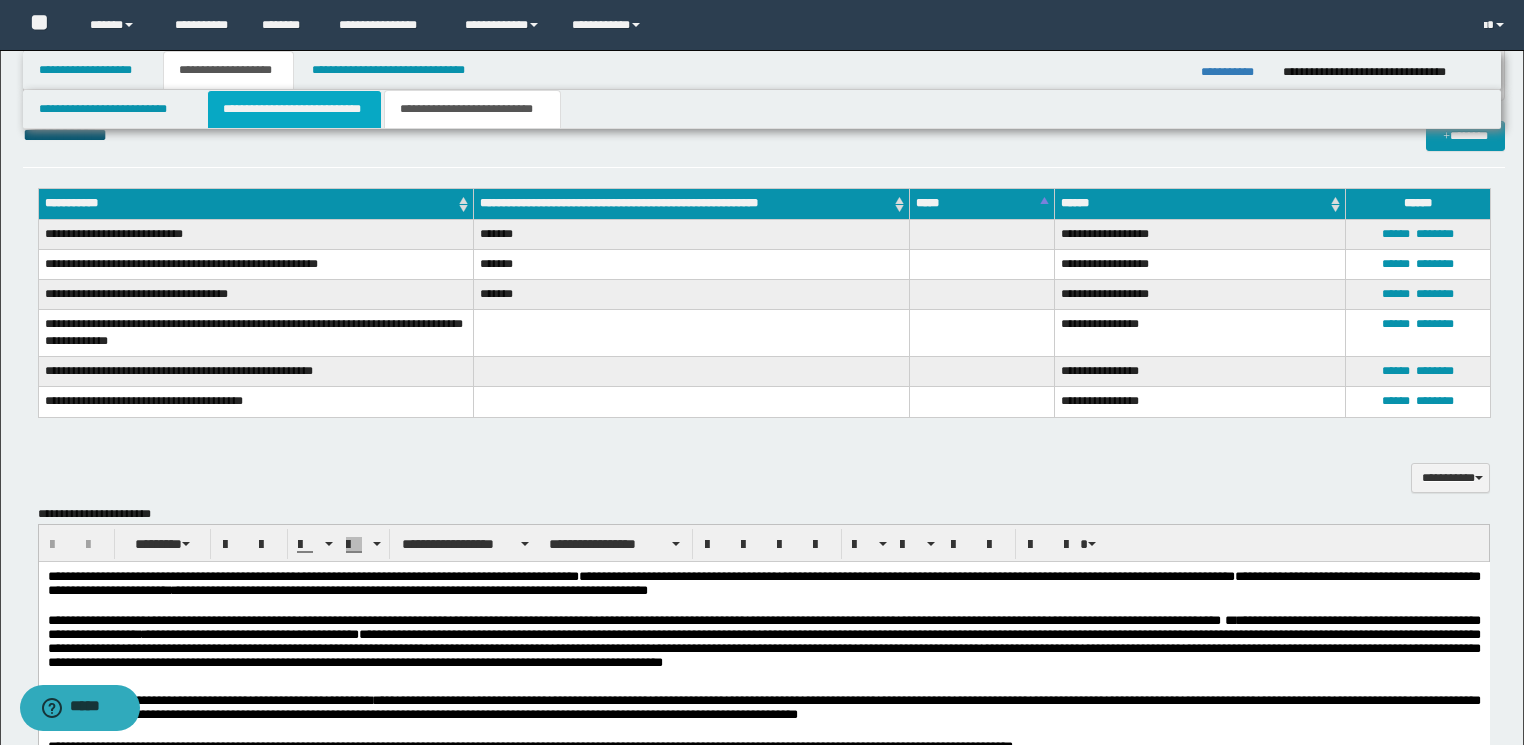 click on "**********" at bounding box center [294, 109] 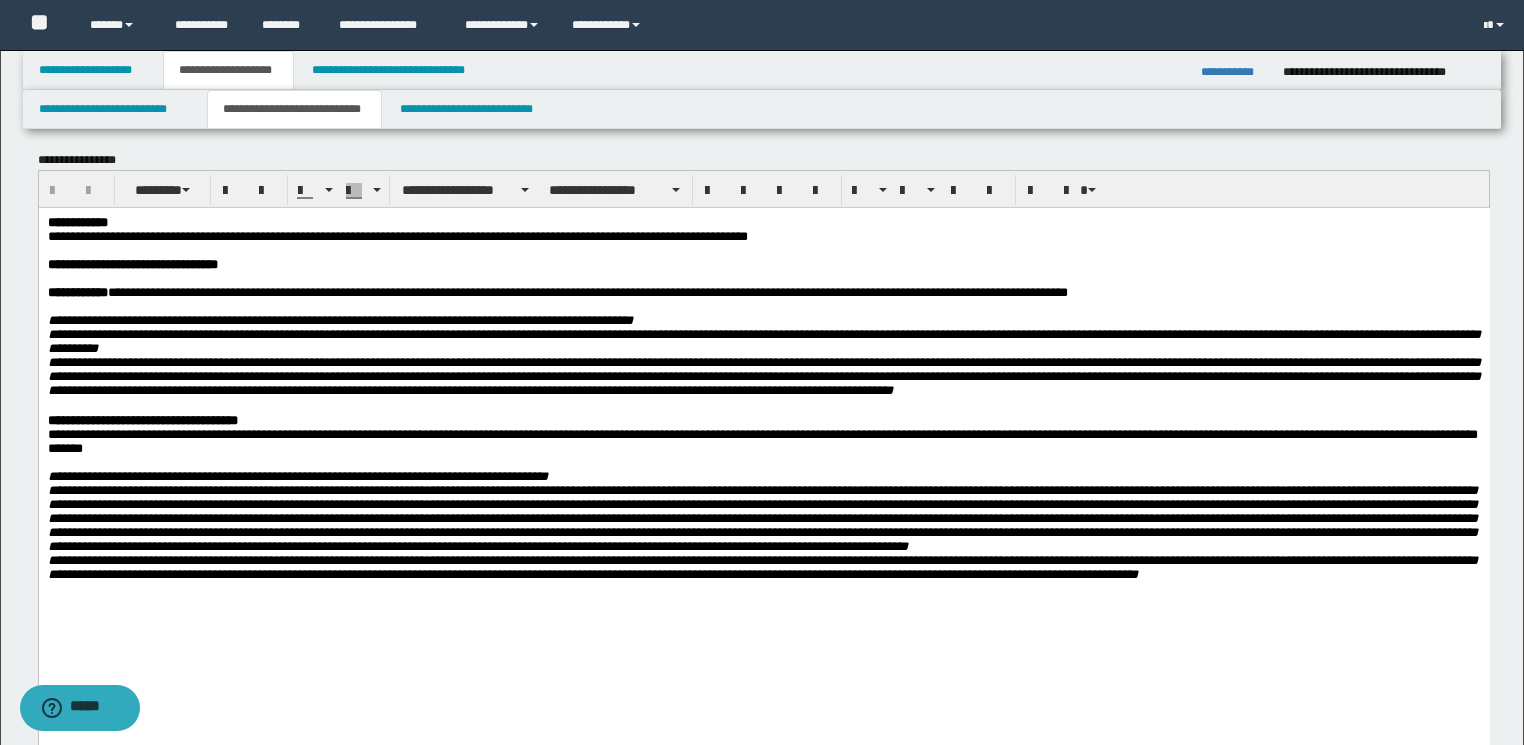 scroll, scrollTop: 0, scrollLeft: 0, axis: both 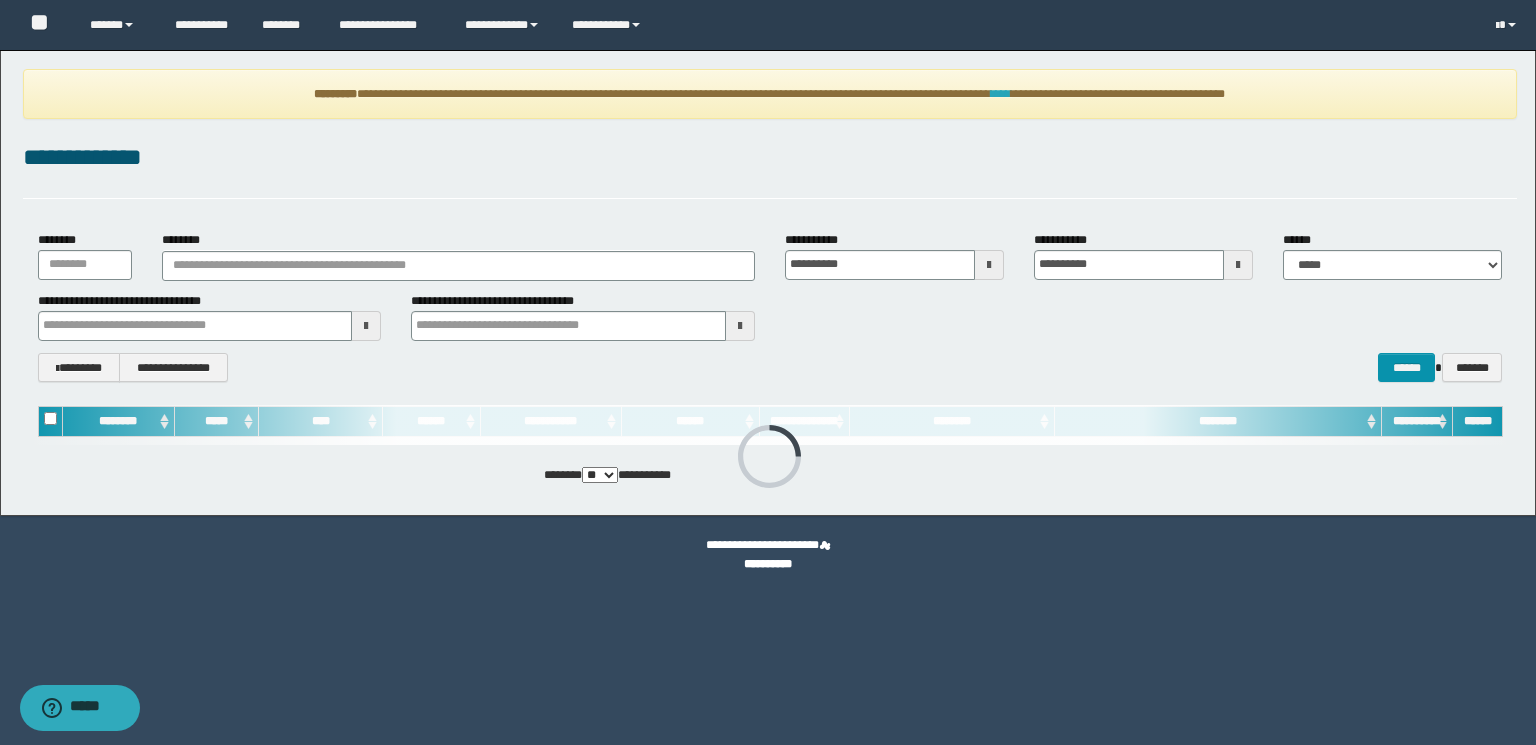click on "****" at bounding box center [1001, 94] 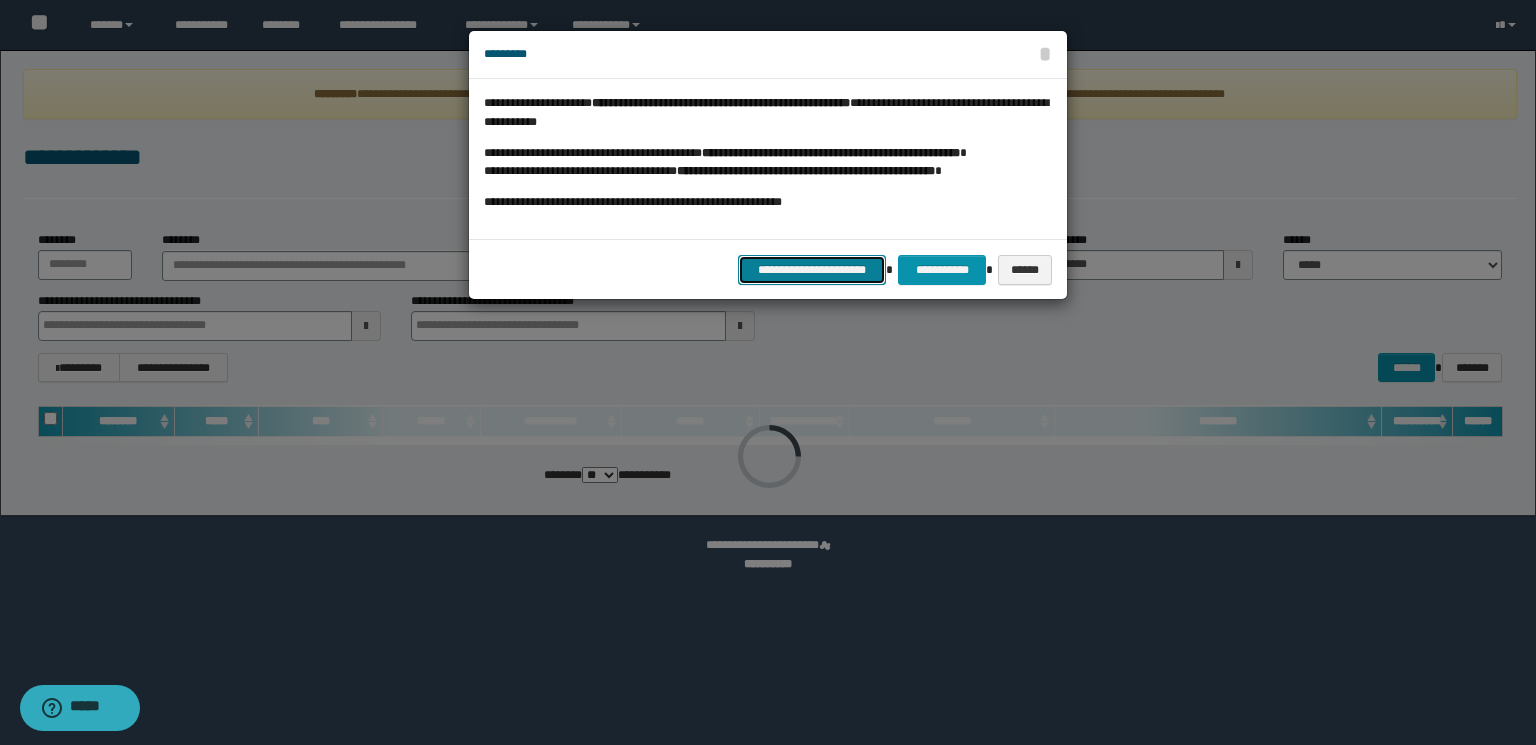 click on "**********" at bounding box center (812, 270) 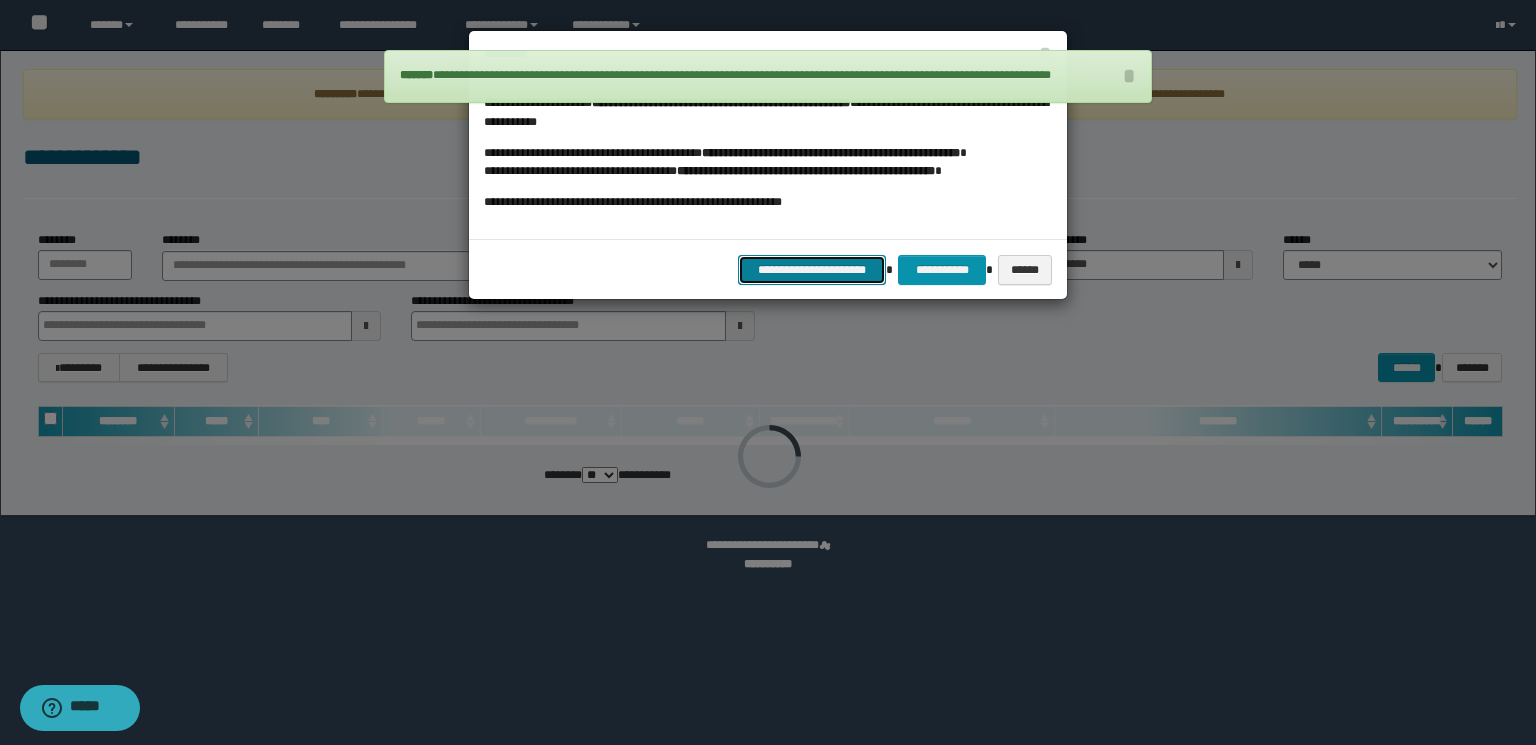 click on "**********" at bounding box center [812, 270] 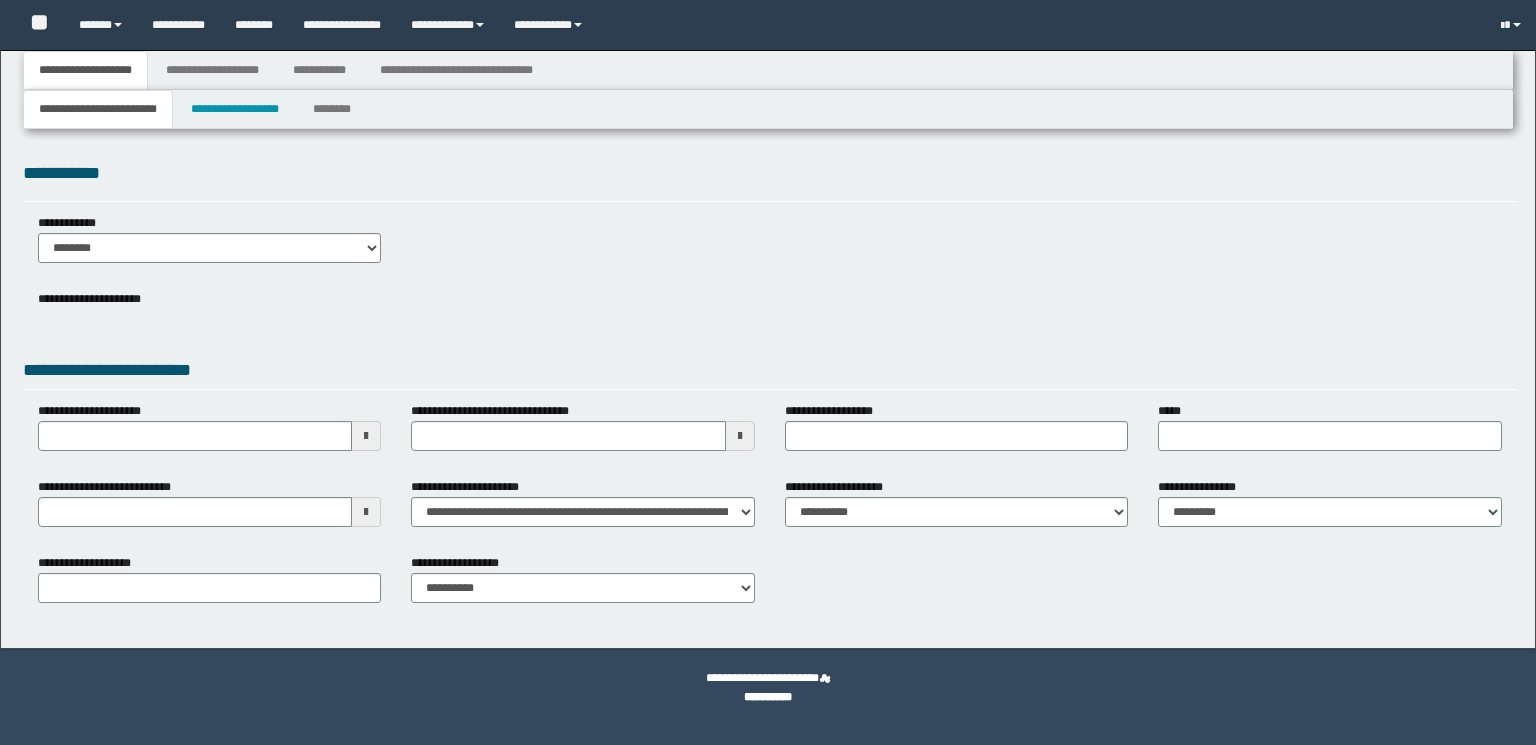type 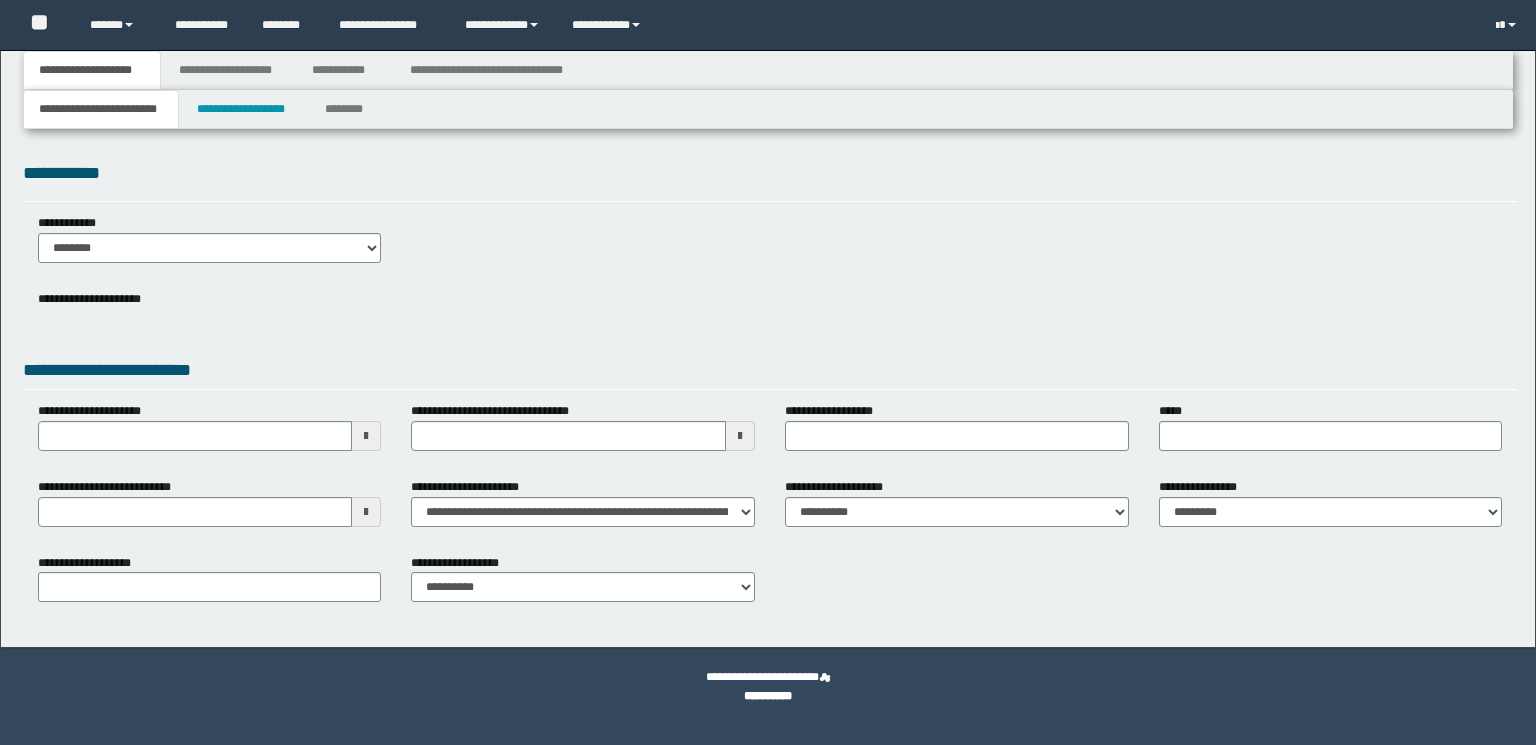 scroll, scrollTop: 0, scrollLeft: 0, axis: both 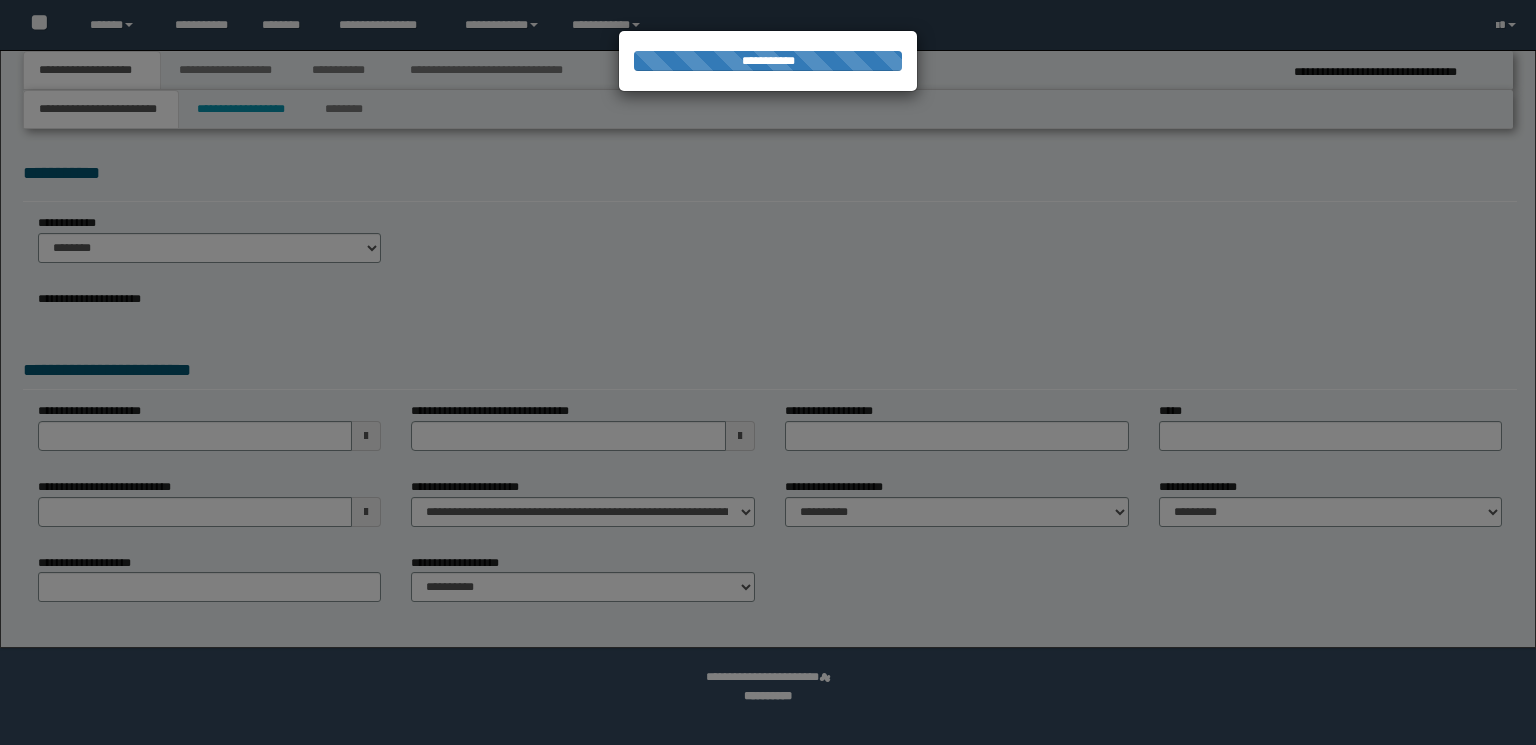 type on "**********" 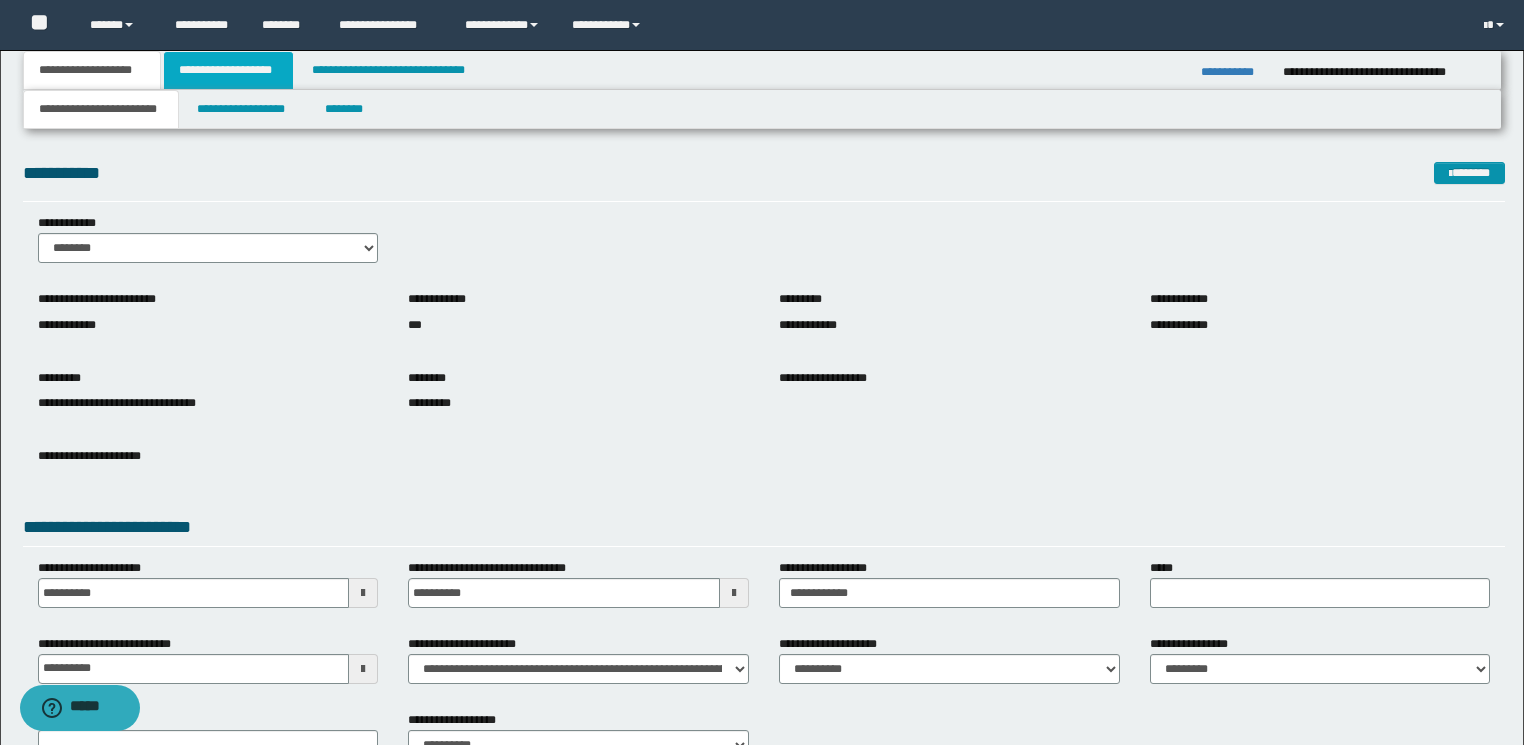 click on "**********" at bounding box center (228, 70) 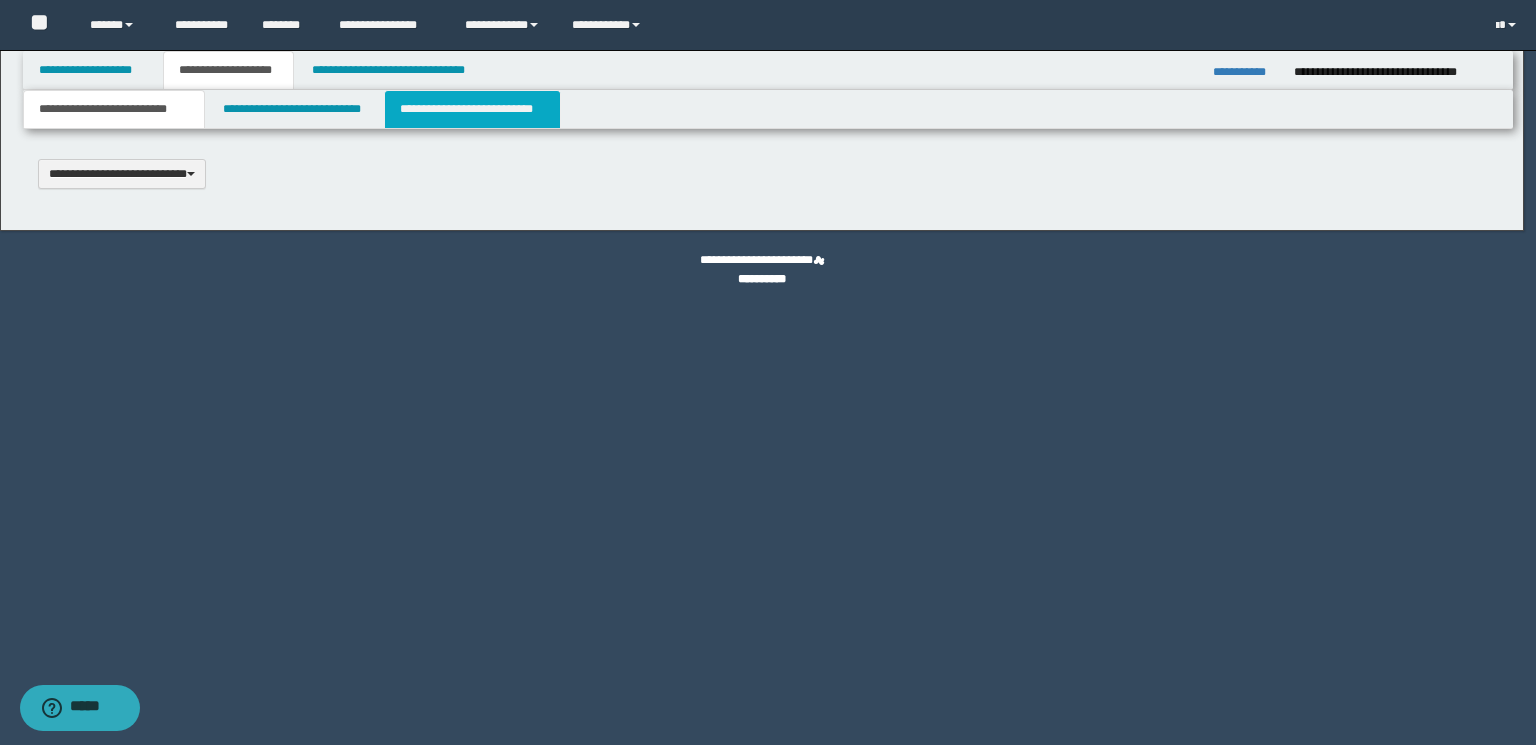 type 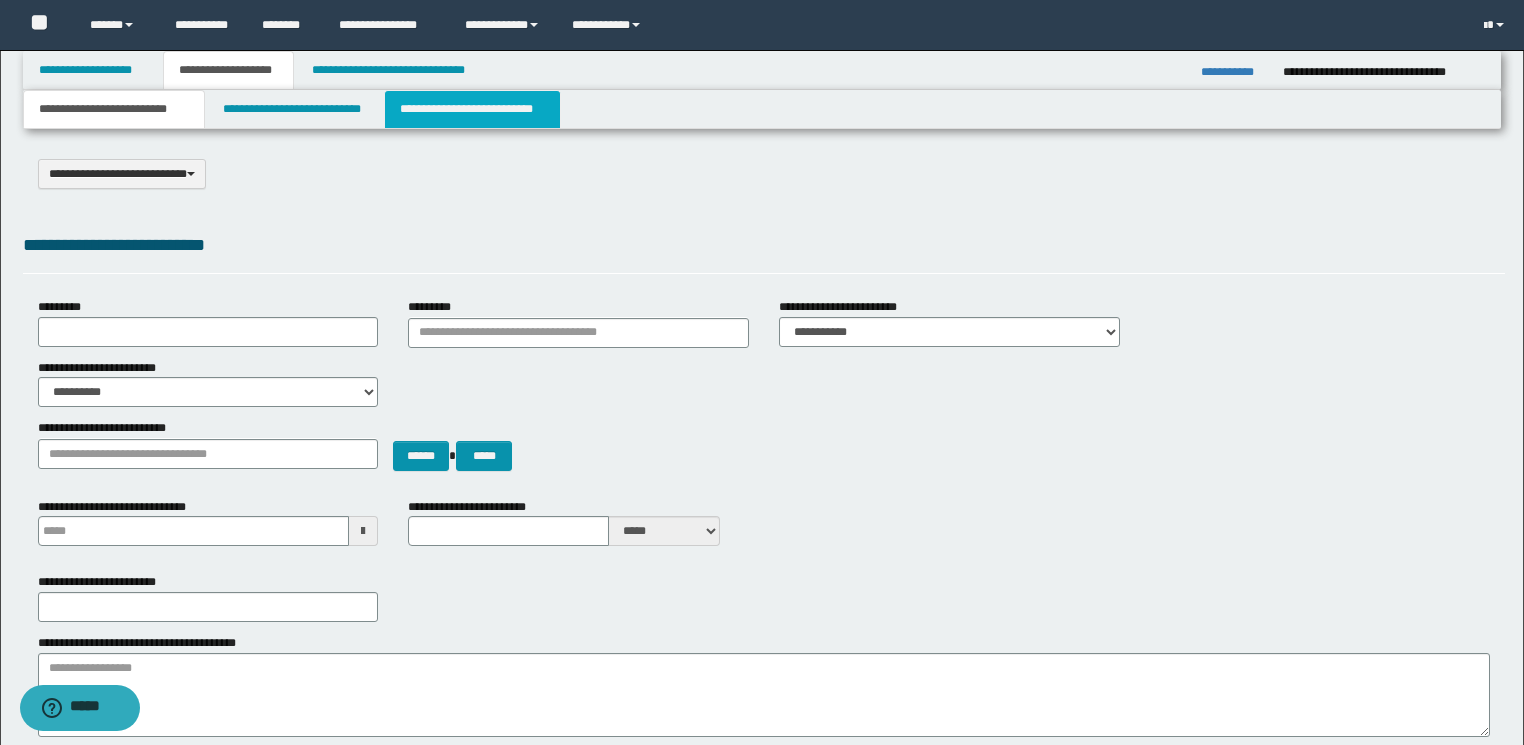 click on "**********" at bounding box center [472, 109] 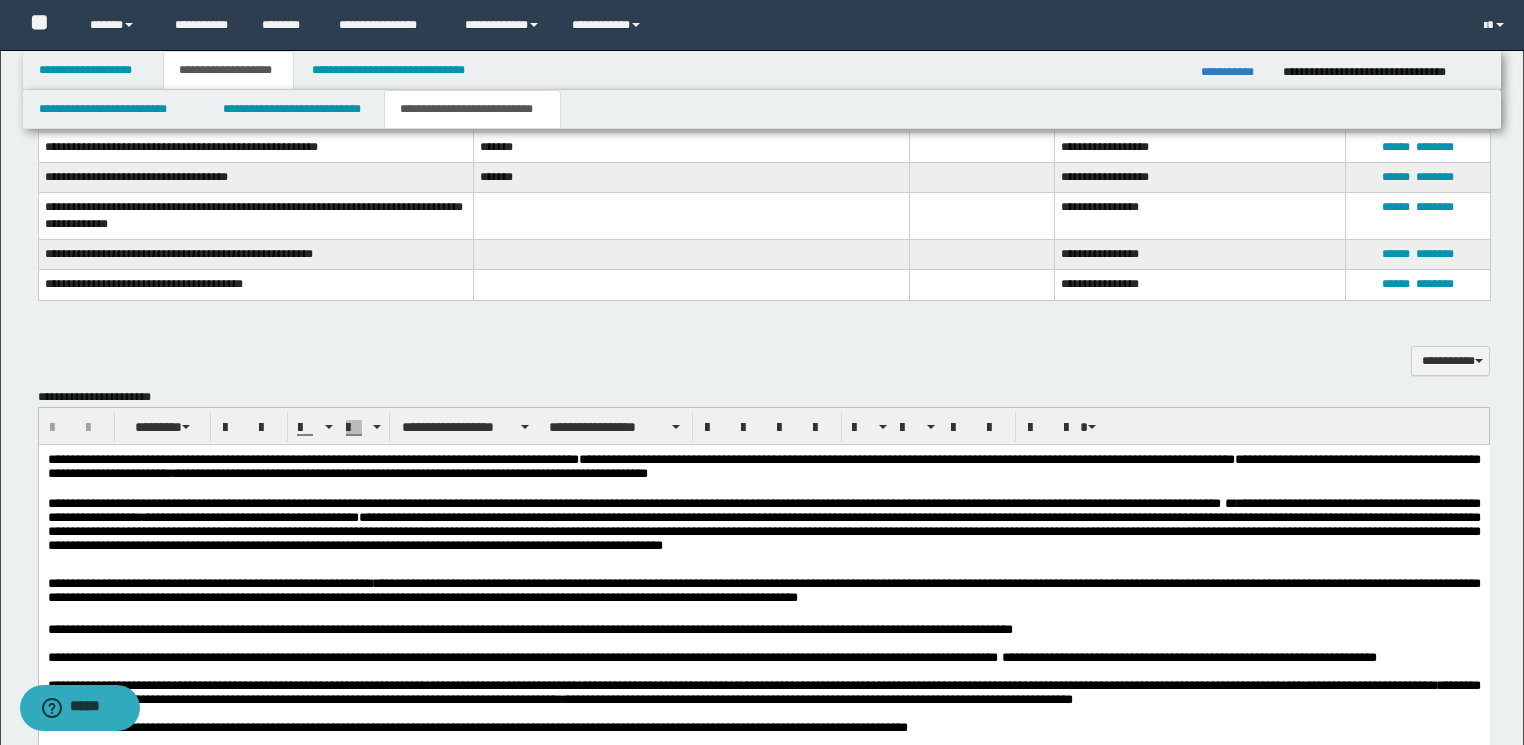 scroll, scrollTop: 720, scrollLeft: 0, axis: vertical 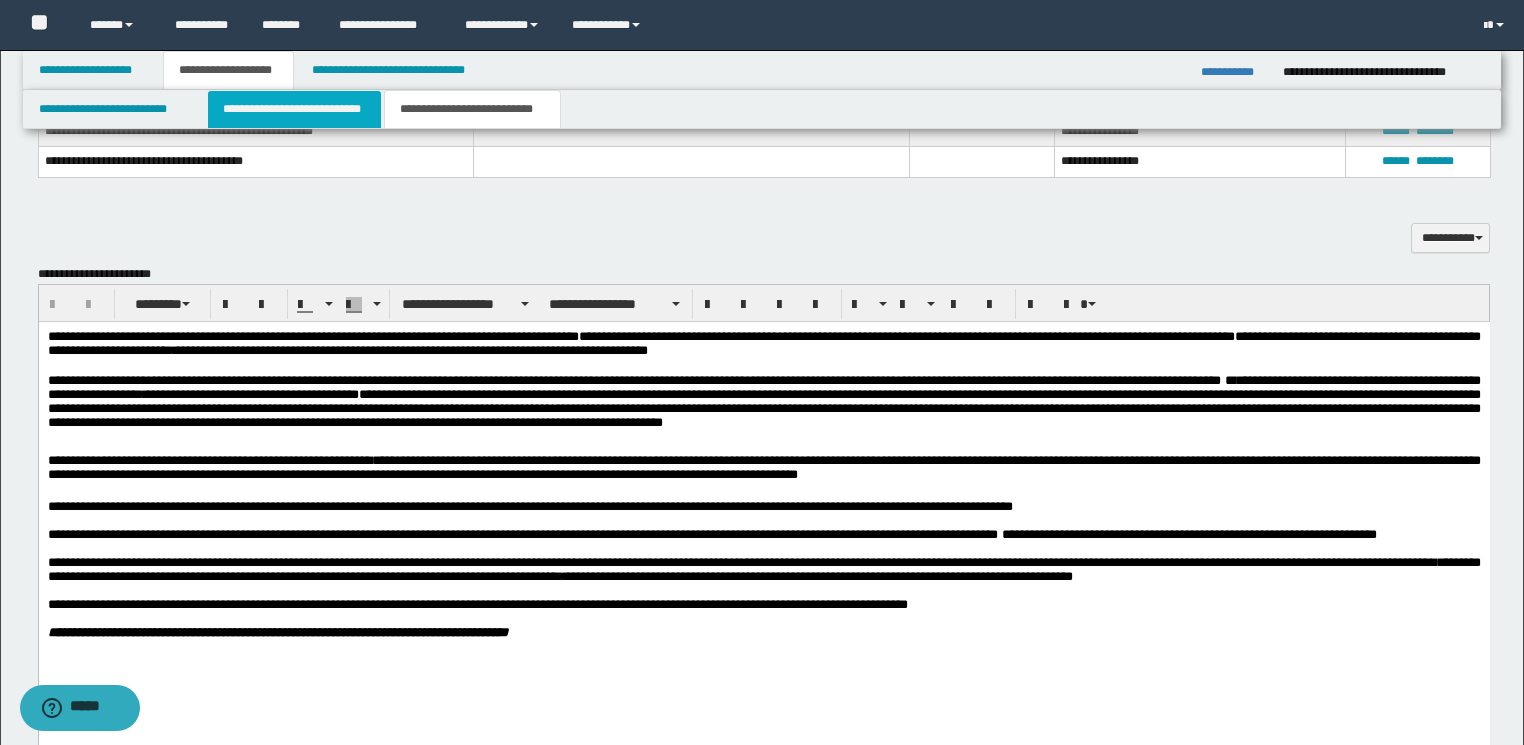 click on "**********" at bounding box center [294, 109] 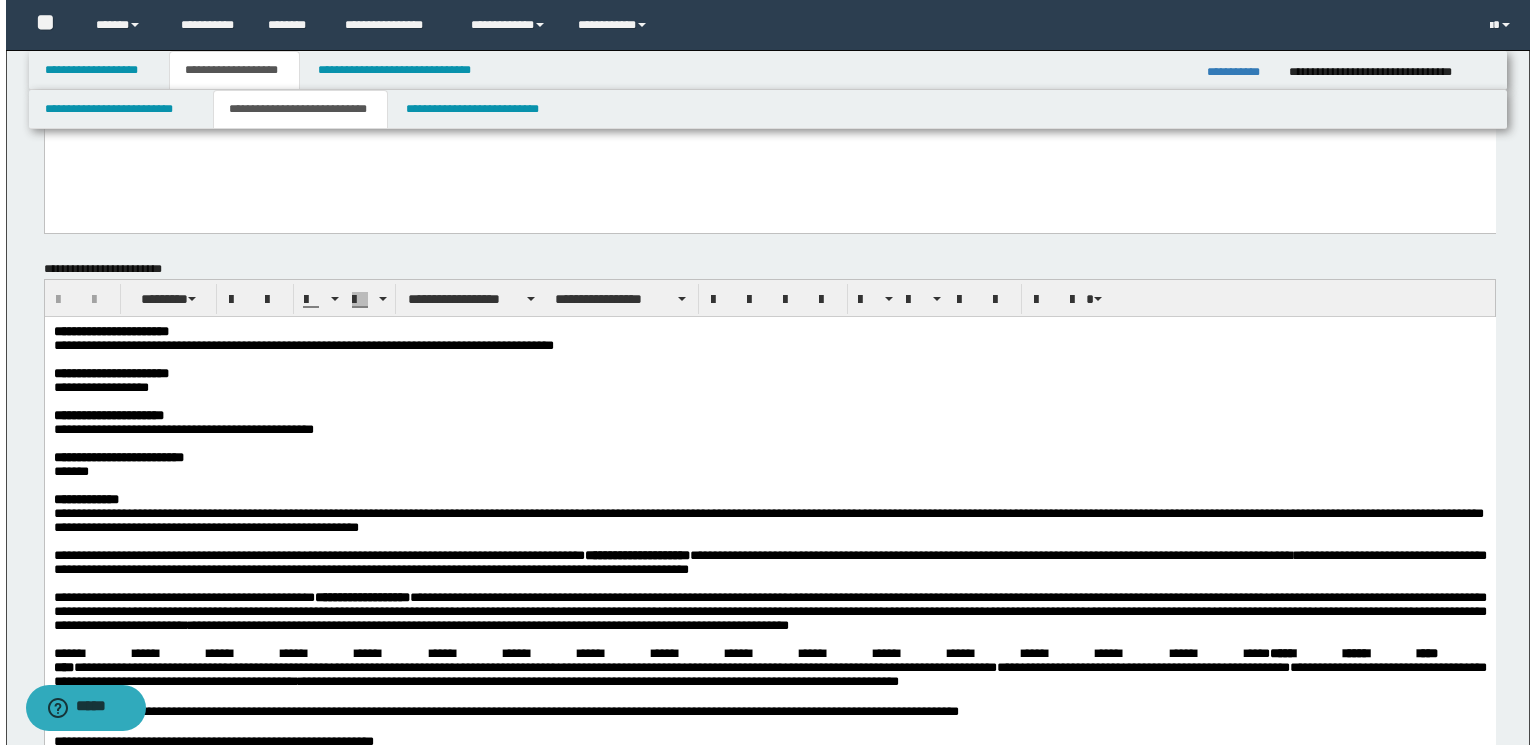 scroll, scrollTop: 640, scrollLeft: 0, axis: vertical 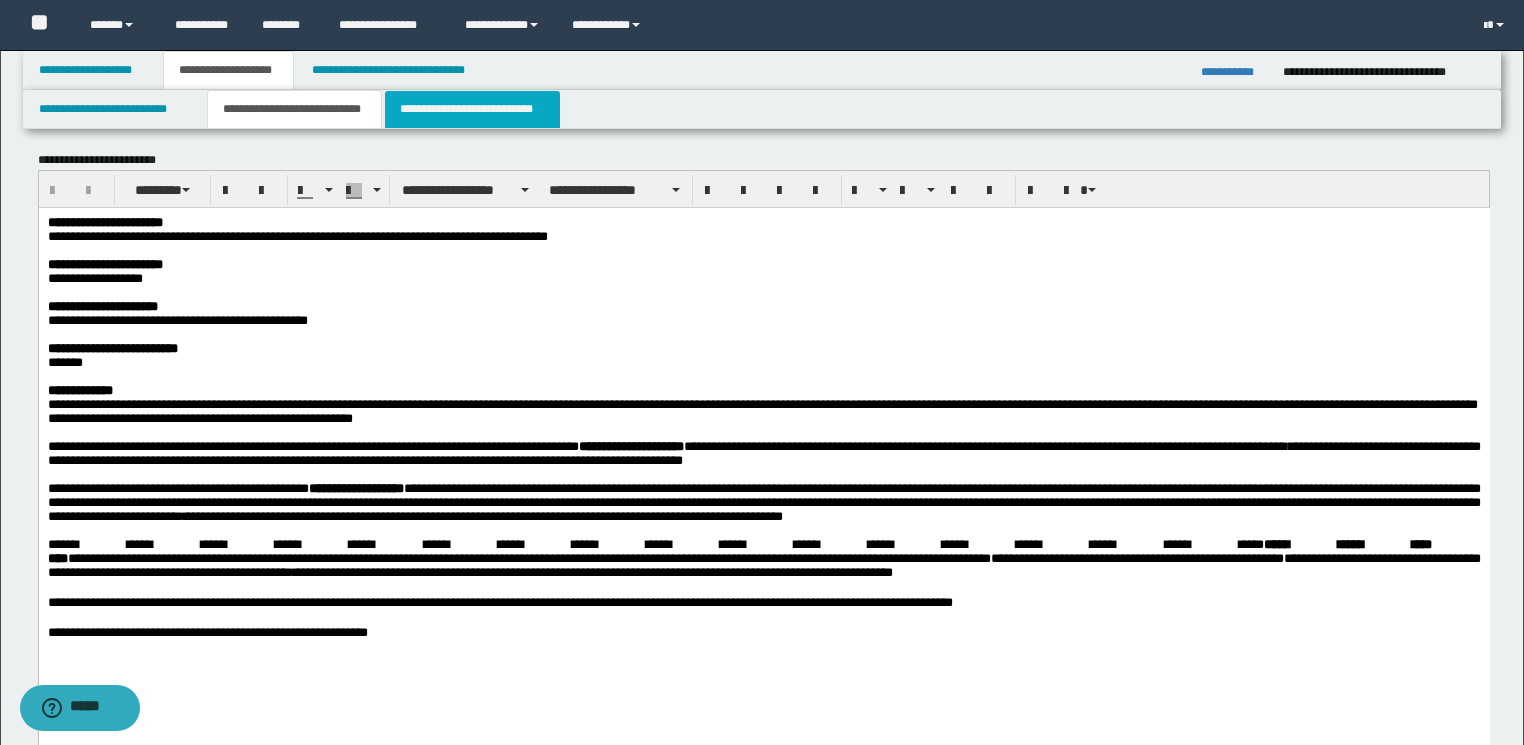 click on "**********" at bounding box center (472, 109) 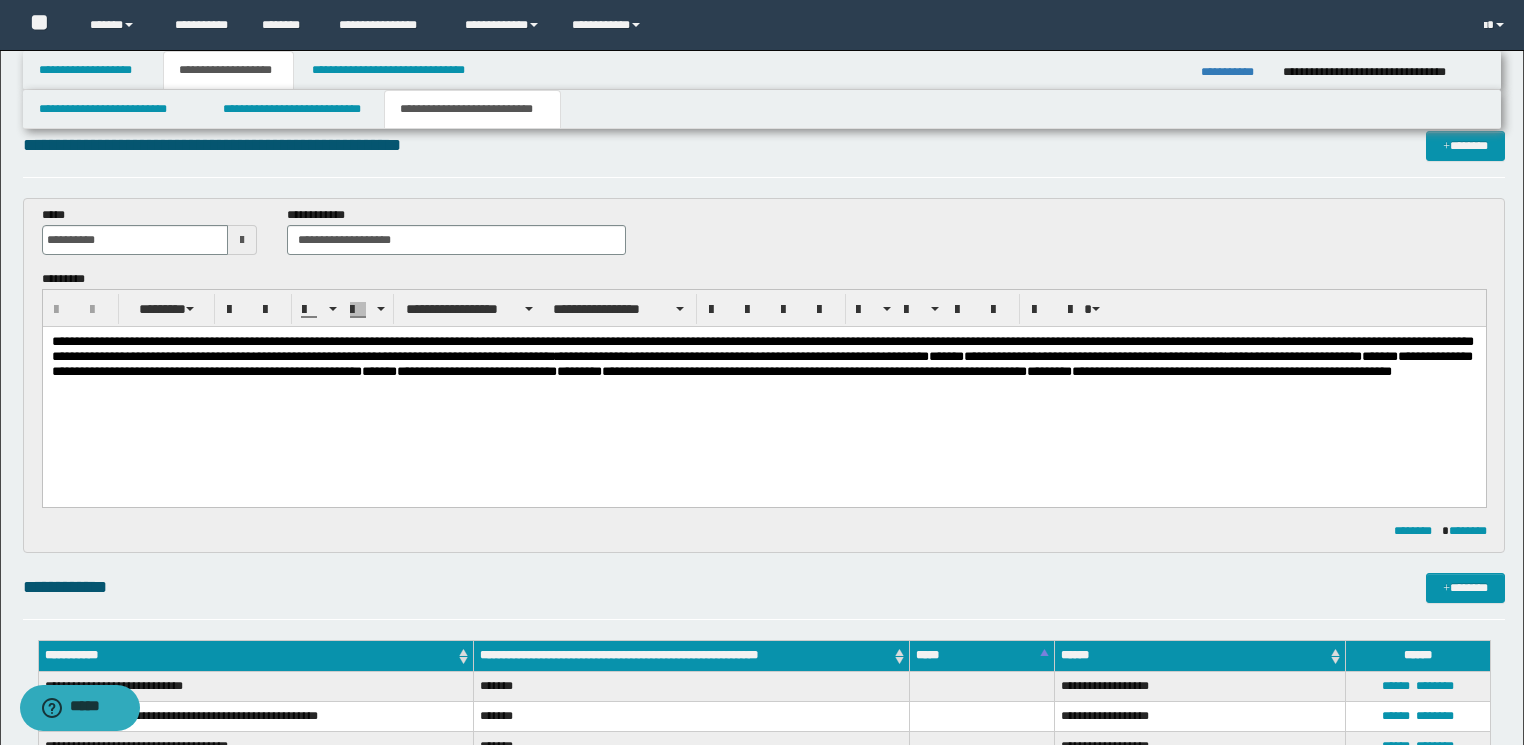 scroll, scrollTop: 0, scrollLeft: 0, axis: both 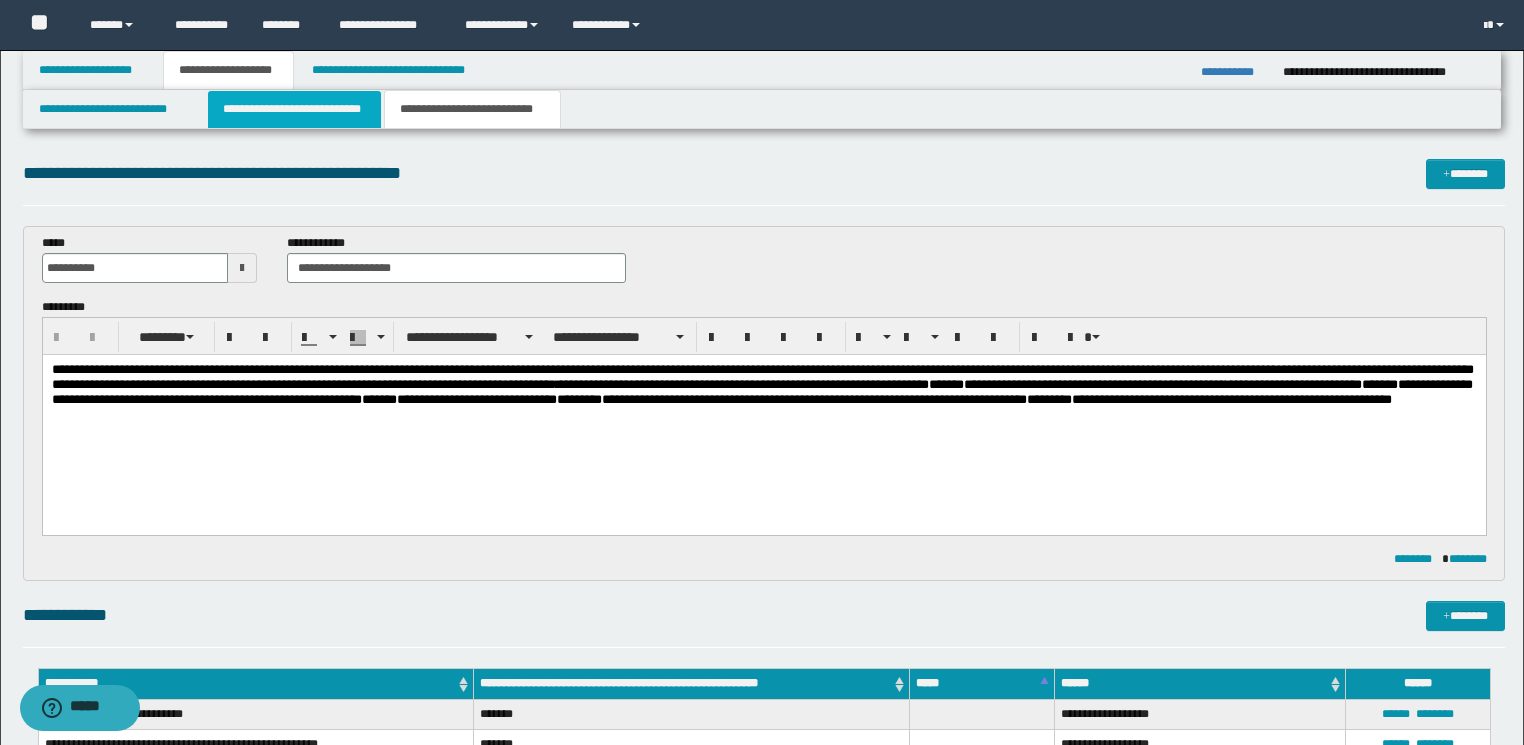 click on "**********" at bounding box center [294, 109] 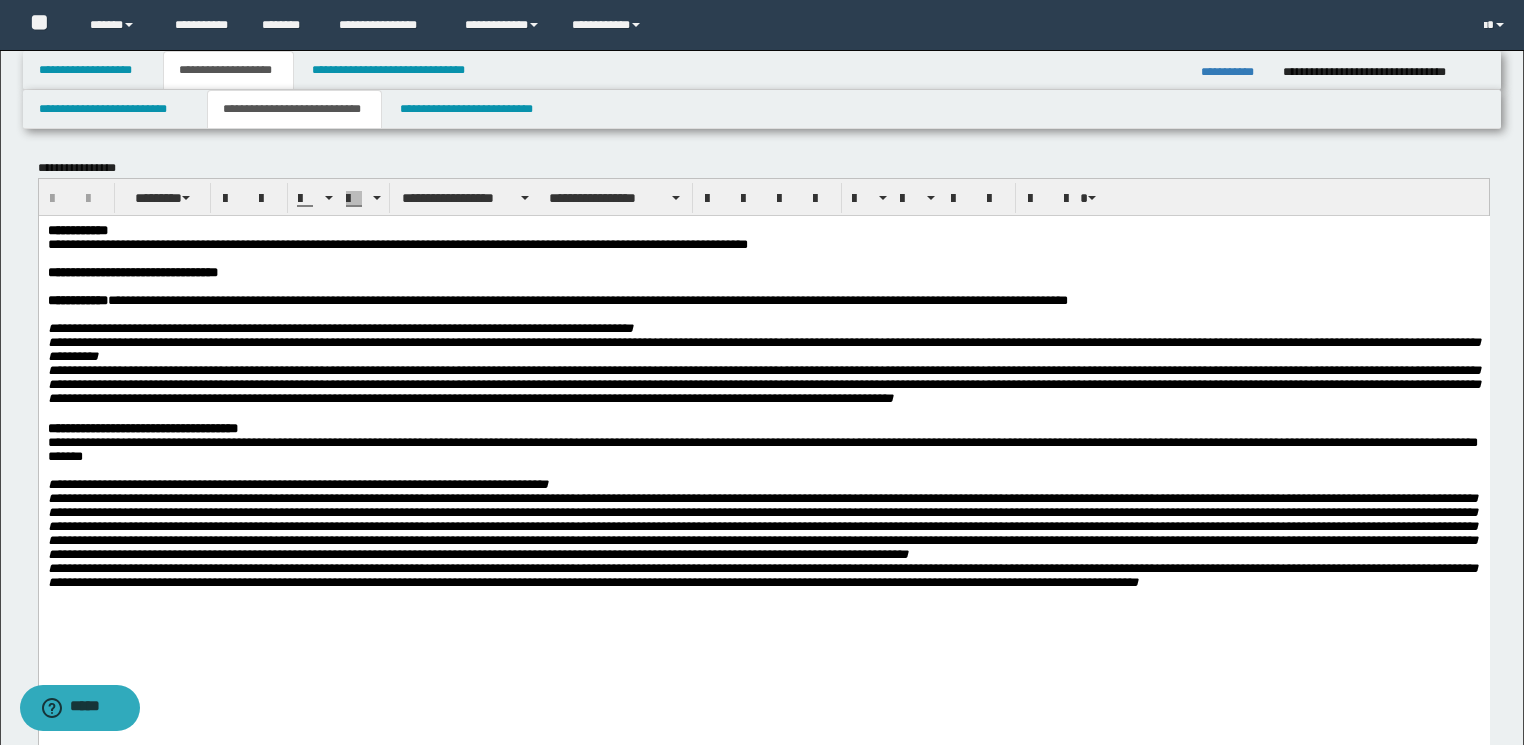 scroll, scrollTop: 80, scrollLeft: 0, axis: vertical 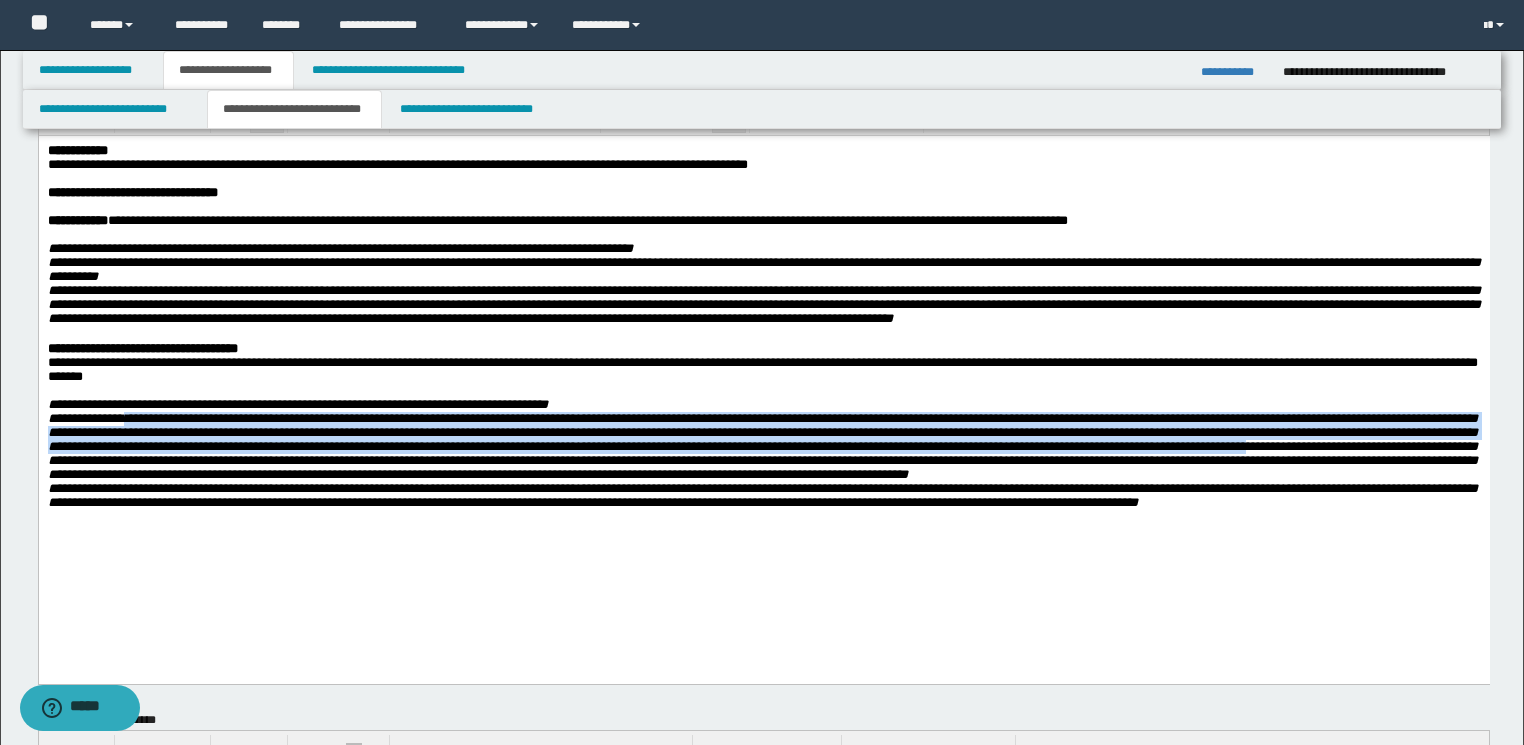 drag, startPoint x: 139, startPoint y: 456, endPoint x: 222, endPoint y: 500, distance: 93.941475 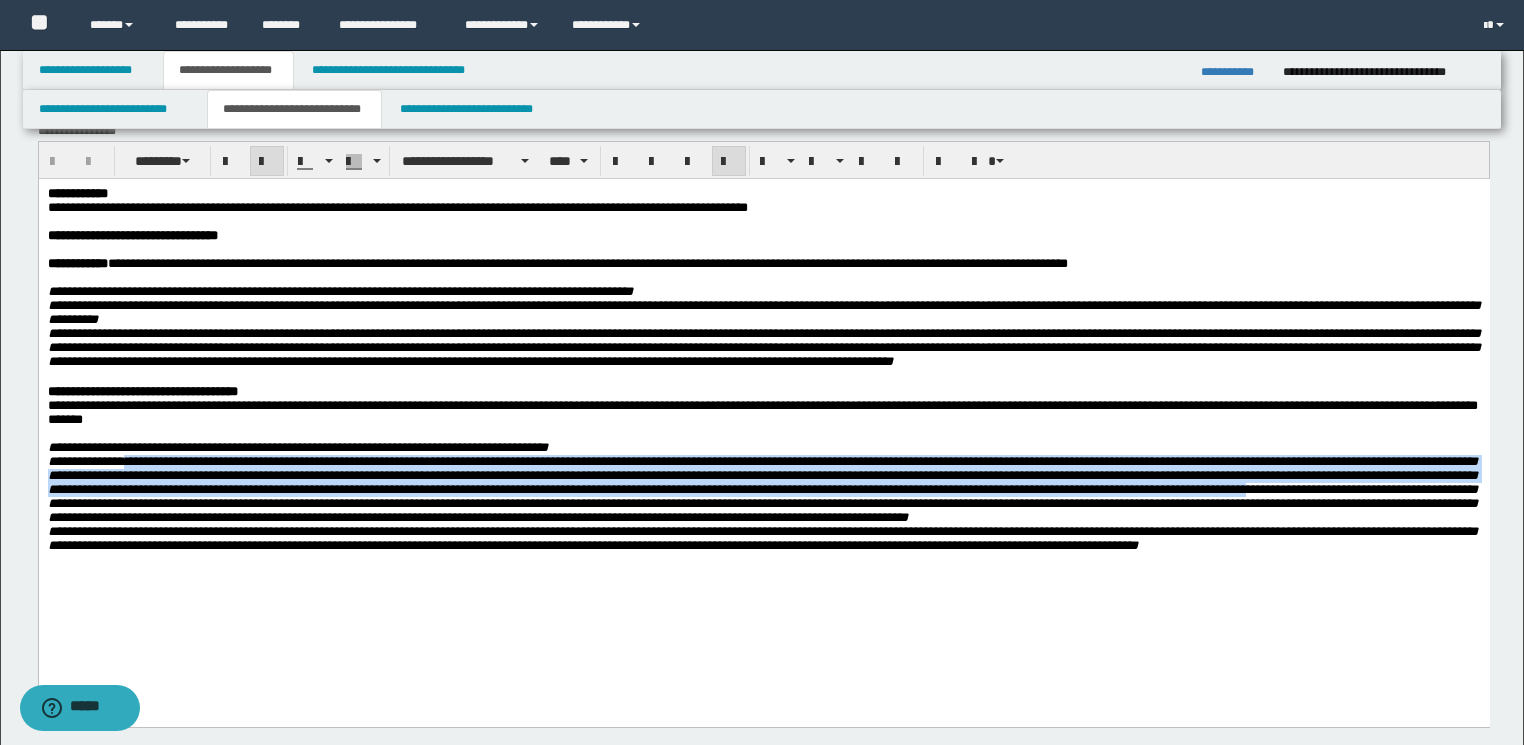 scroll, scrollTop: 0, scrollLeft: 0, axis: both 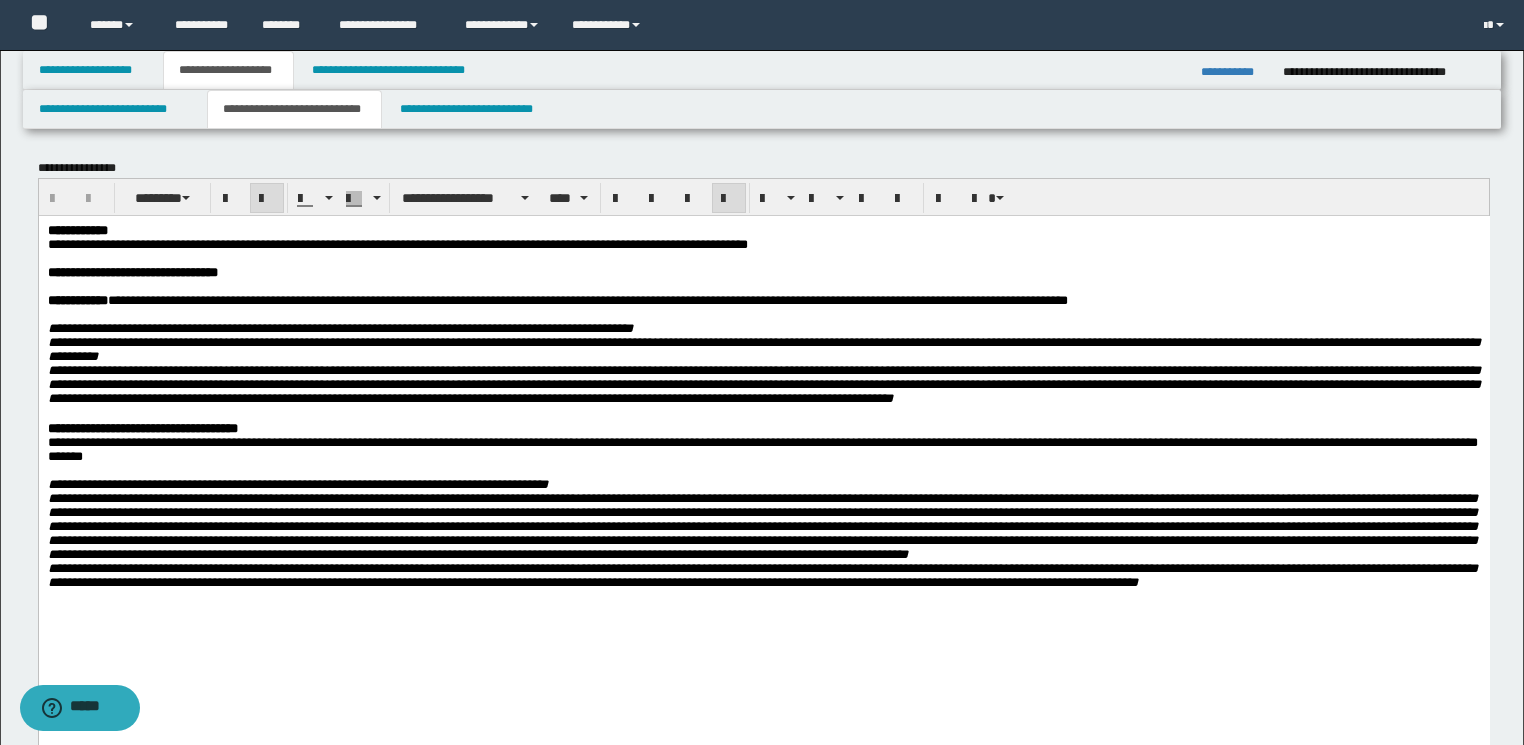 click on "**********" at bounding box center [763, 383] 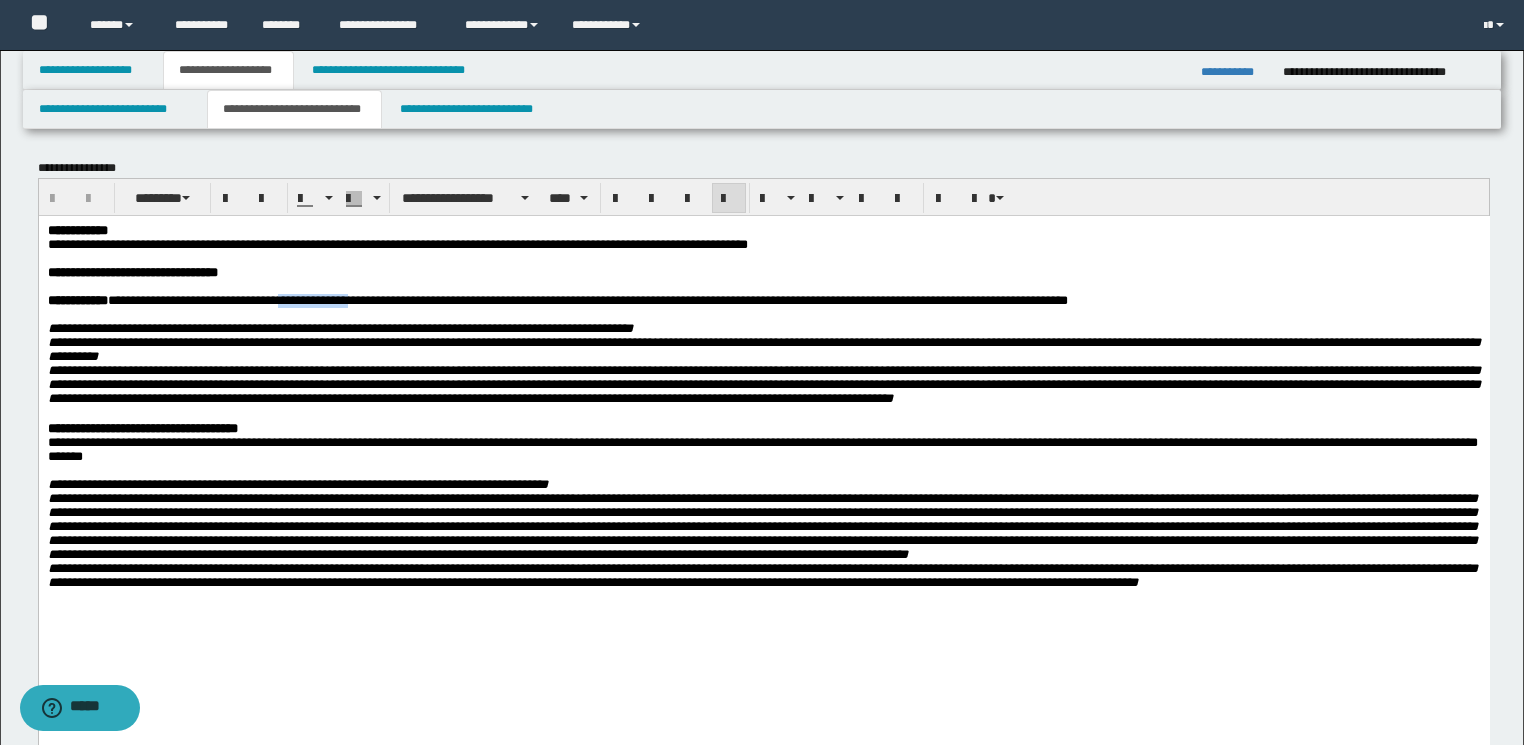 drag, startPoint x: 300, startPoint y: 310, endPoint x: 367, endPoint y: 311, distance: 67.00746 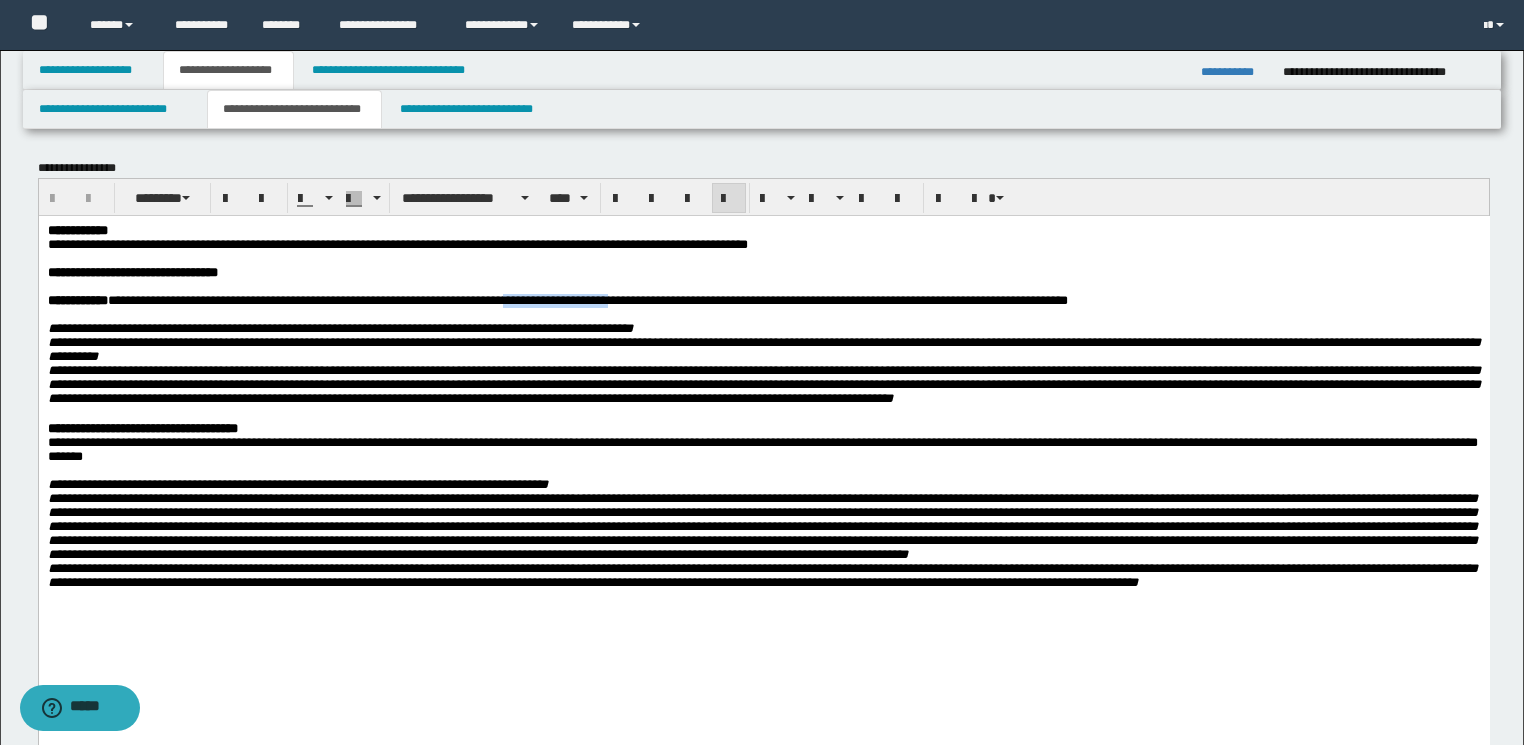 drag, startPoint x: 532, startPoint y: 312, endPoint x: 634, endPoint y: 306, distance: 102.176315 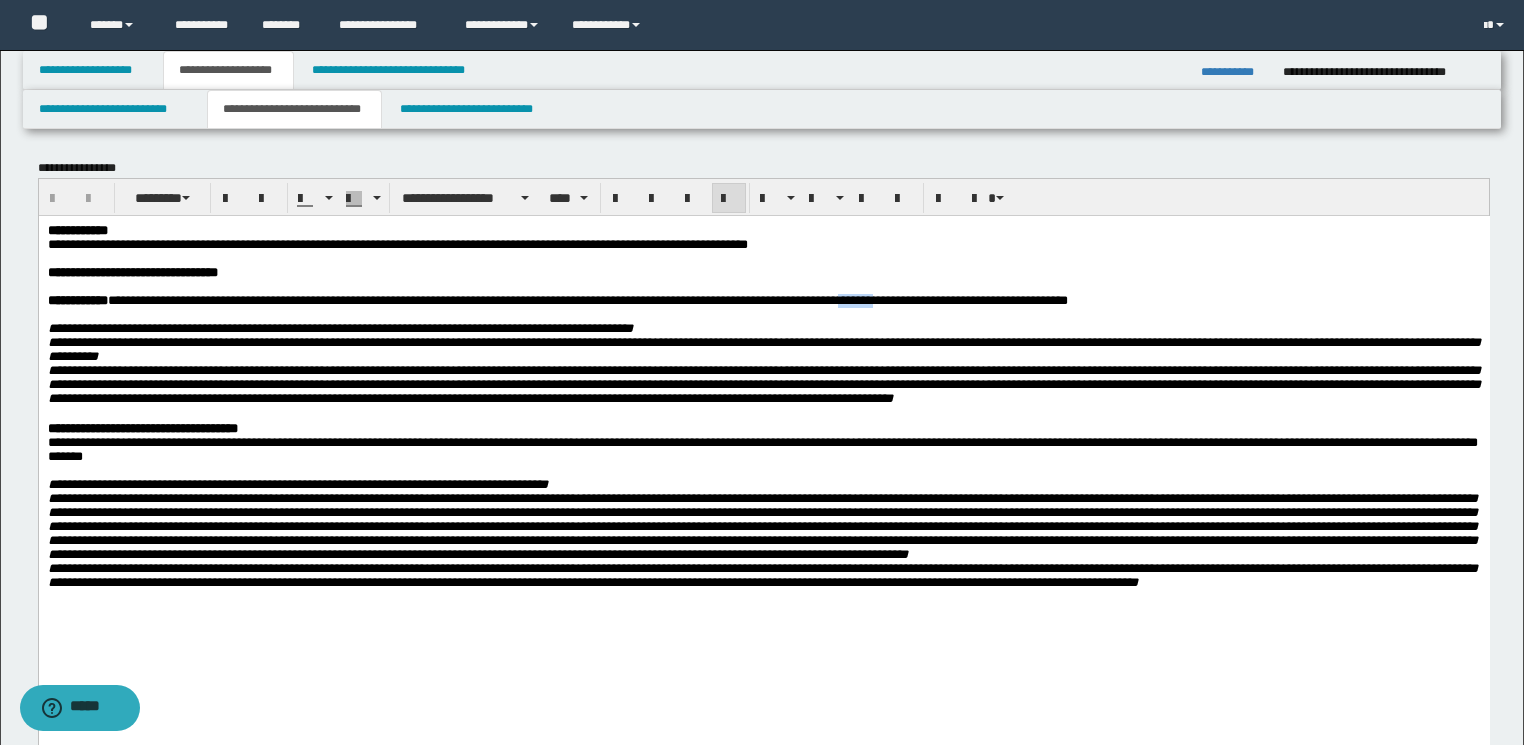 drag, startPoint x: 940, startPoint y: 308, endPoint x: 899, endPoint y: 308, distance: 41 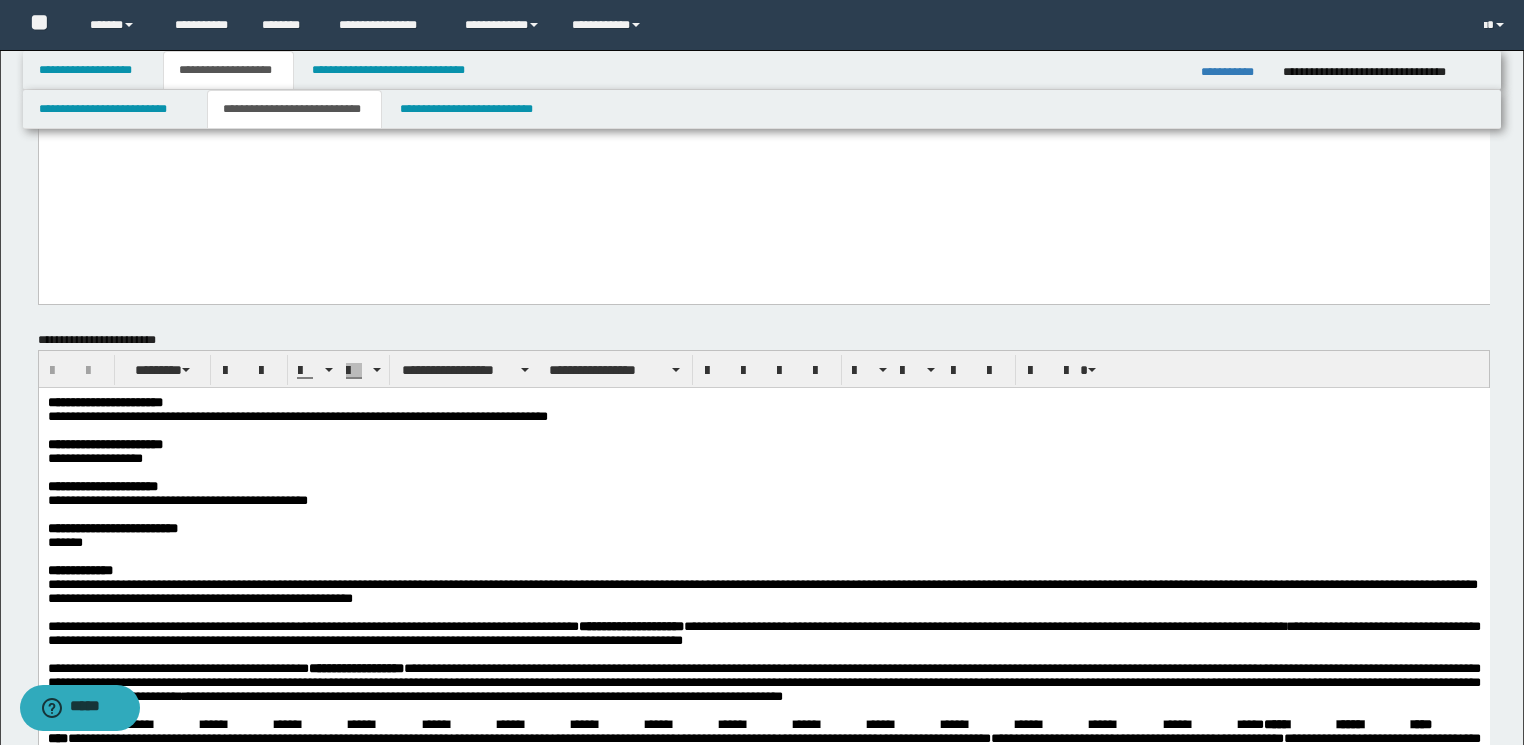 scroll, scrollTop: 480, scrollLeft: 0, axis: vertical 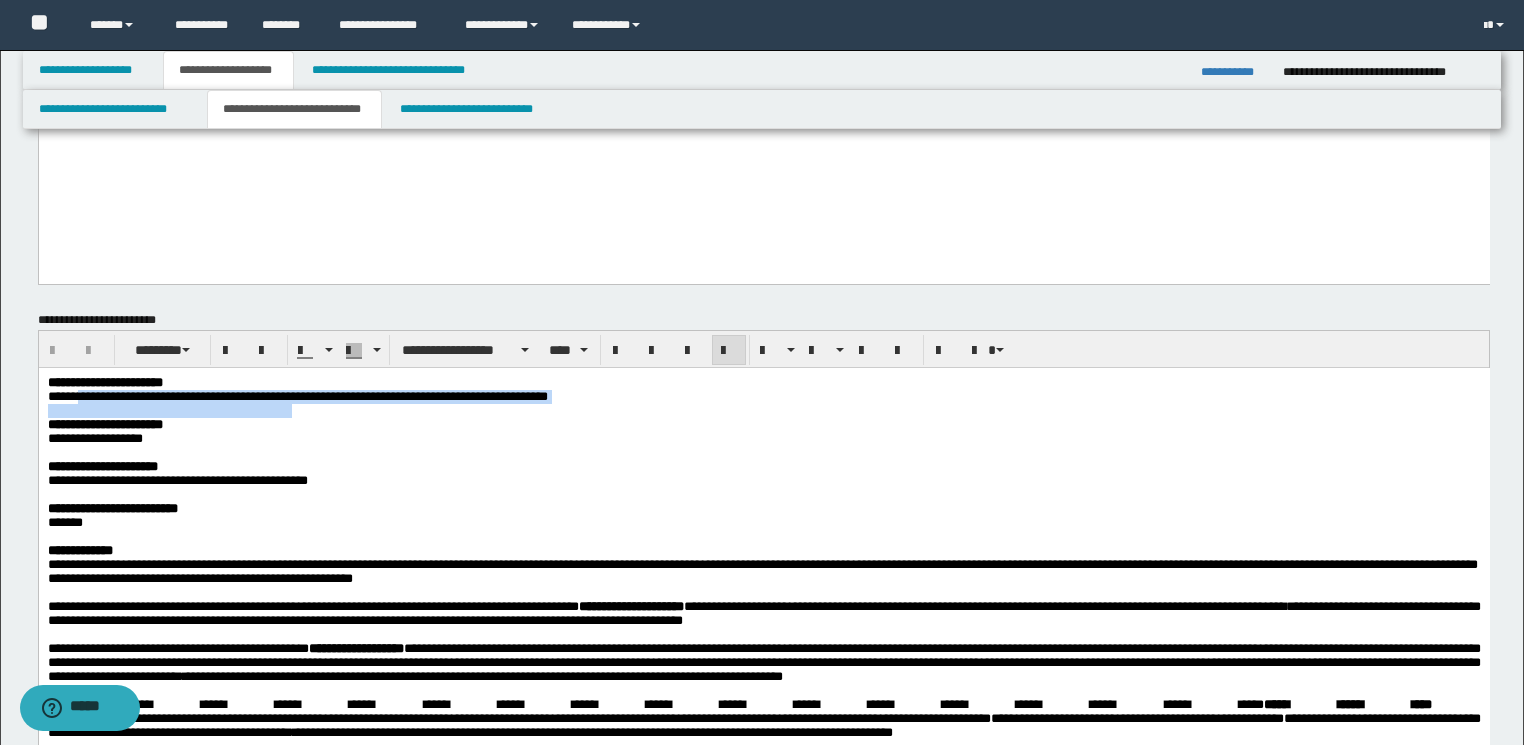 drag, startPoint x: 79, startPoint y: 399, endPoint x: 250, endPoint y: 409, distance: 171.29214 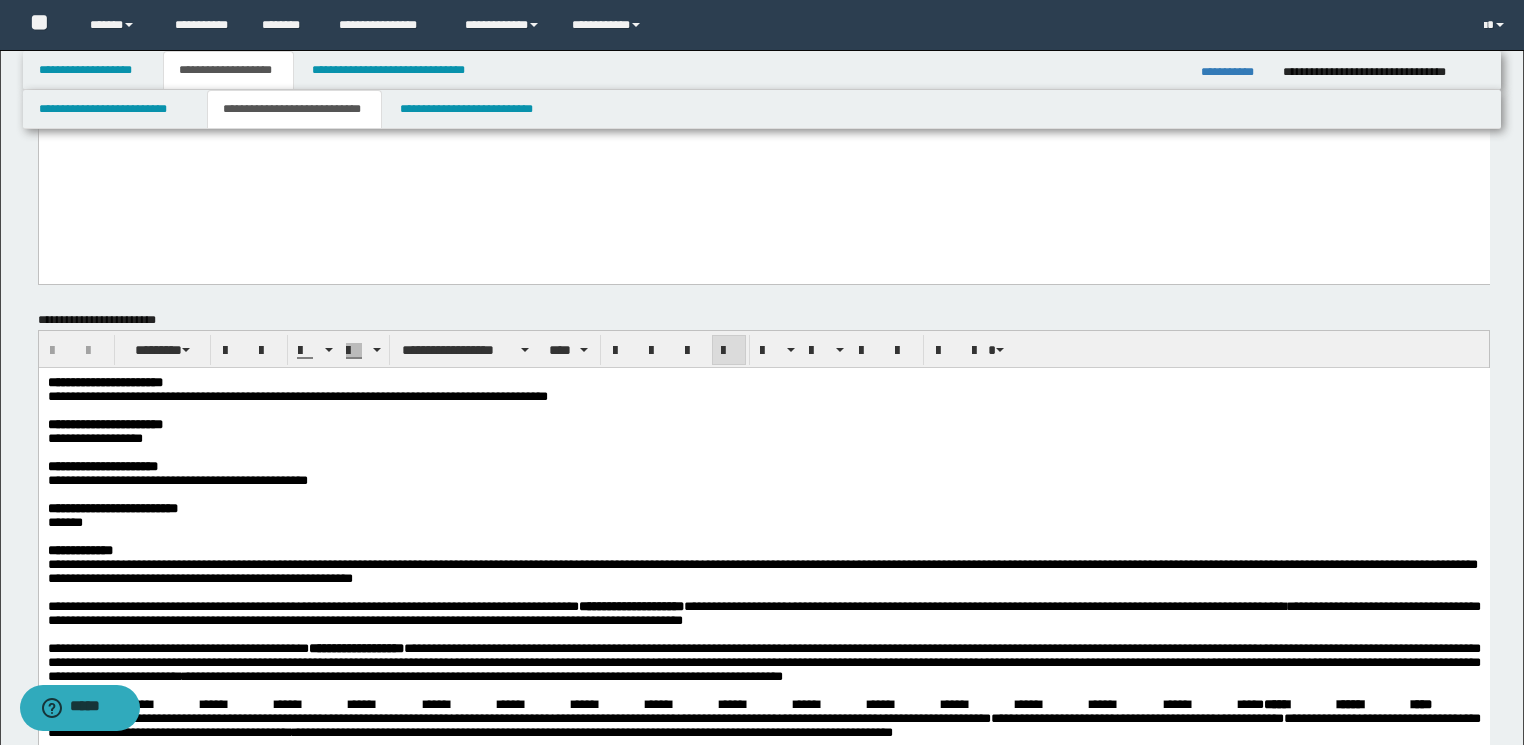 click on "**********" at bounding box center [297, 395] 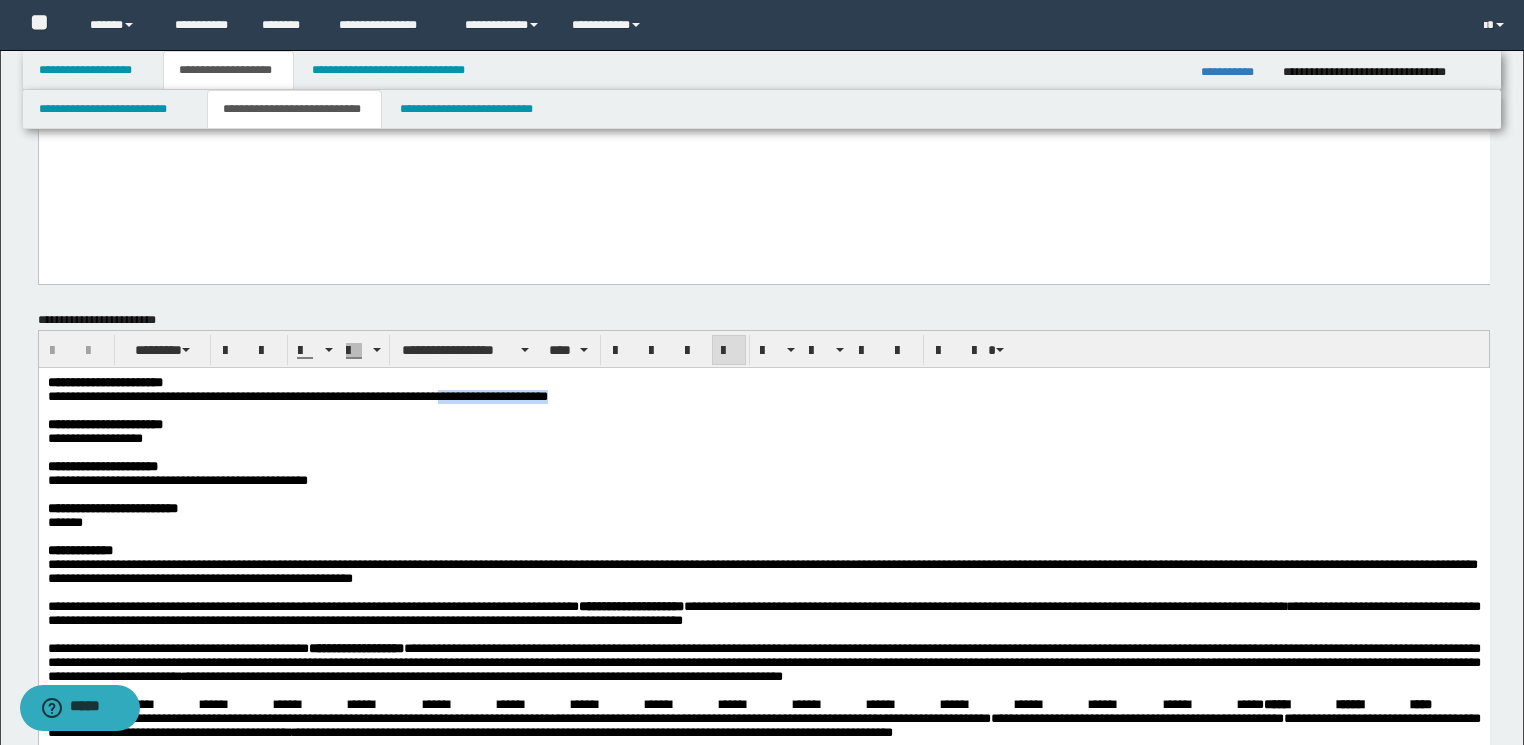 drag, startPoint x: 491, startPoint y: 399, endPoint x: 651, endPoint y: 399, distance: 160 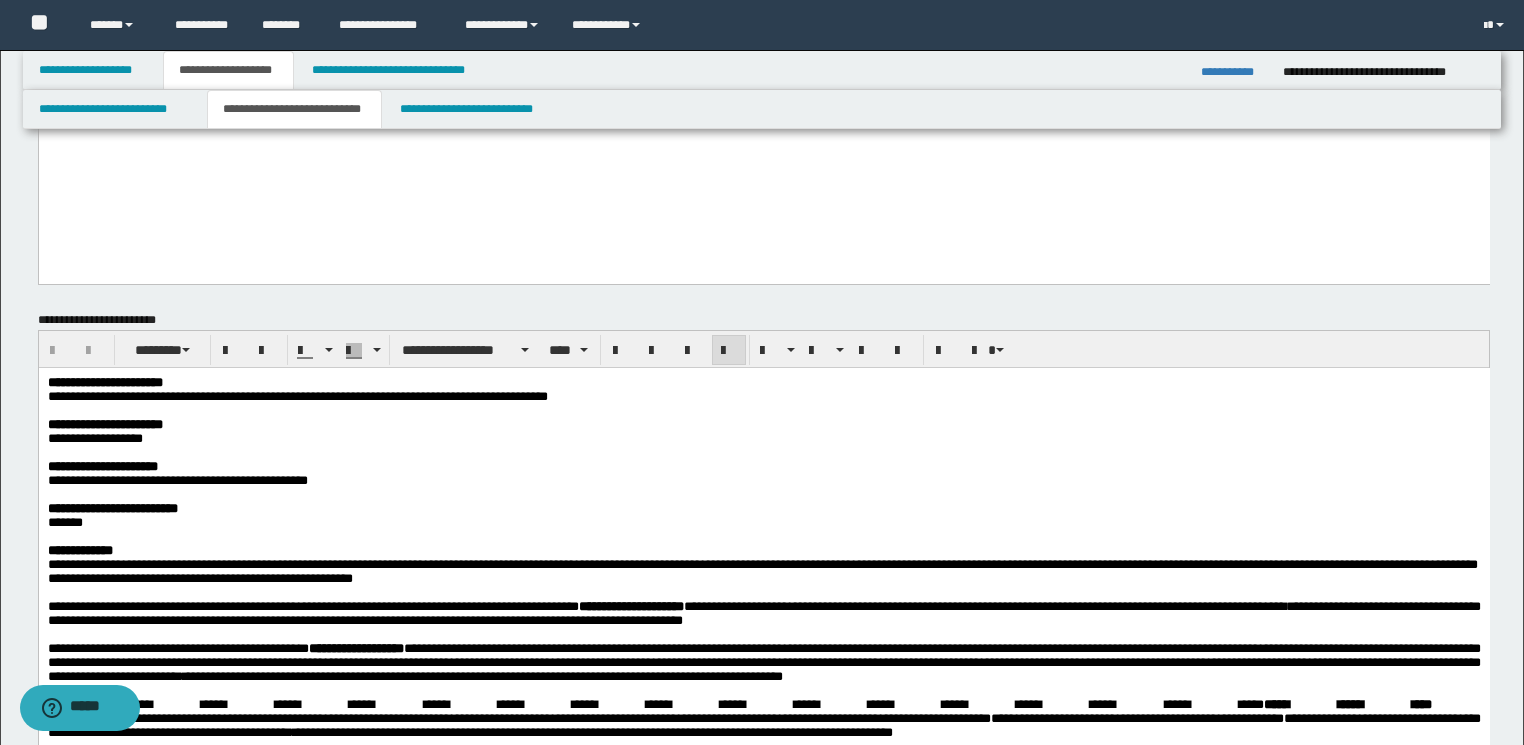 click on "**********" at bounding box center [762, 466] 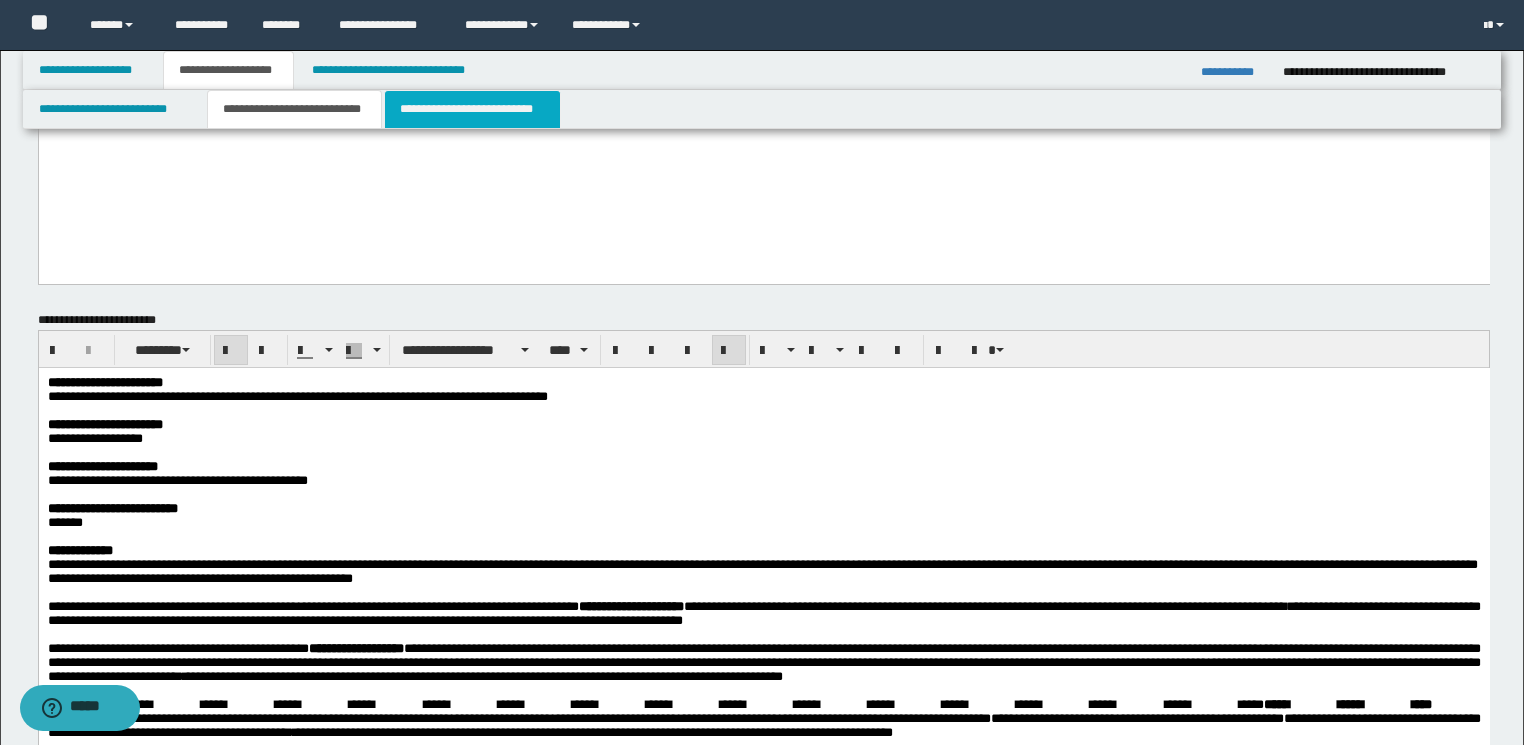 click on "**********" at bounding box center (472, 109) 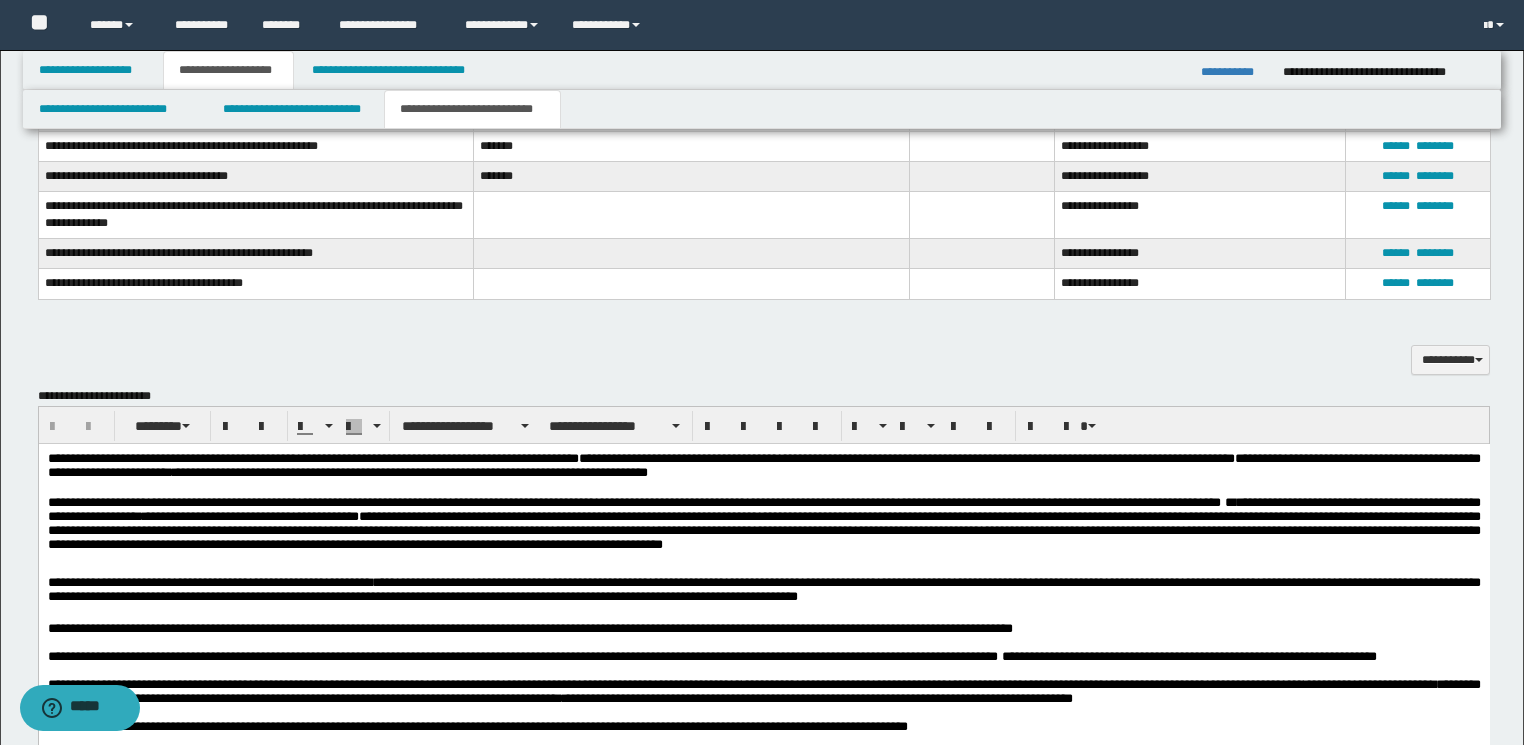 scroll, scrollTop: 560, scrollLeft: 0, axis: vertical 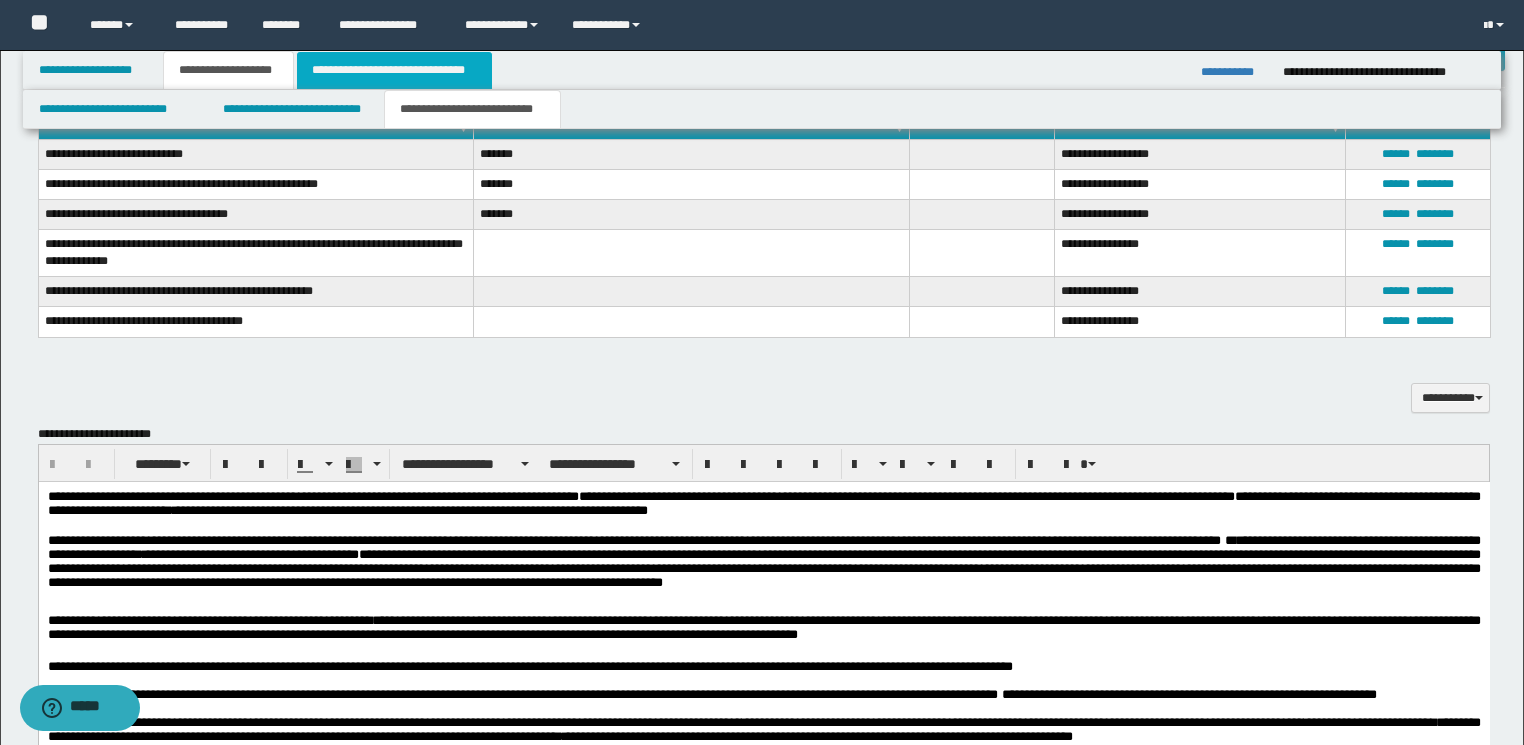 click on "**********" at bounding box center (394, 70) 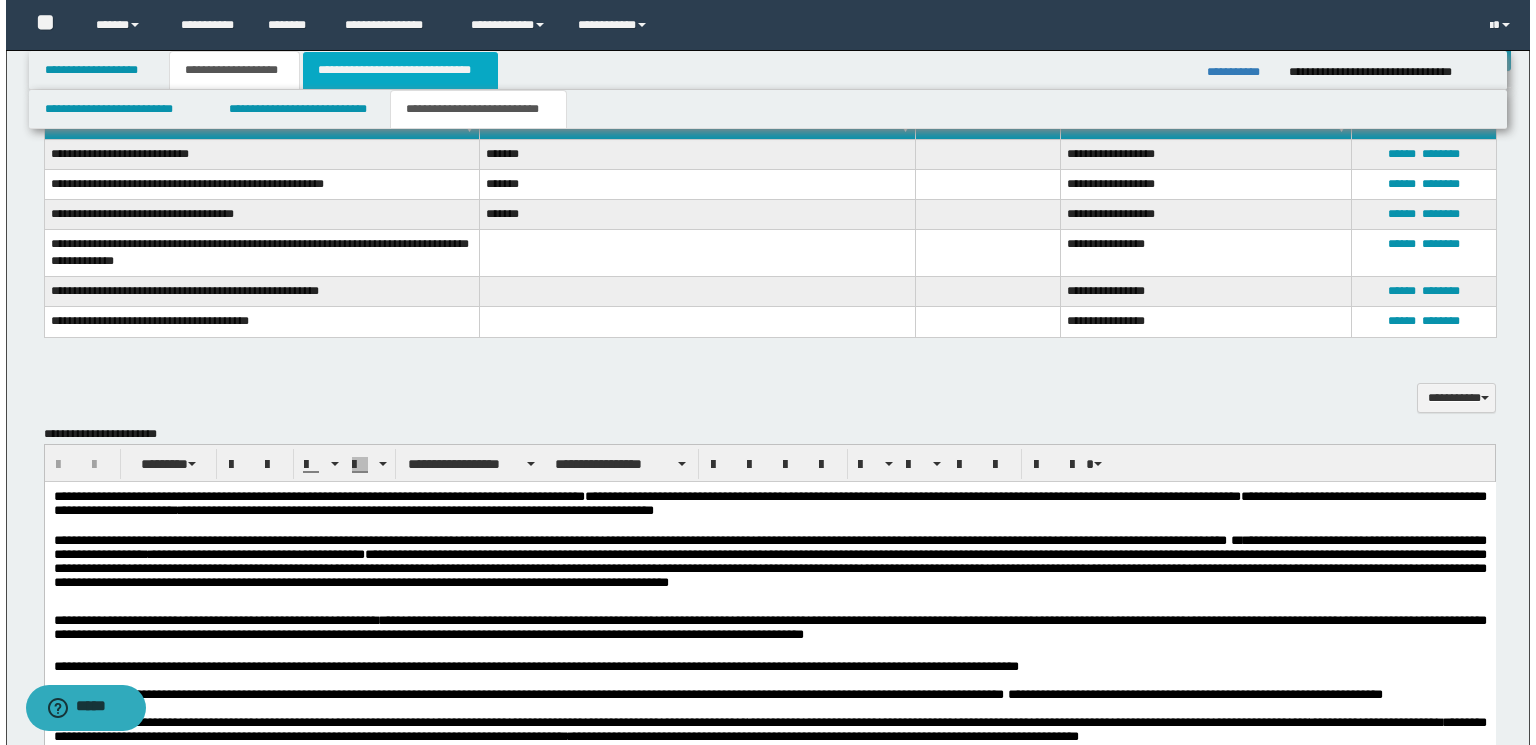 scroll, scrollTop: 0, scrollLeft: 0, axis: both 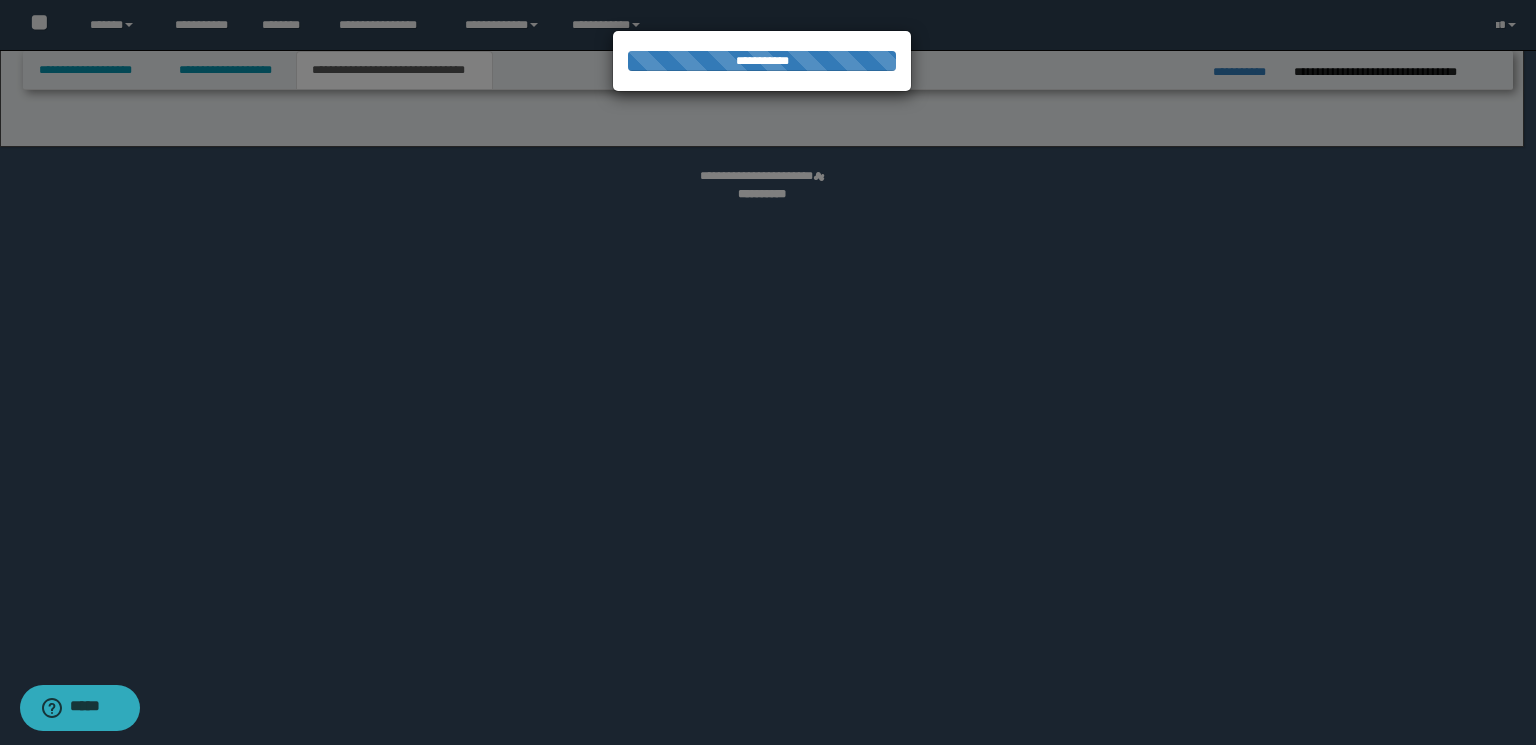 select on "*" 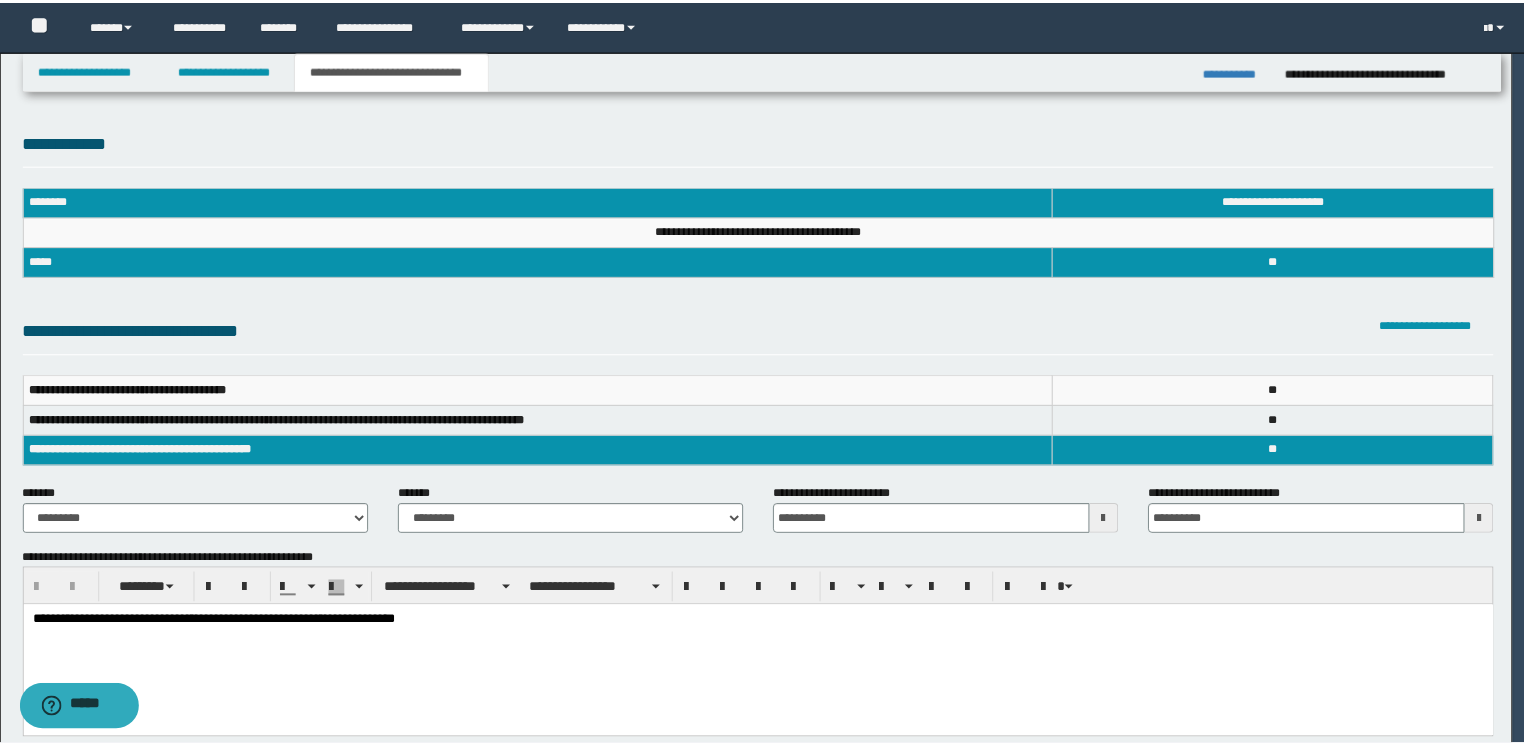 scroll, scrollTop: 0, scrollLeft: 0, axis: both 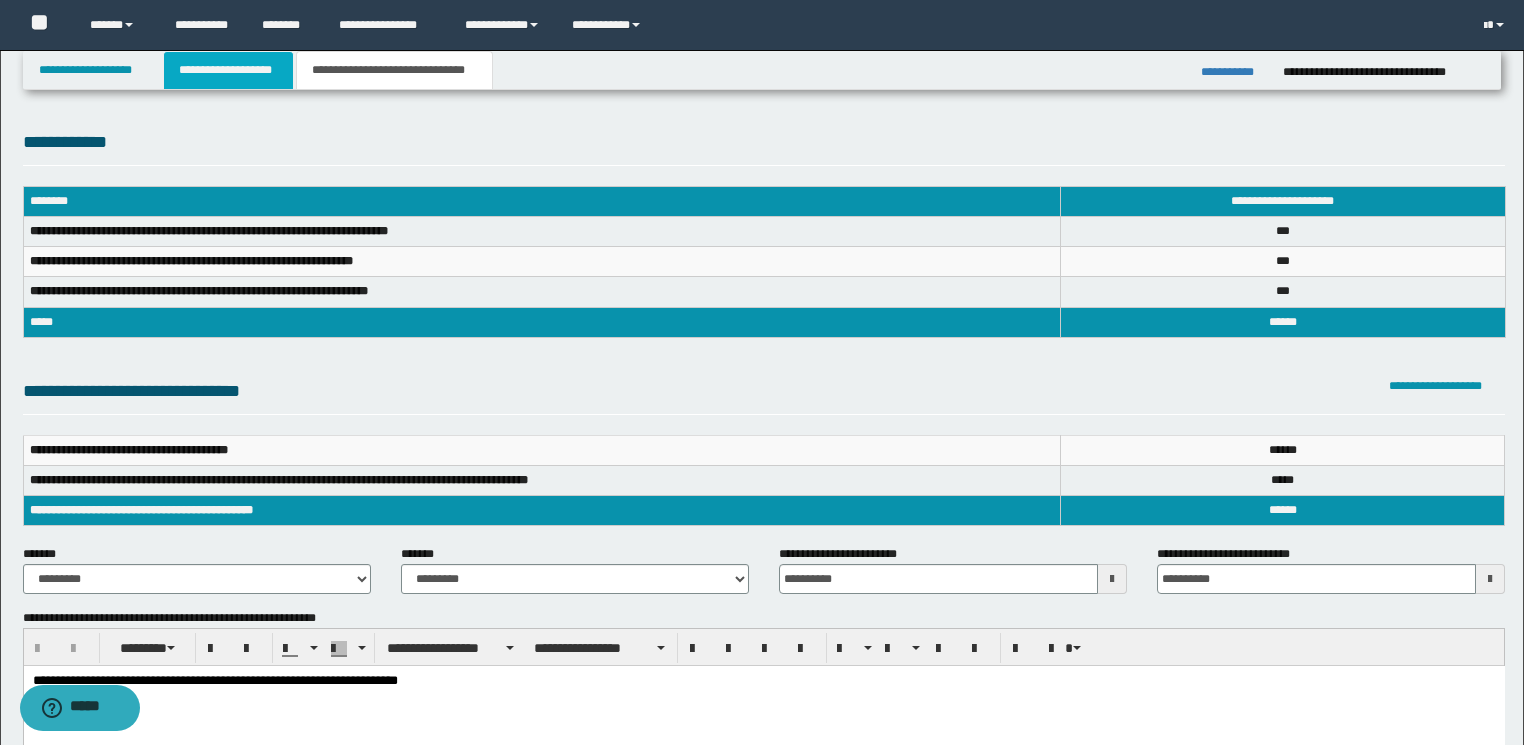 click on "**********" at bounding box center (228, 70) 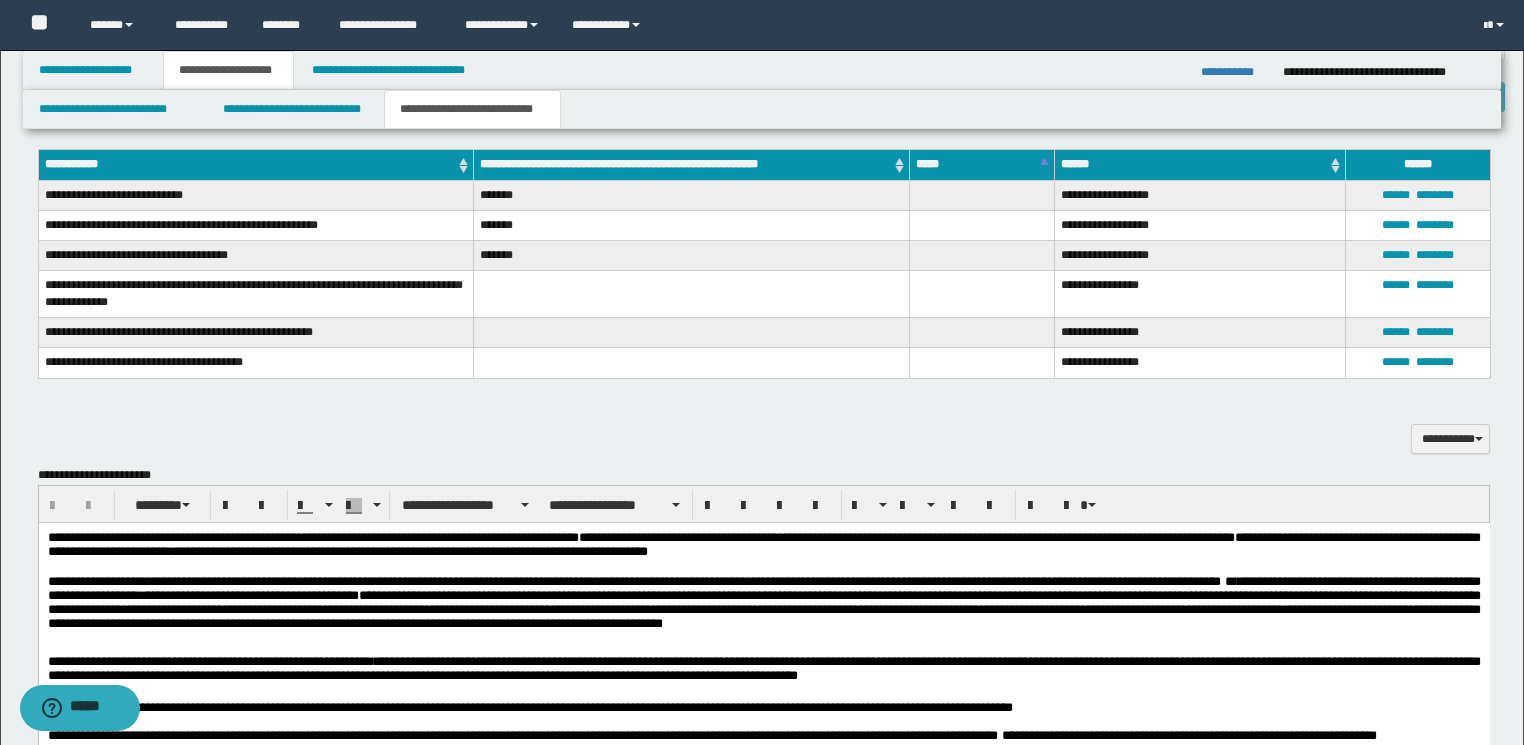 scroll, scrollTop: 480, scrollLeft: 0, axis: vertical 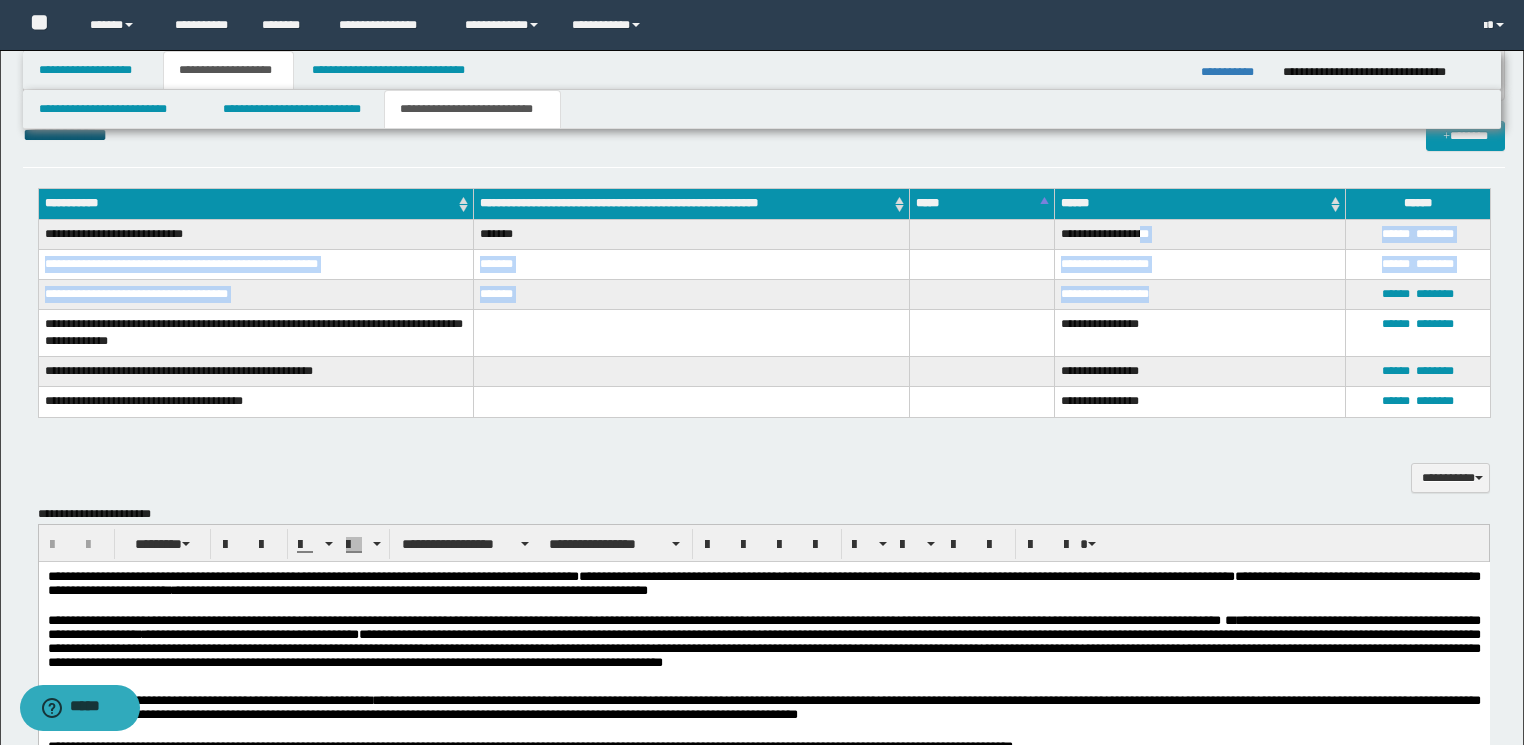 drag, startPoint x: 1156, startPoint y: 230, endPoint x: 1163, endPoint y: 293, distance: 63.387695 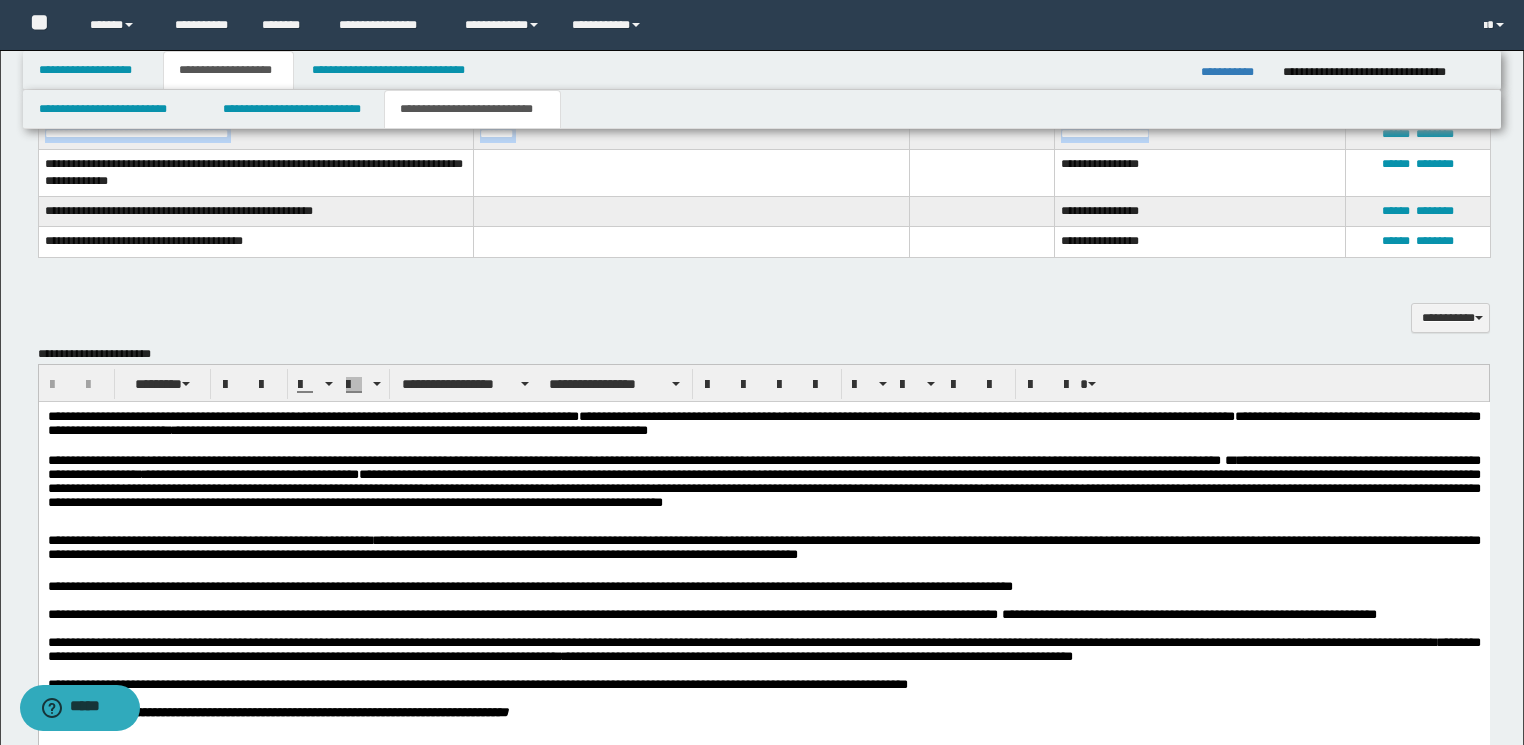 scroll, scrollTop: 720, scrollLeft: 0, axis: vertical 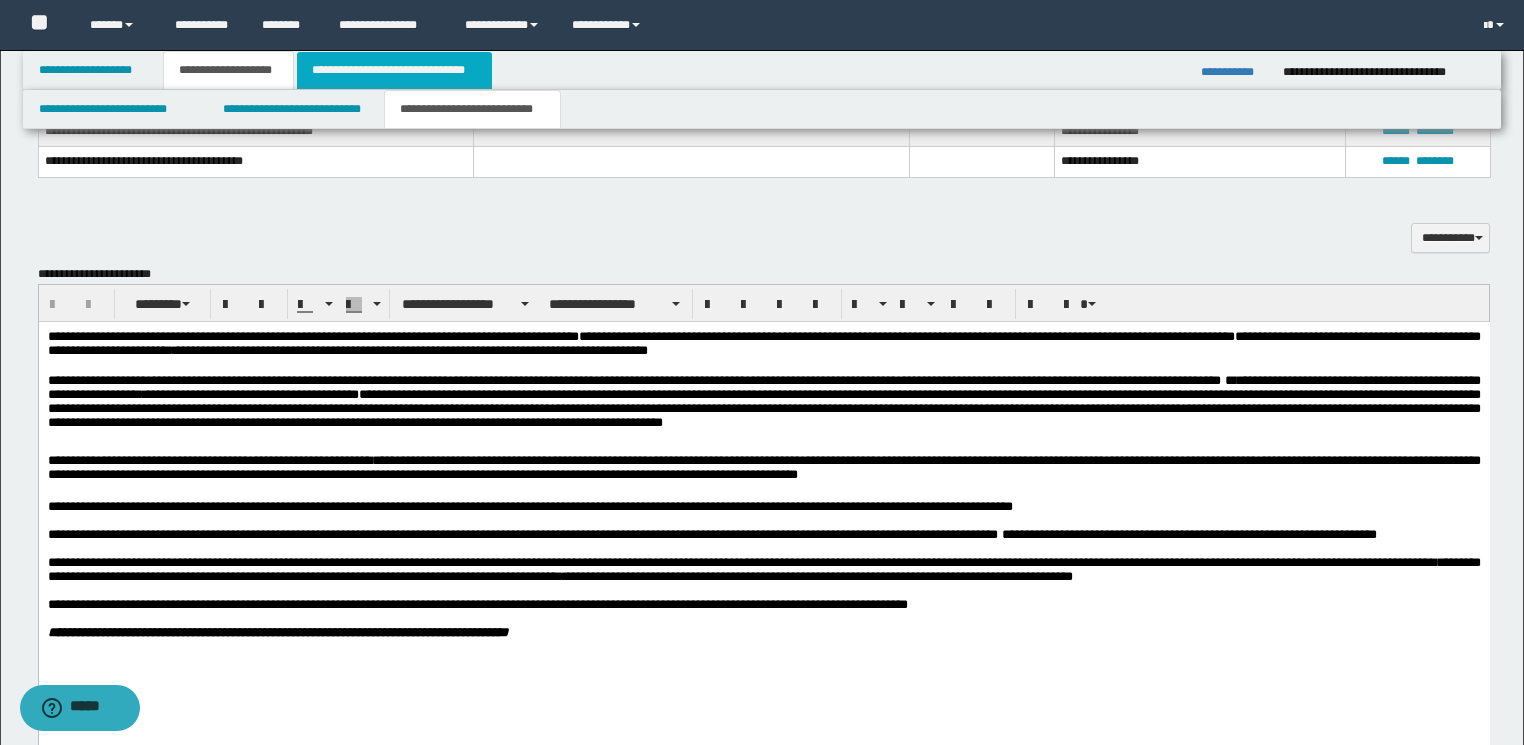 click on "**********" at bounding box center [394, 70] 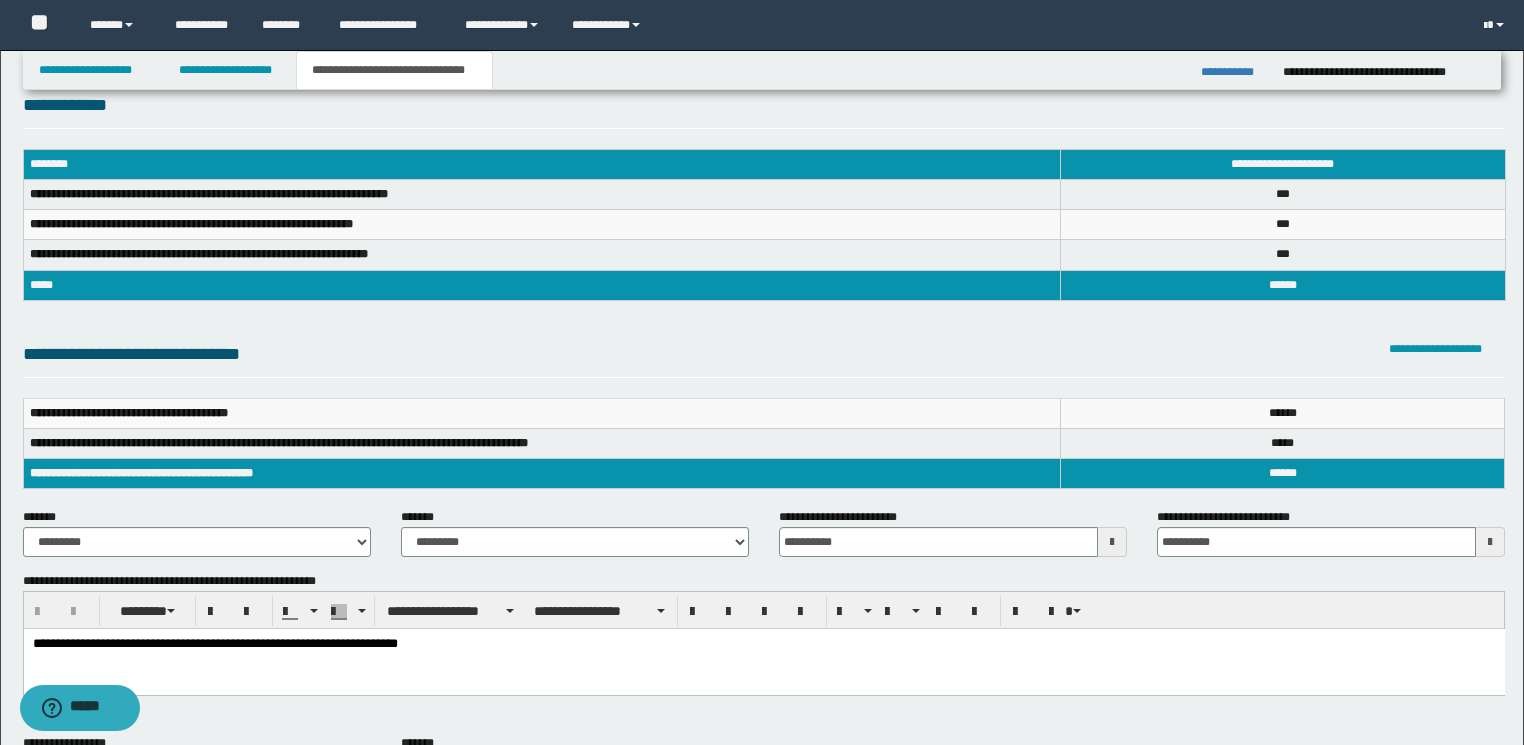 scroll, scrollTop: 0, scrollLeft: 0, axis: both 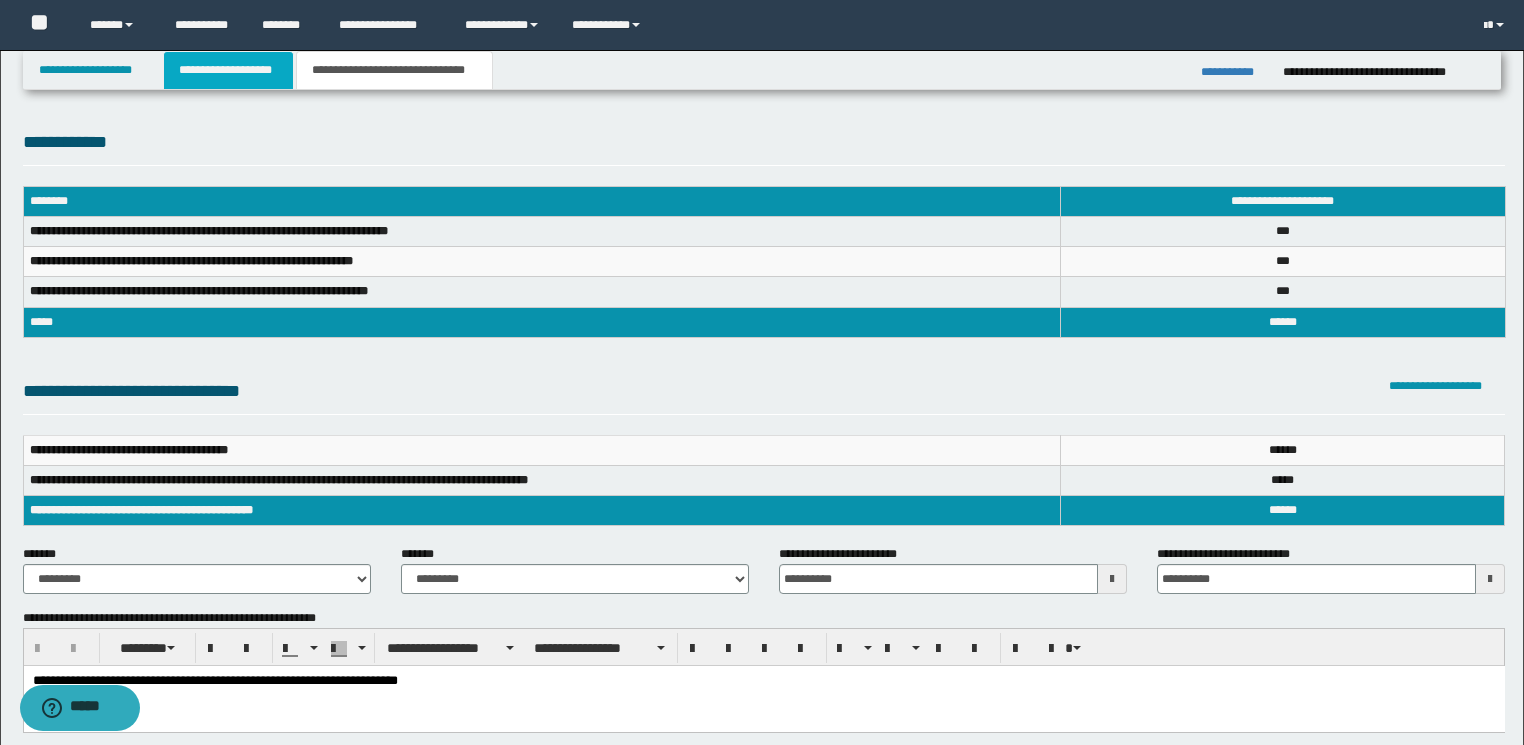 click on "**********" at bounding box center (228, 70) 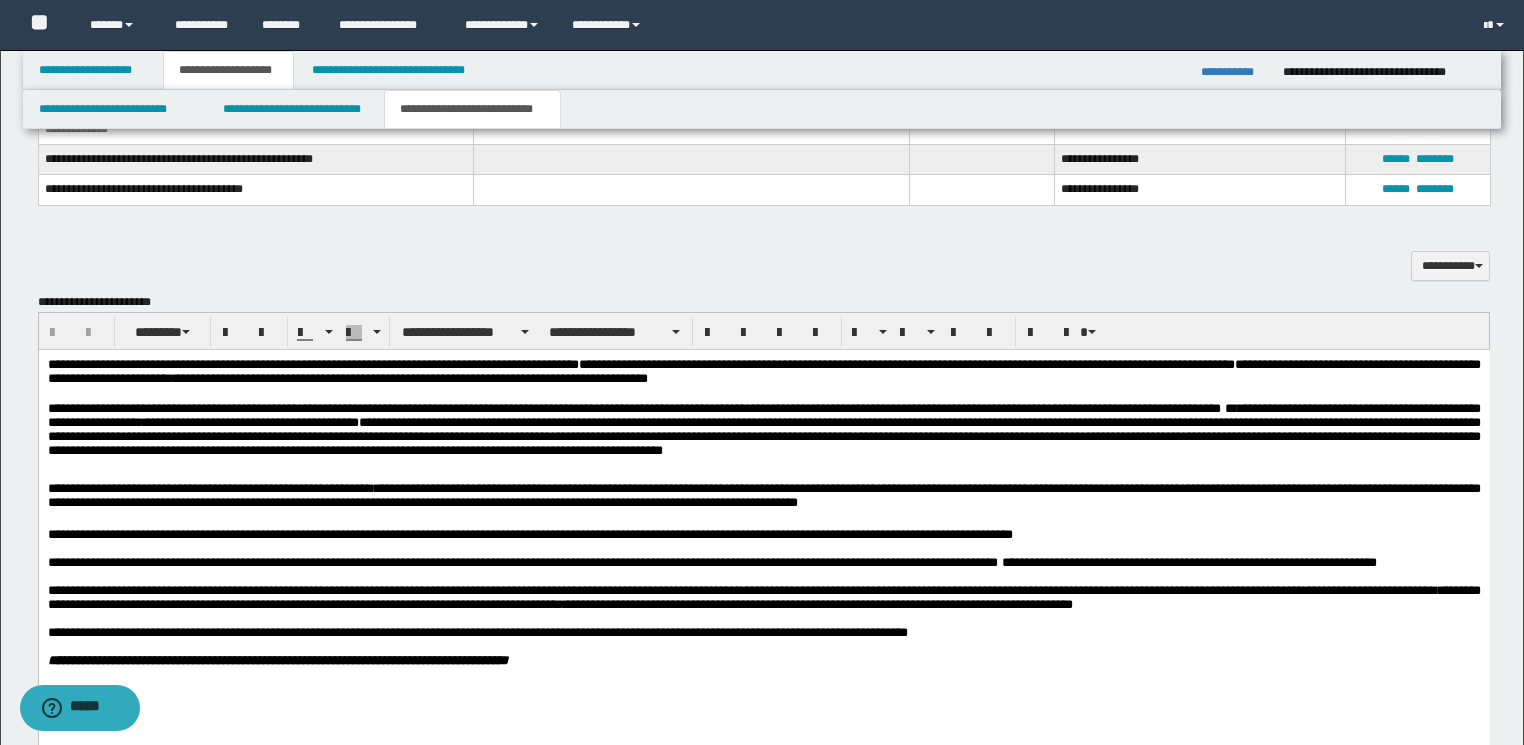 scroll, scrollTop: 720, scrollLeft: 0, axis: vertical 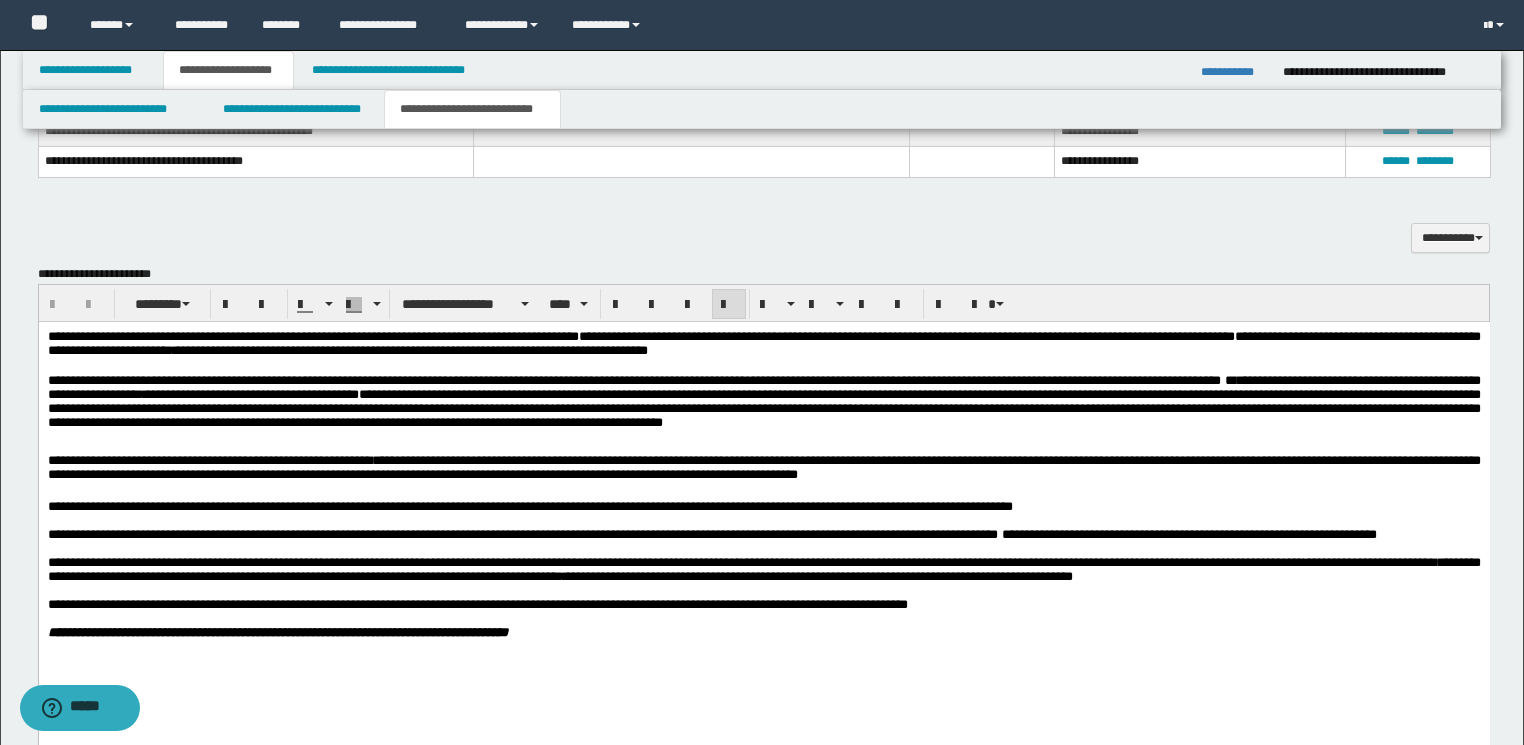 drag, startPoint x: 1166, startPoint y: 461, endPoint x: 989, endPoint y: 461, distance: 177 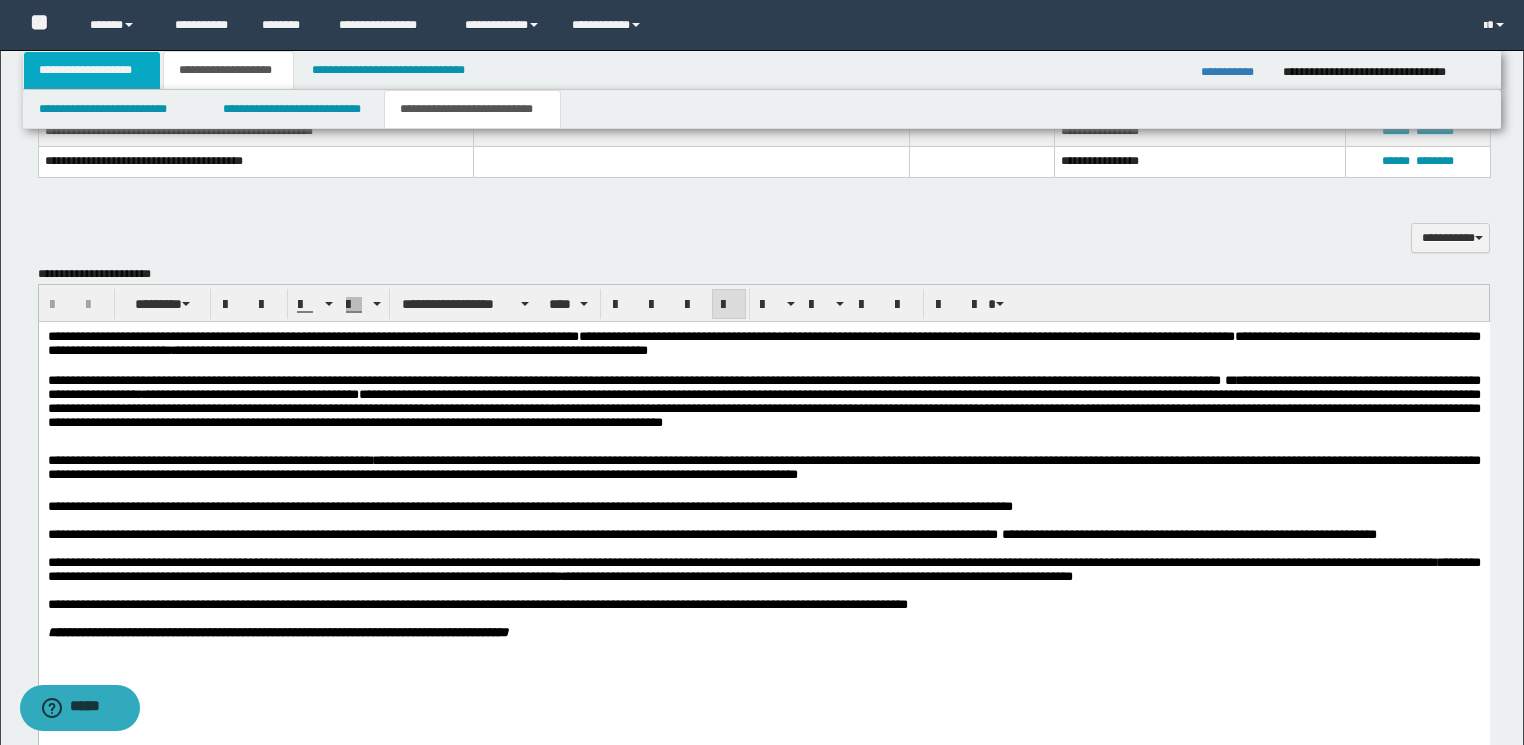 click on "**********" at bounding box center [92, 70] 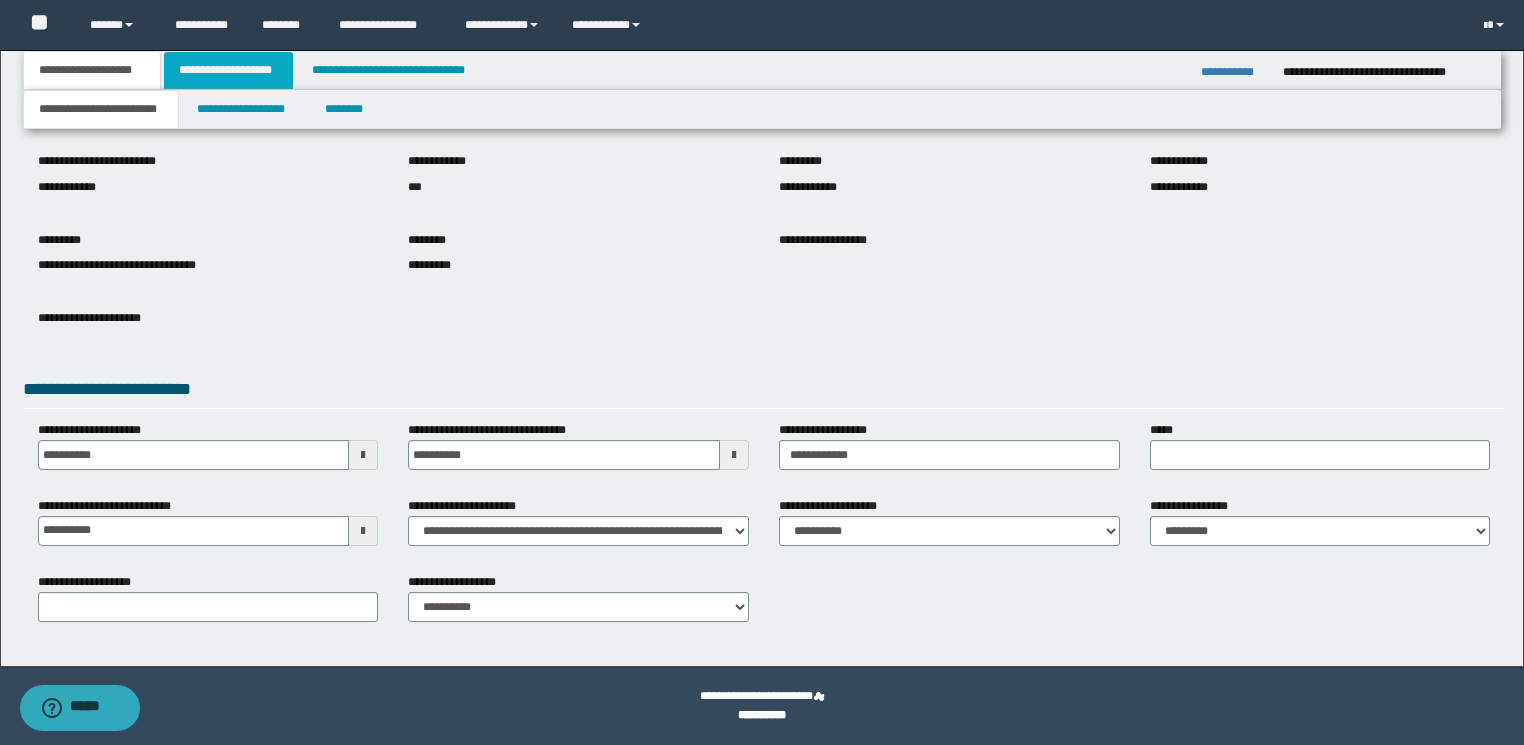 click on "**********" at bounding box center [228, 70] 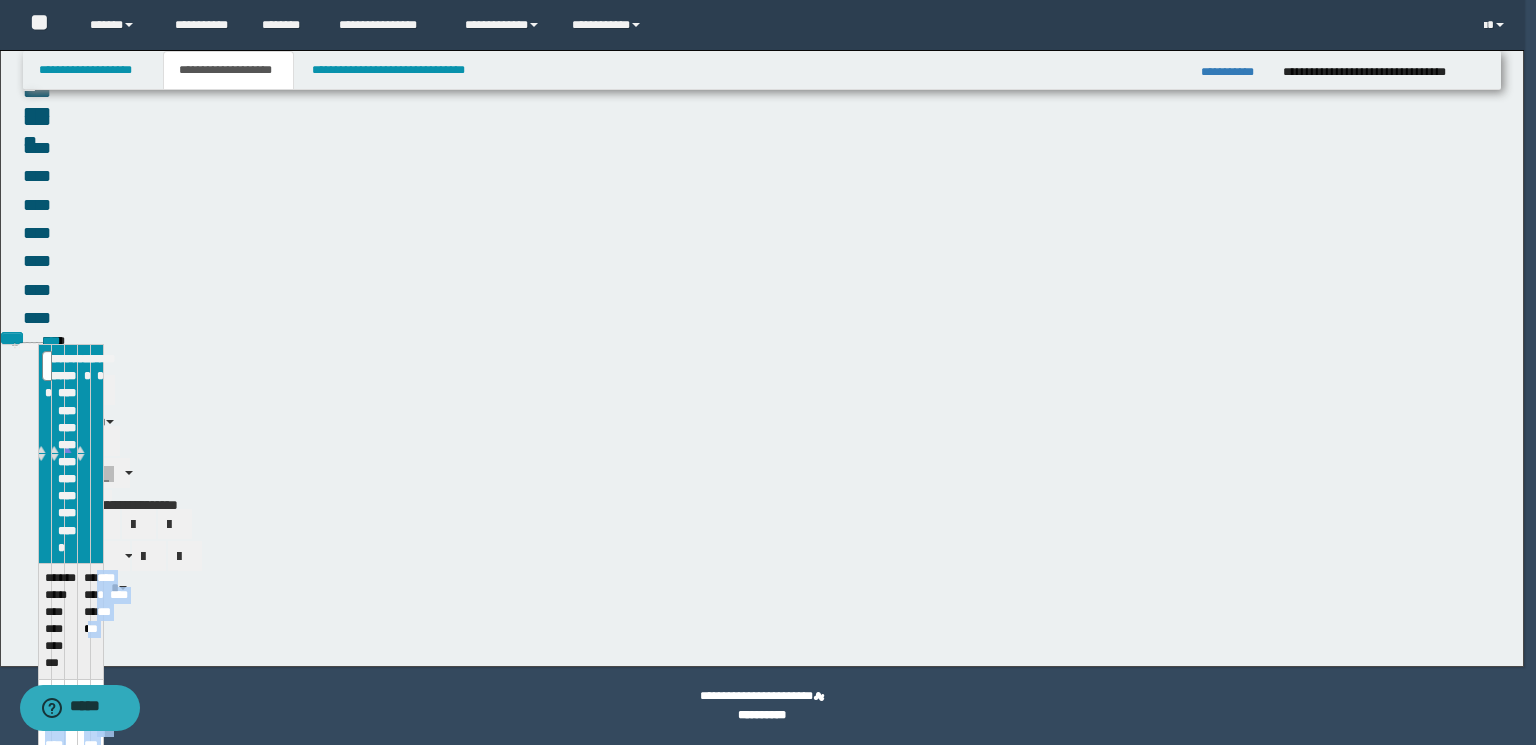 type 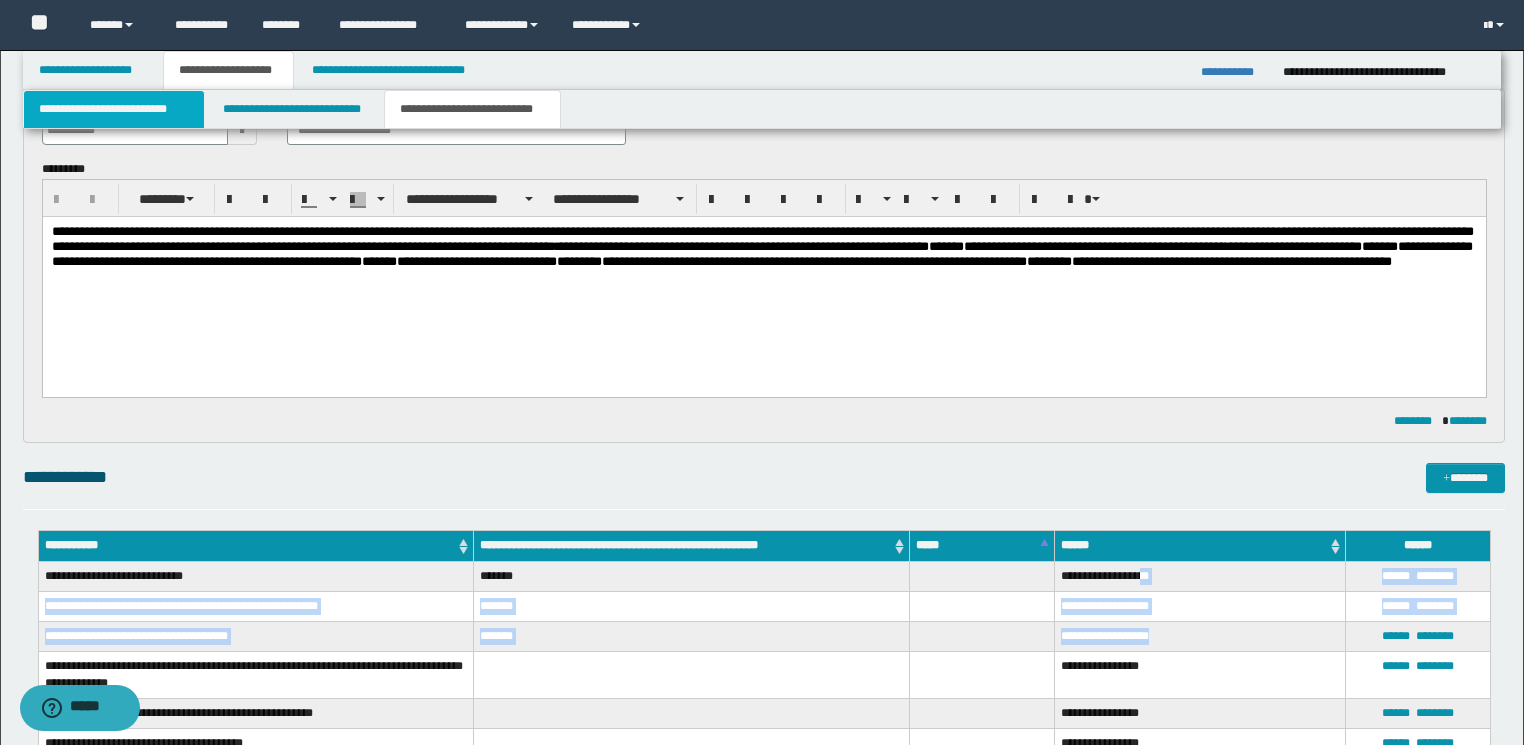 click on "**********" at bounding box center (114, 109) 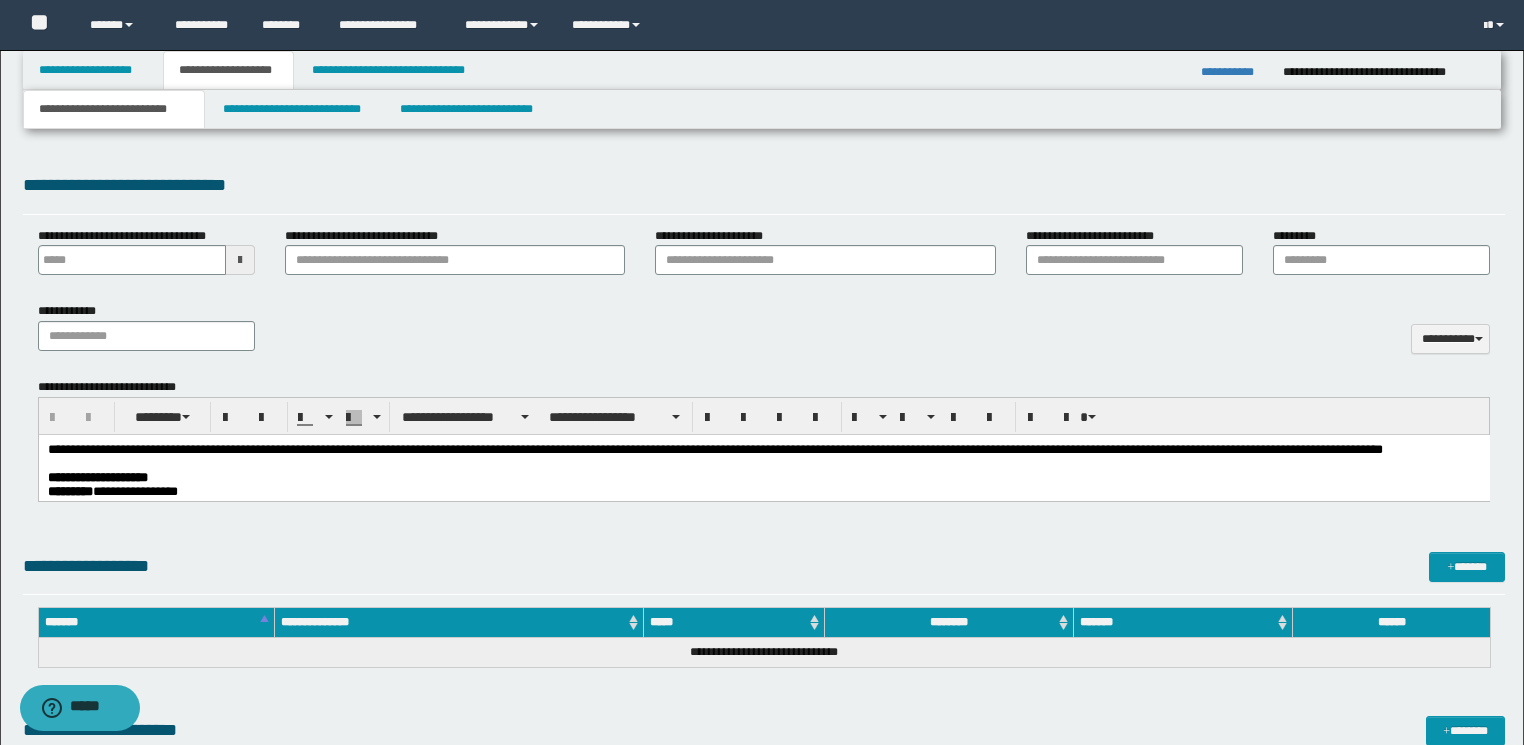 scroll, scrollTop: 858, scrollLeft: 0, axis: vertical 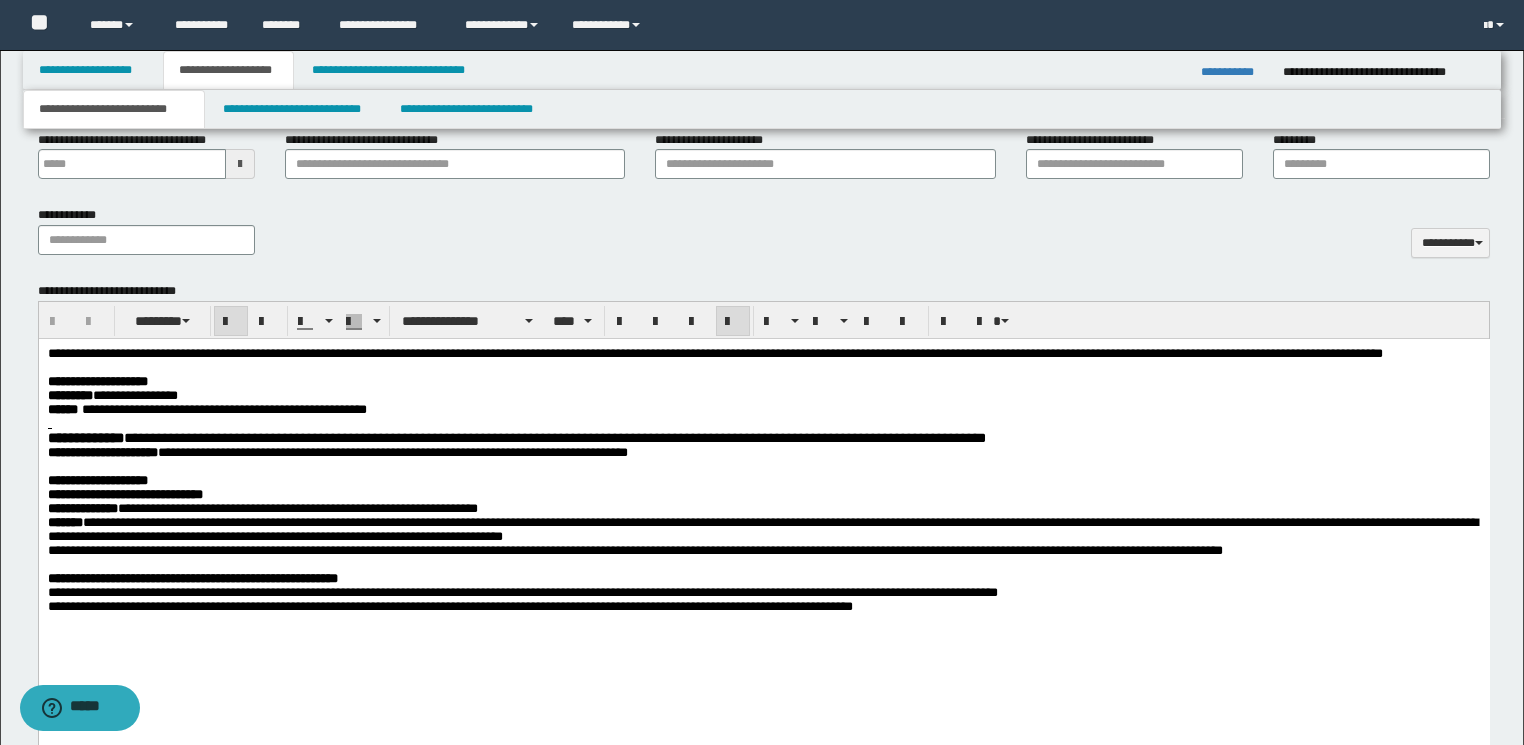 click at bounding box center [762, 368] 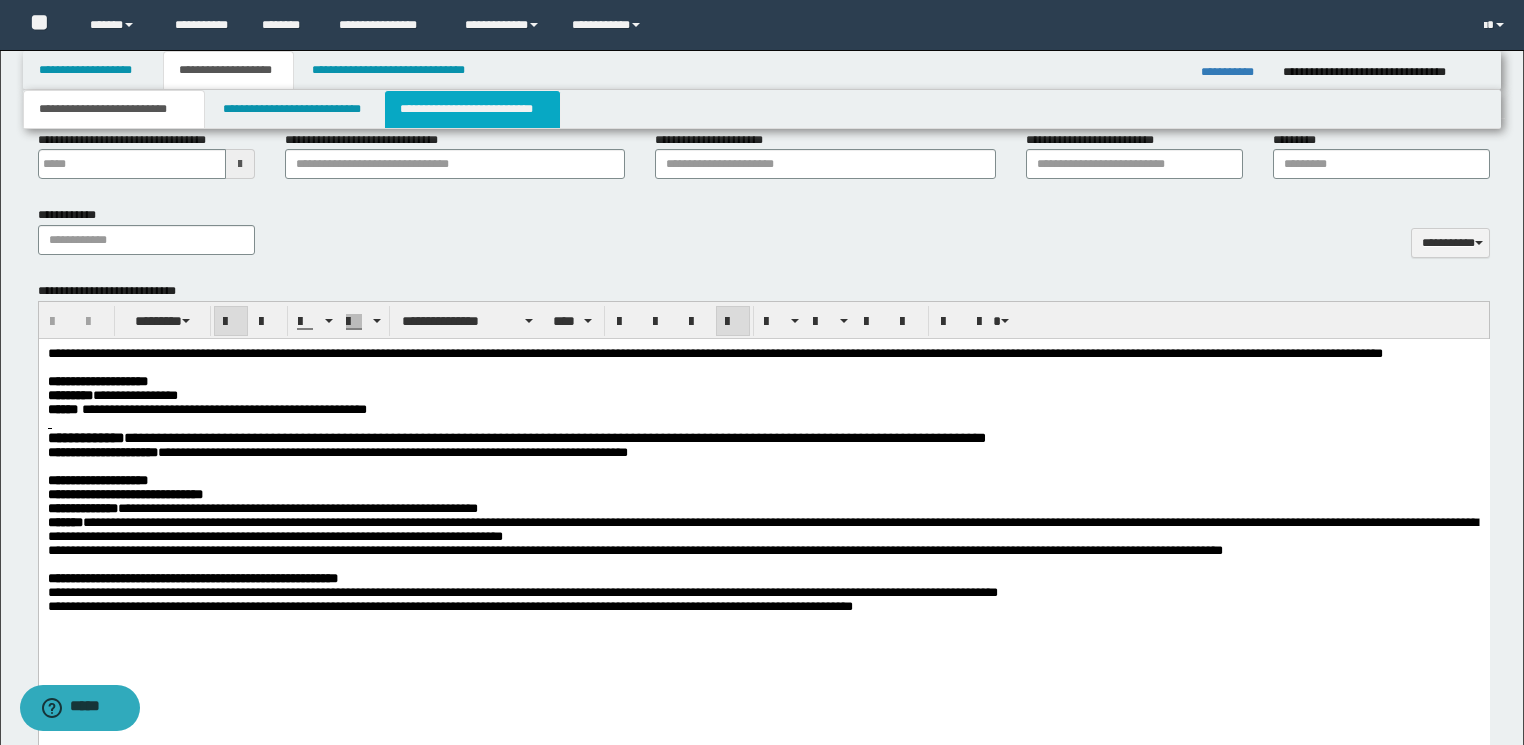 click on "**********" at bounding box center [472, 109] 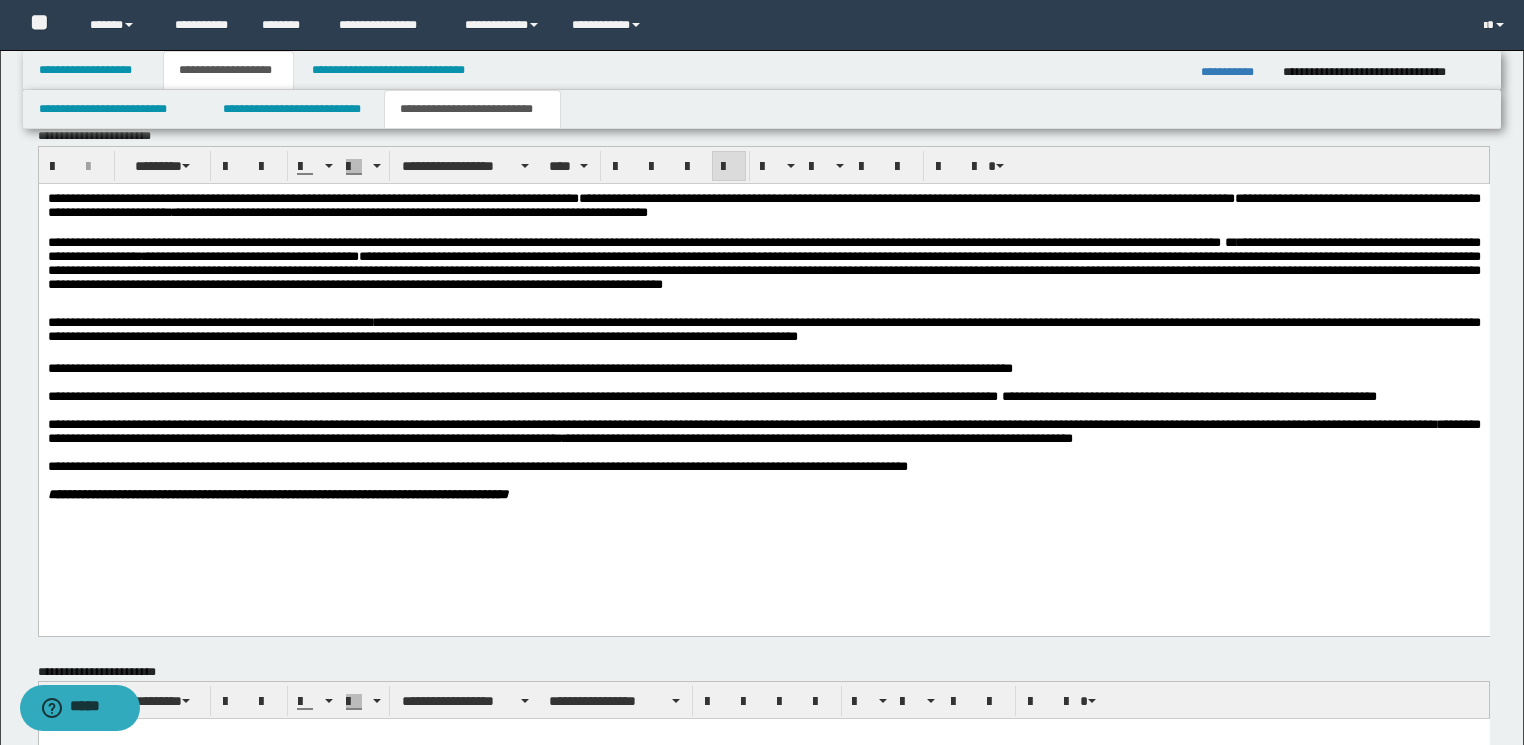 drag, startPoint x: 198, startPoint y: 361, endPoint x: 298, endPoint y: 362, distance: 100.005 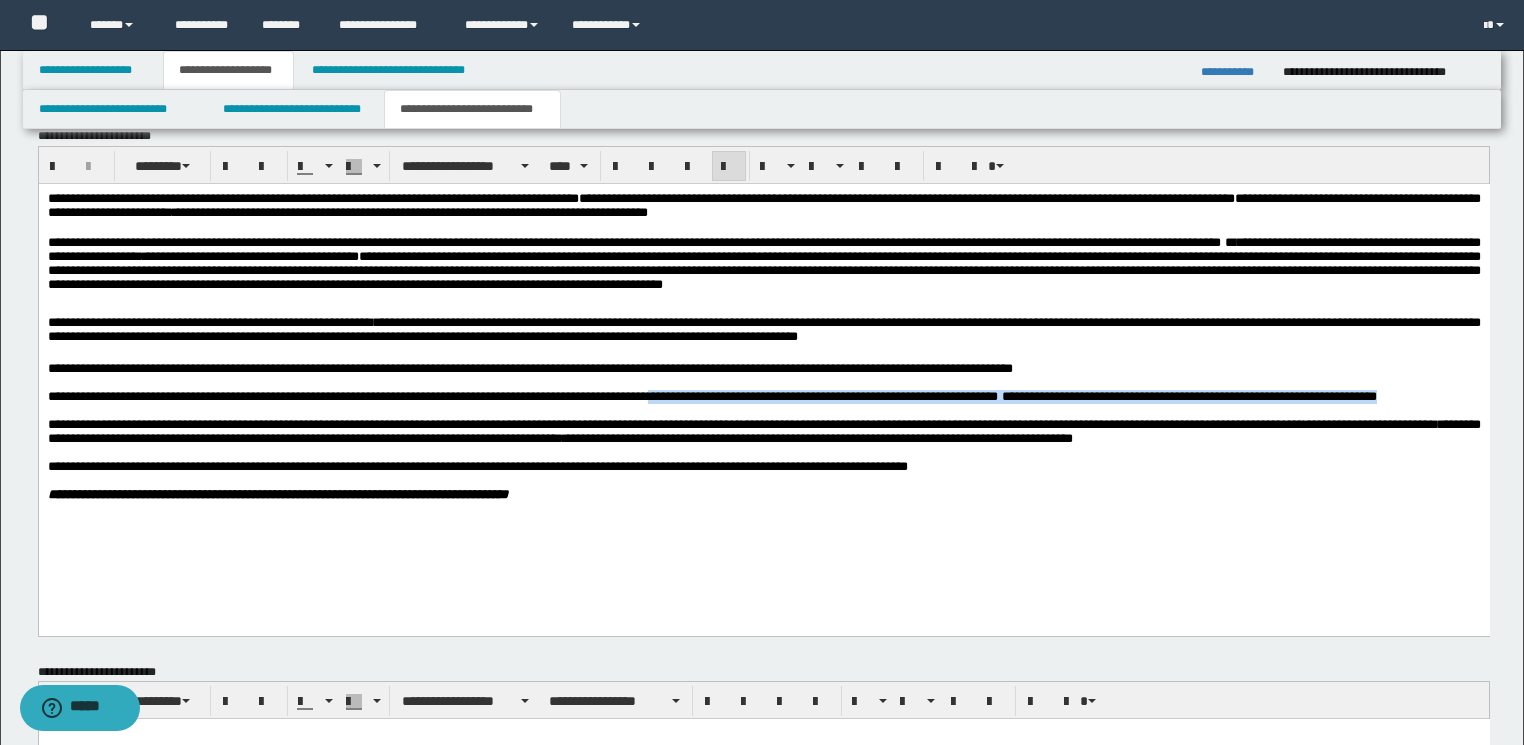 drag, startPoint x: 1465, startPoint y: 403, endPoint x: 680, endPoint y: 411, distance: 785.0408 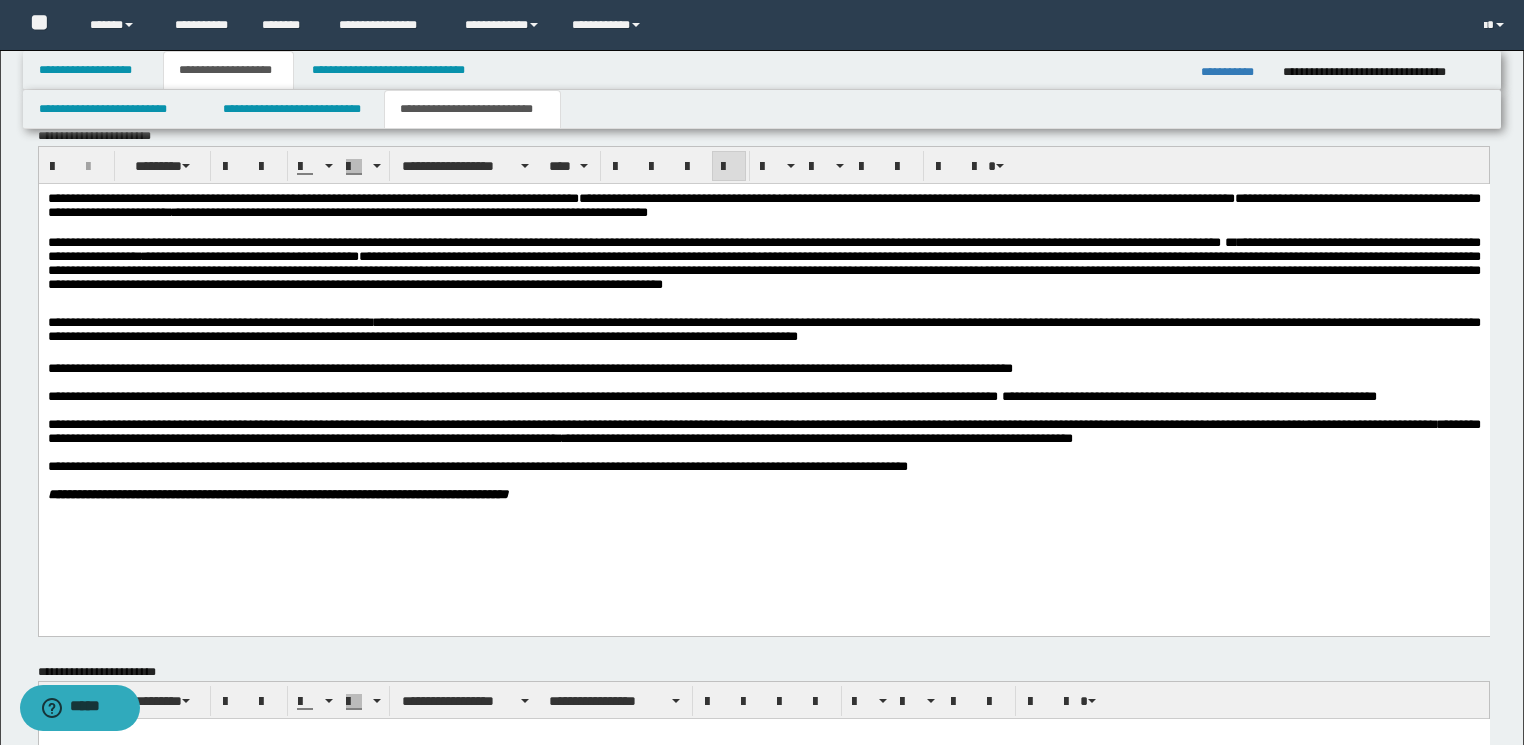 click on "**********" at bounding box center [763, 396] 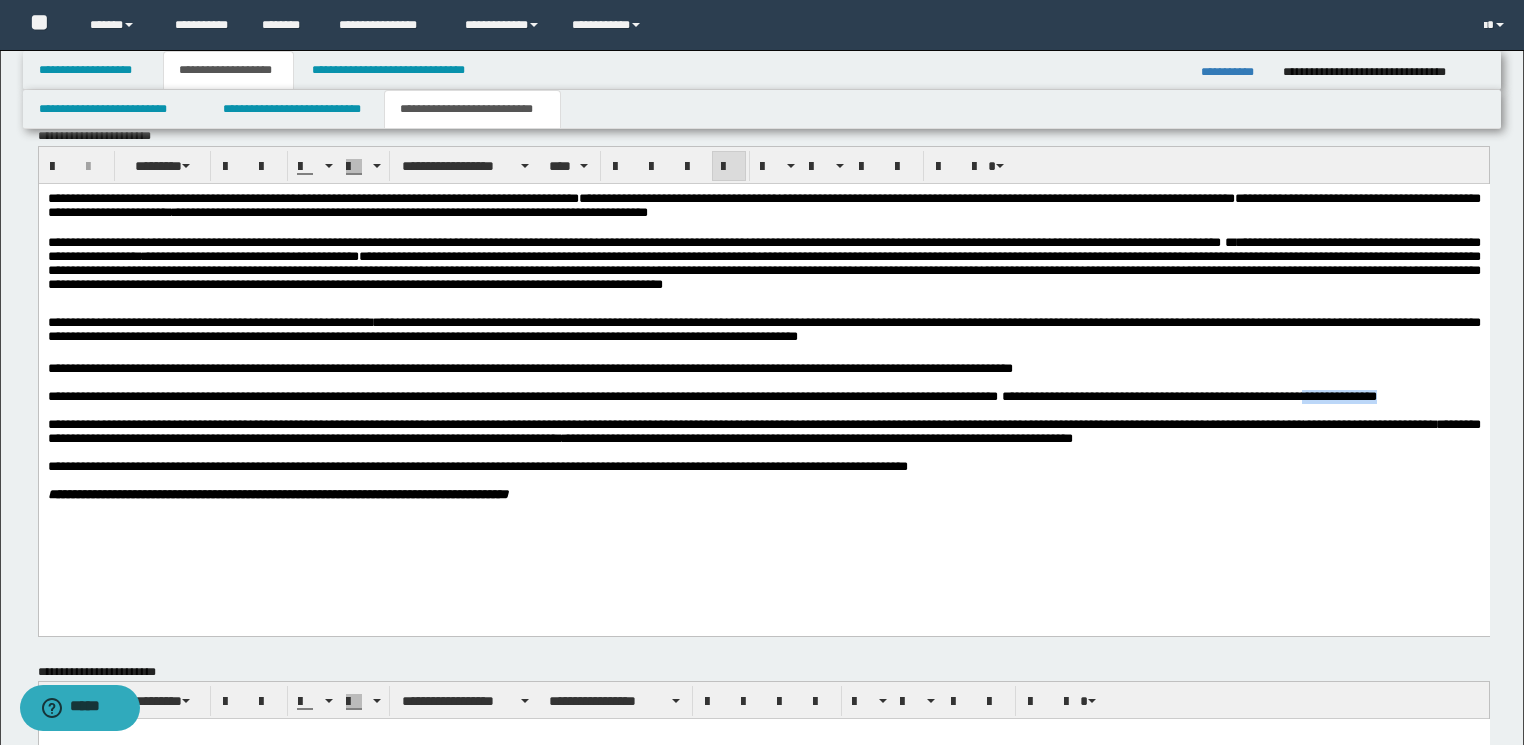 drag, startPoint x: 1366, startPoint y: 405, endPoint x: 1454, endPoint y: 410, distance: 88.14193 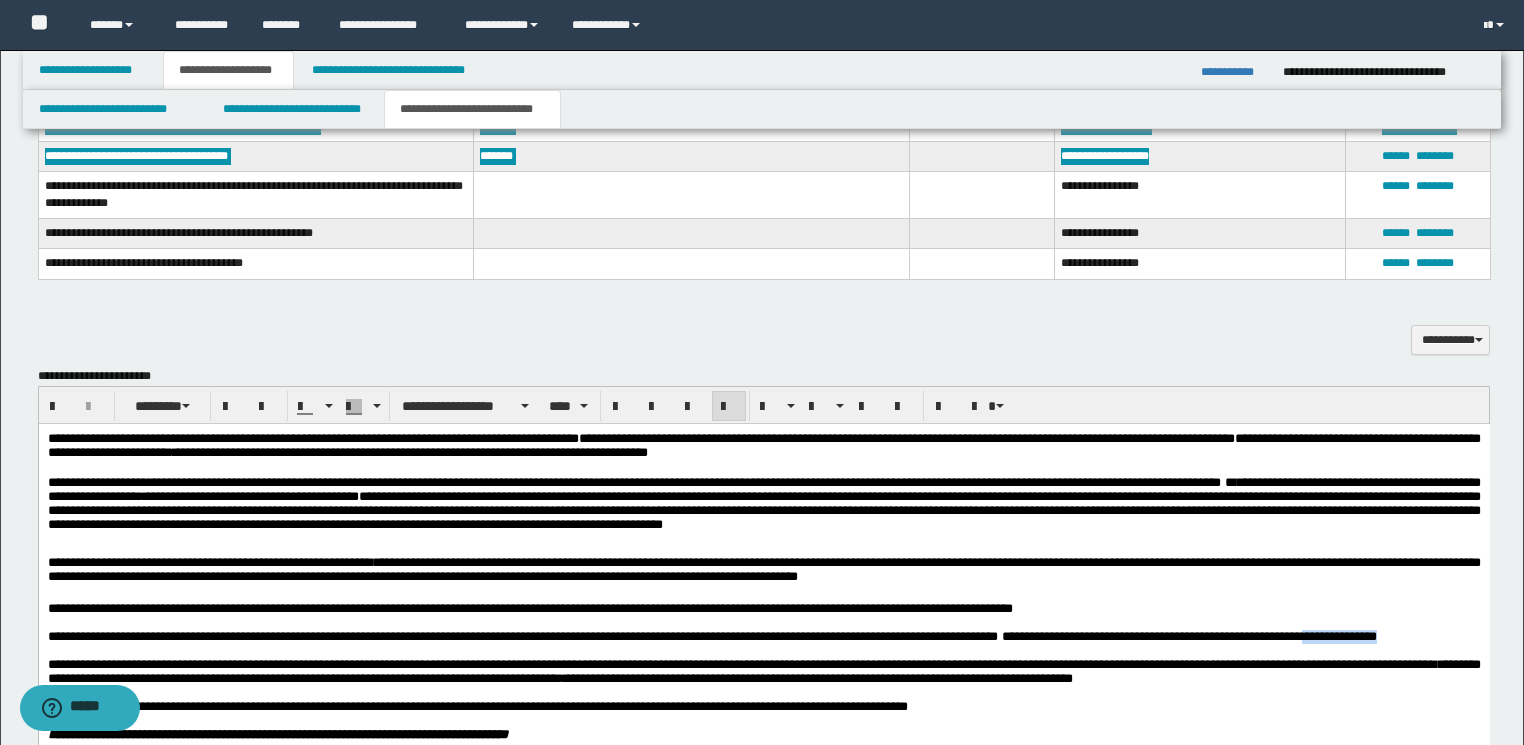 scroll, scrollTop: 538, scrollLeft: 0, axis: vertical 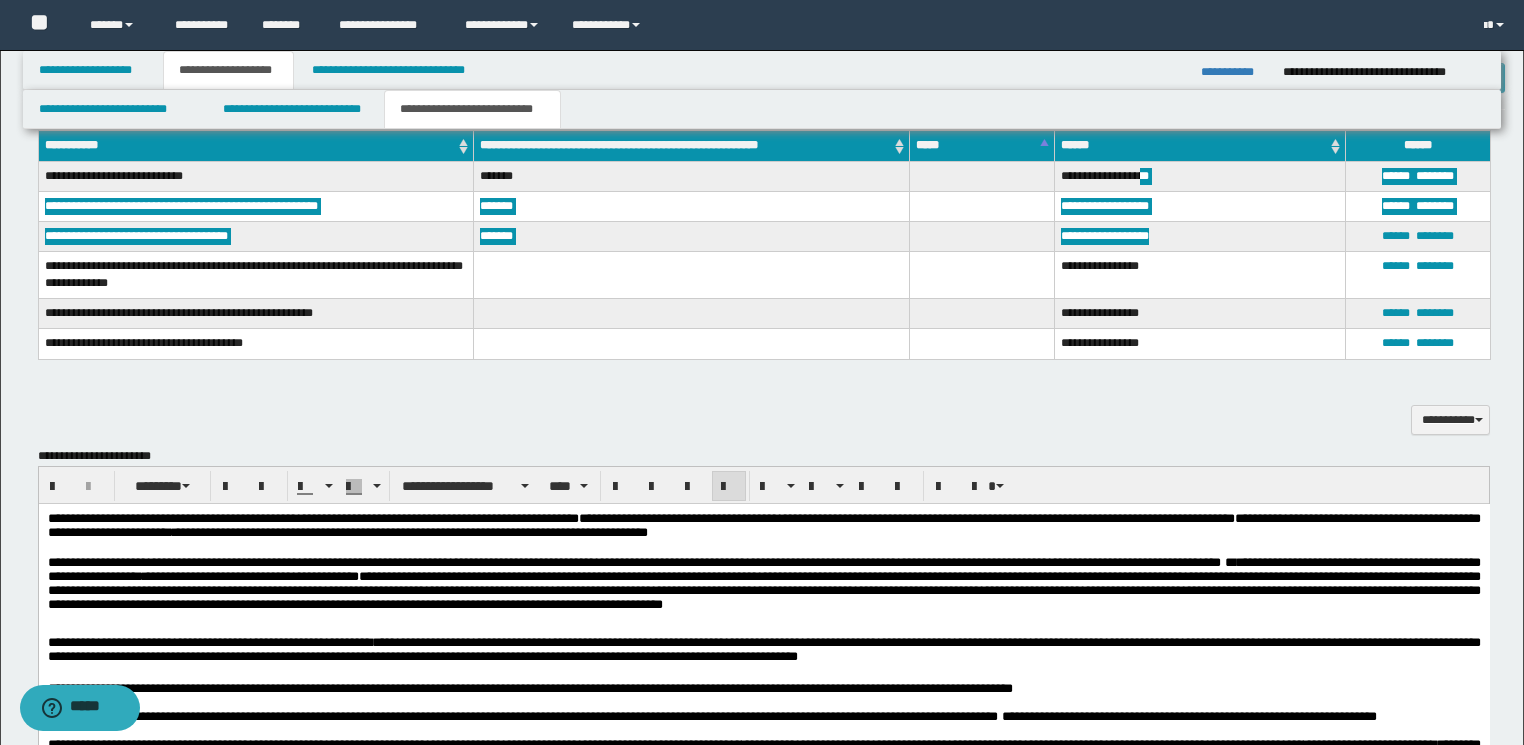 click on "**********" at bounding box center [763, 589] 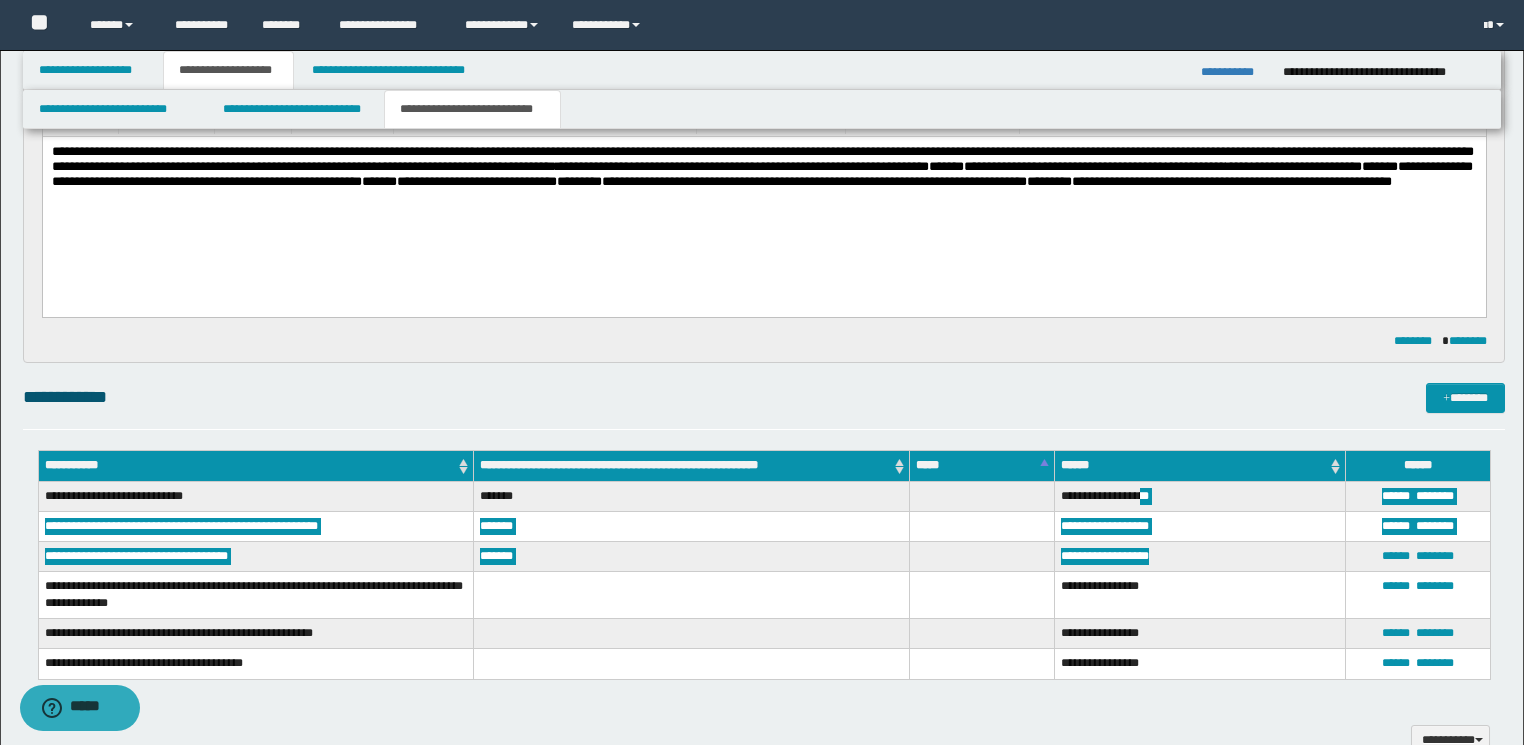 scroll, scrollTop: 58, scrollLeft: 0, axis: vertical 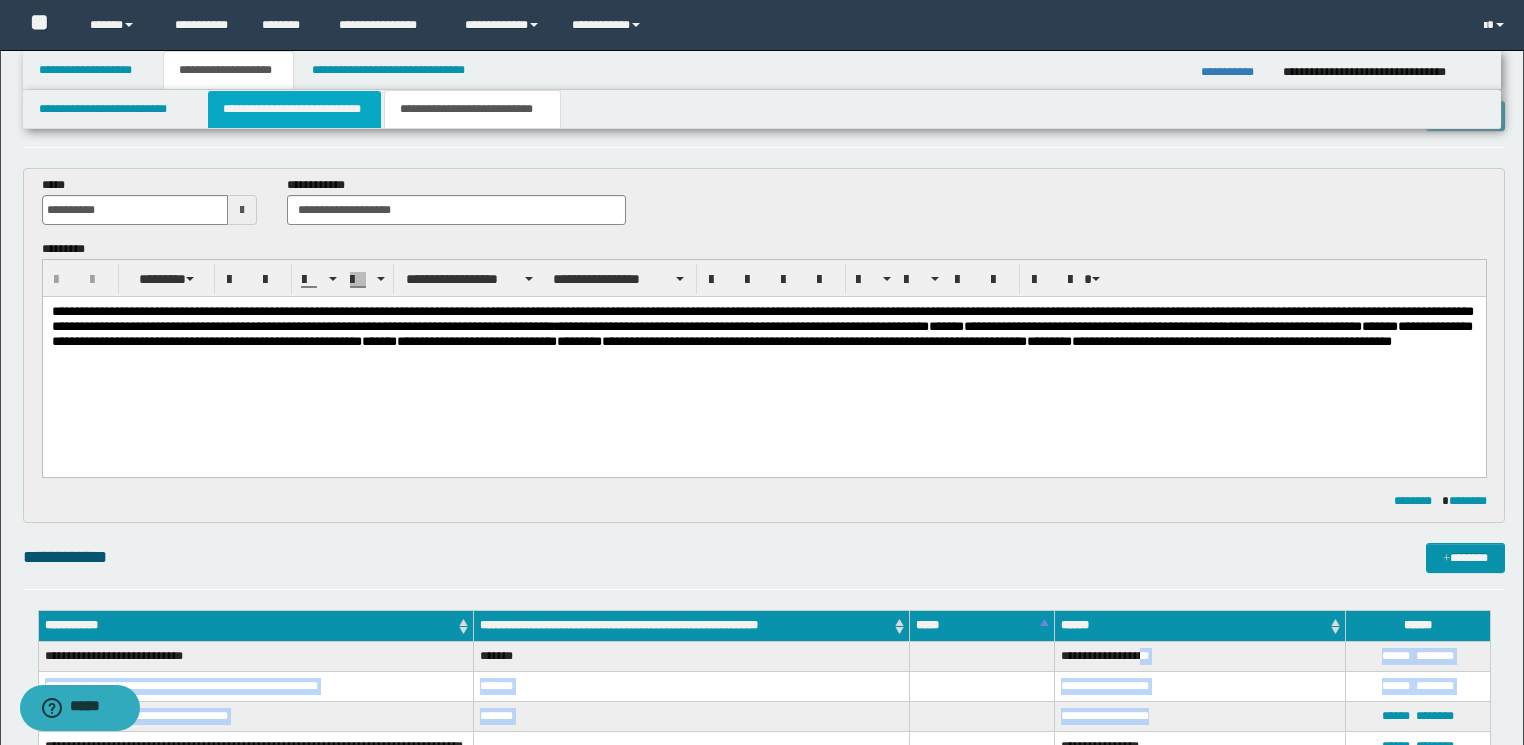 click on "**********" at bounding box center [294, 109] 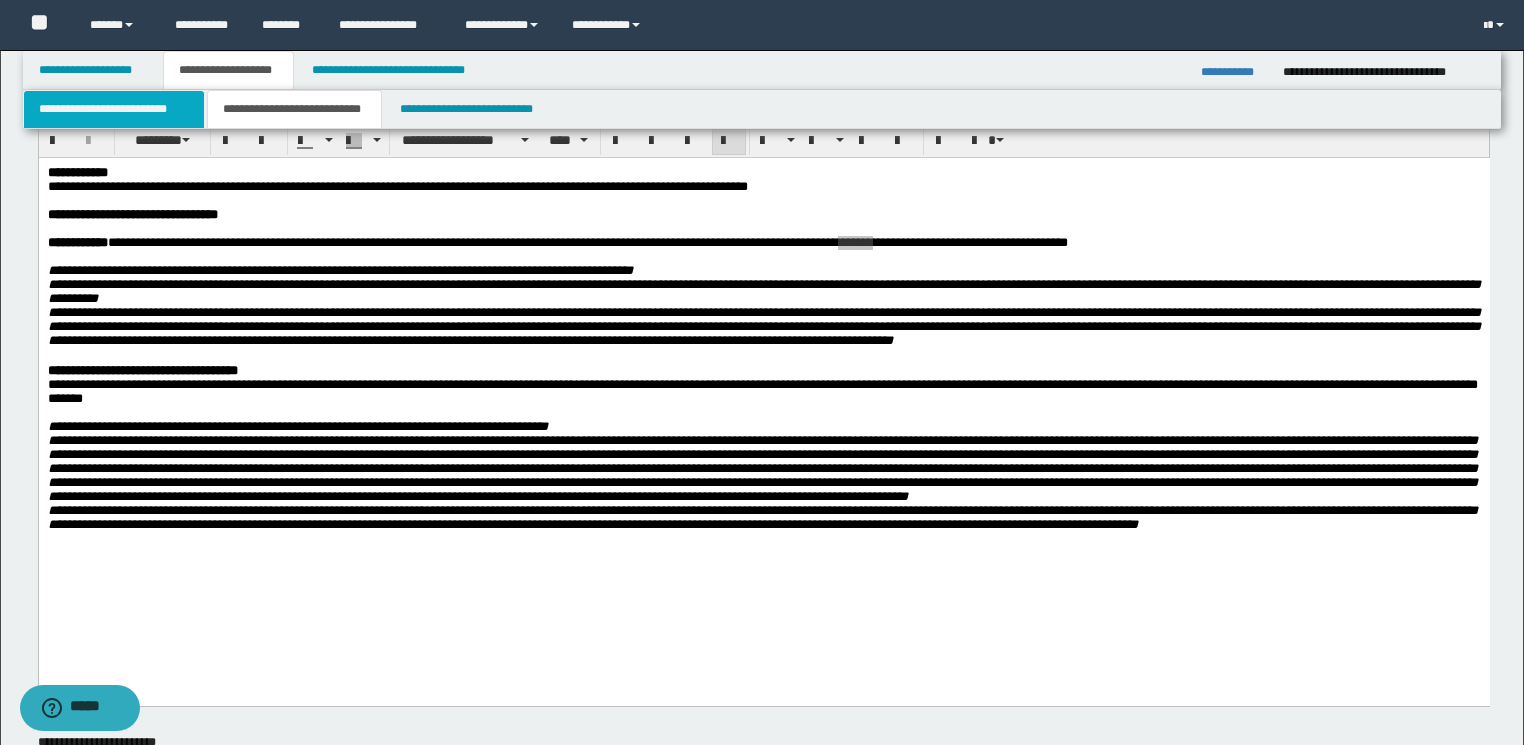 click on "**********" at bounding box center [114, 109] 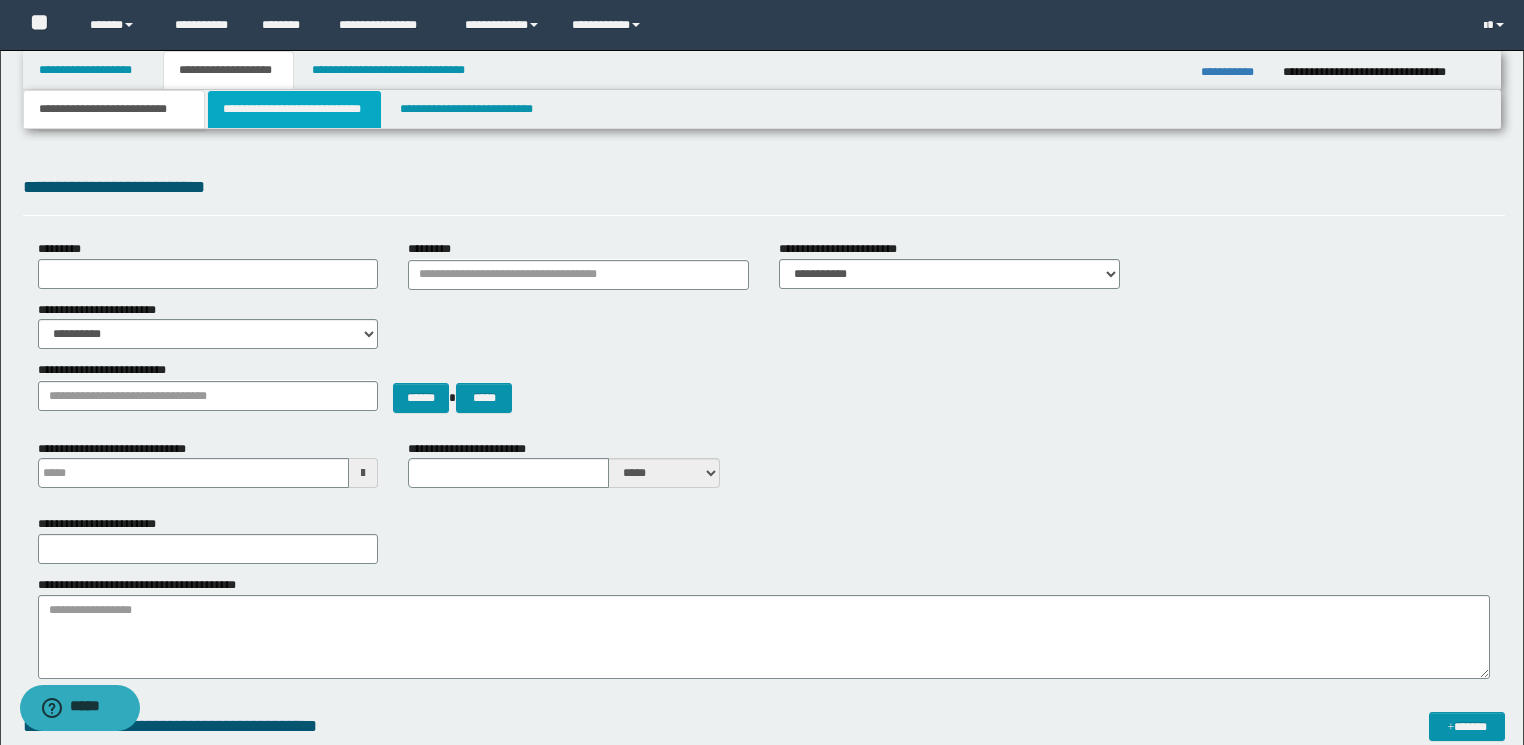 click on "**********" at bounding box center (294, 109) 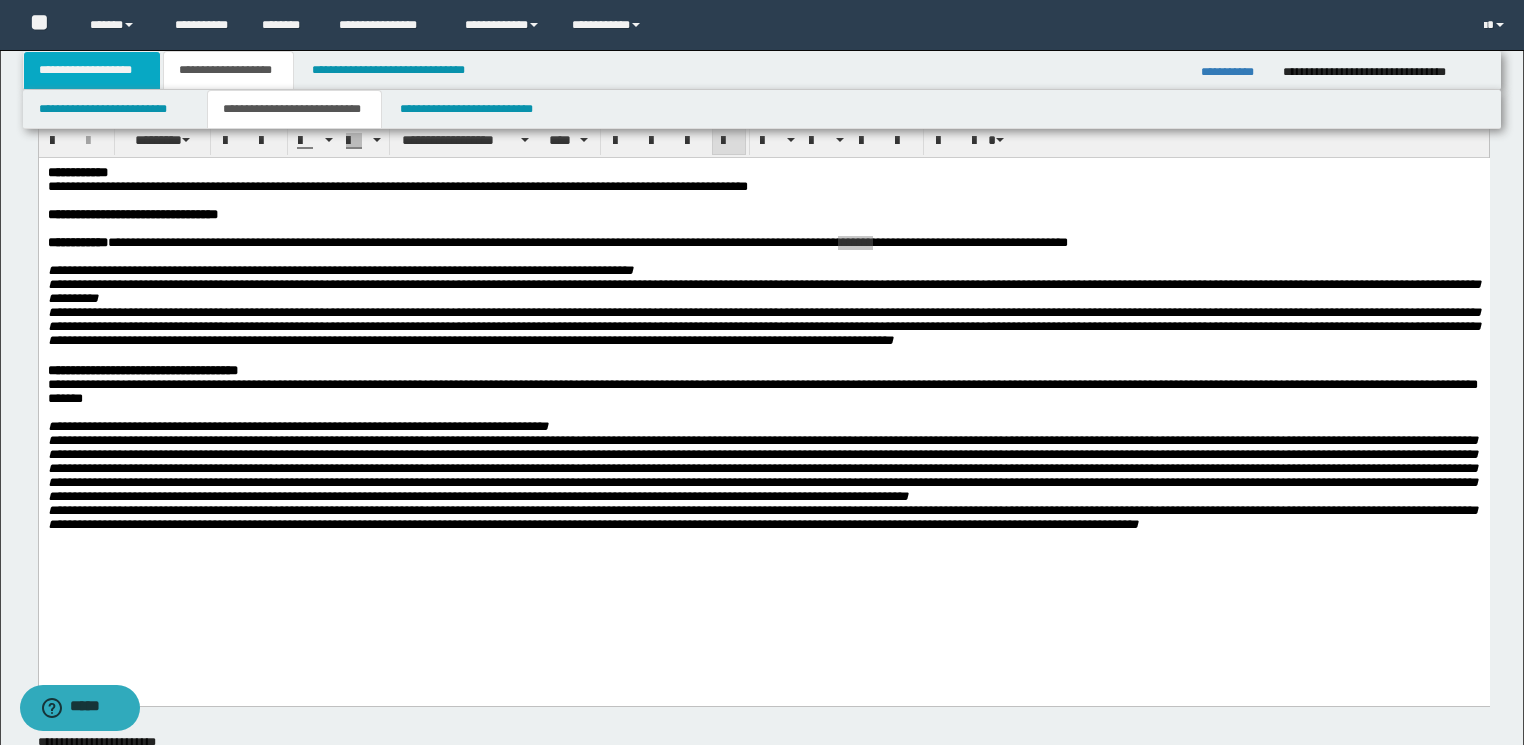 click on "**********" at bounding box center [92, 70] 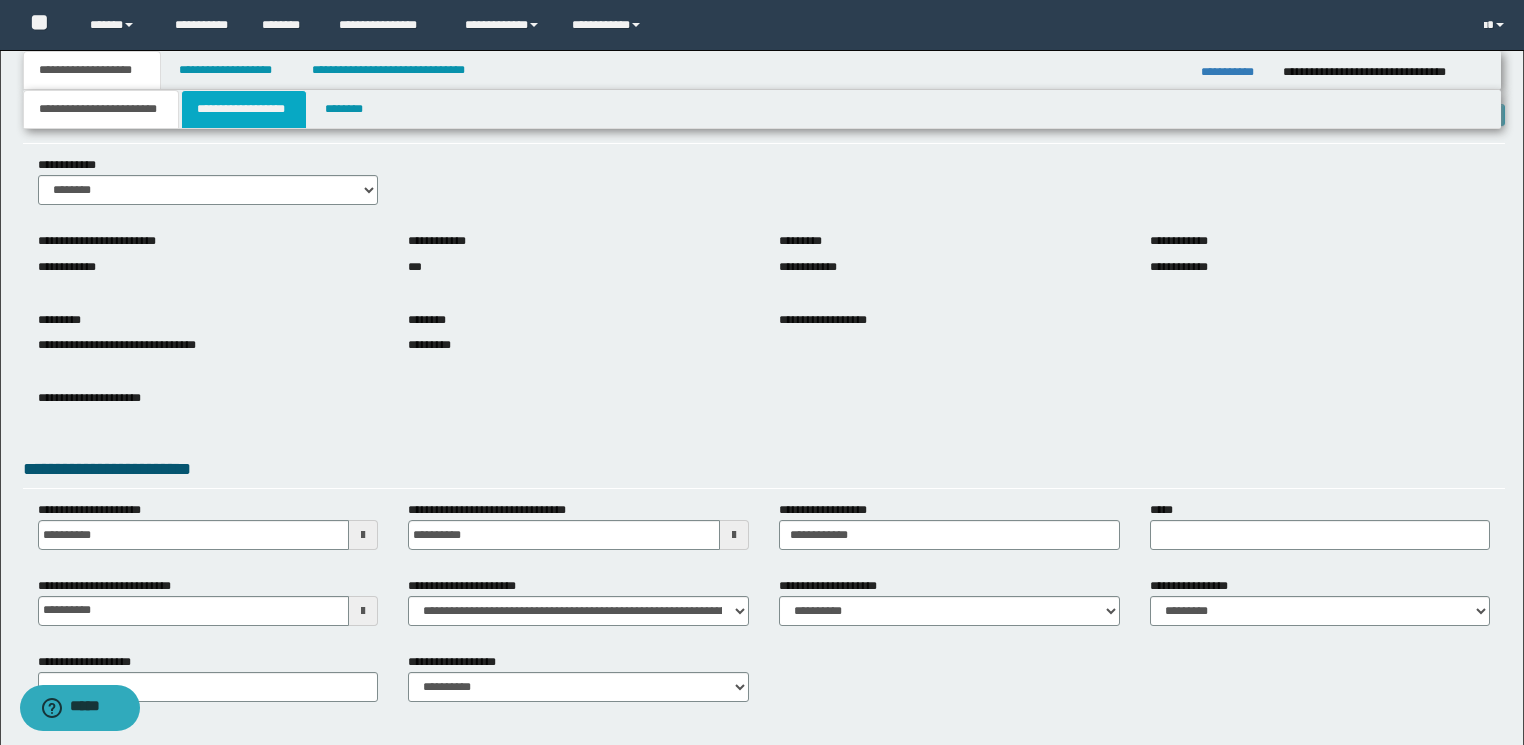 click on "**********" at bounding box center [244, 109] 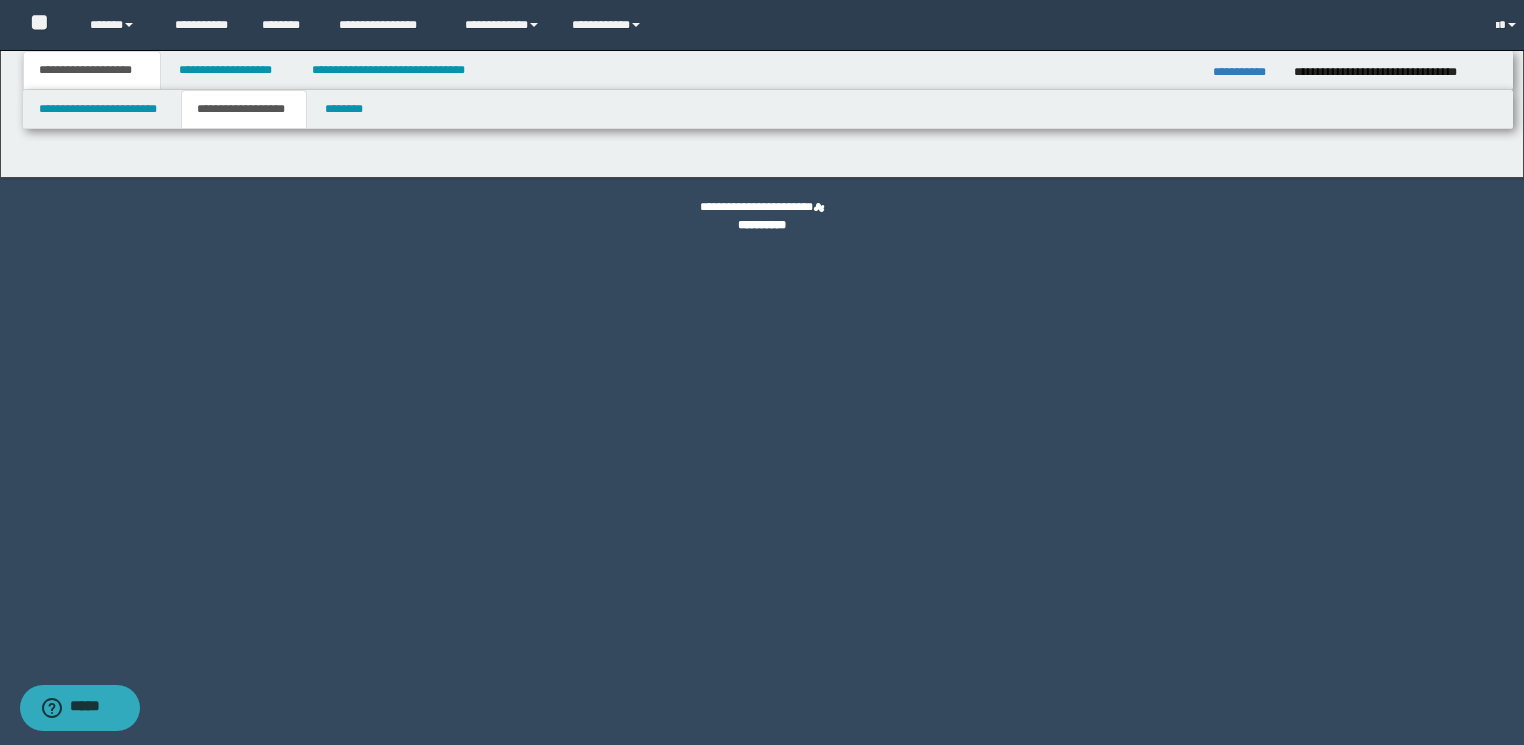 scroll, scrollTop: 0, scrollLeft: 0, axis: both 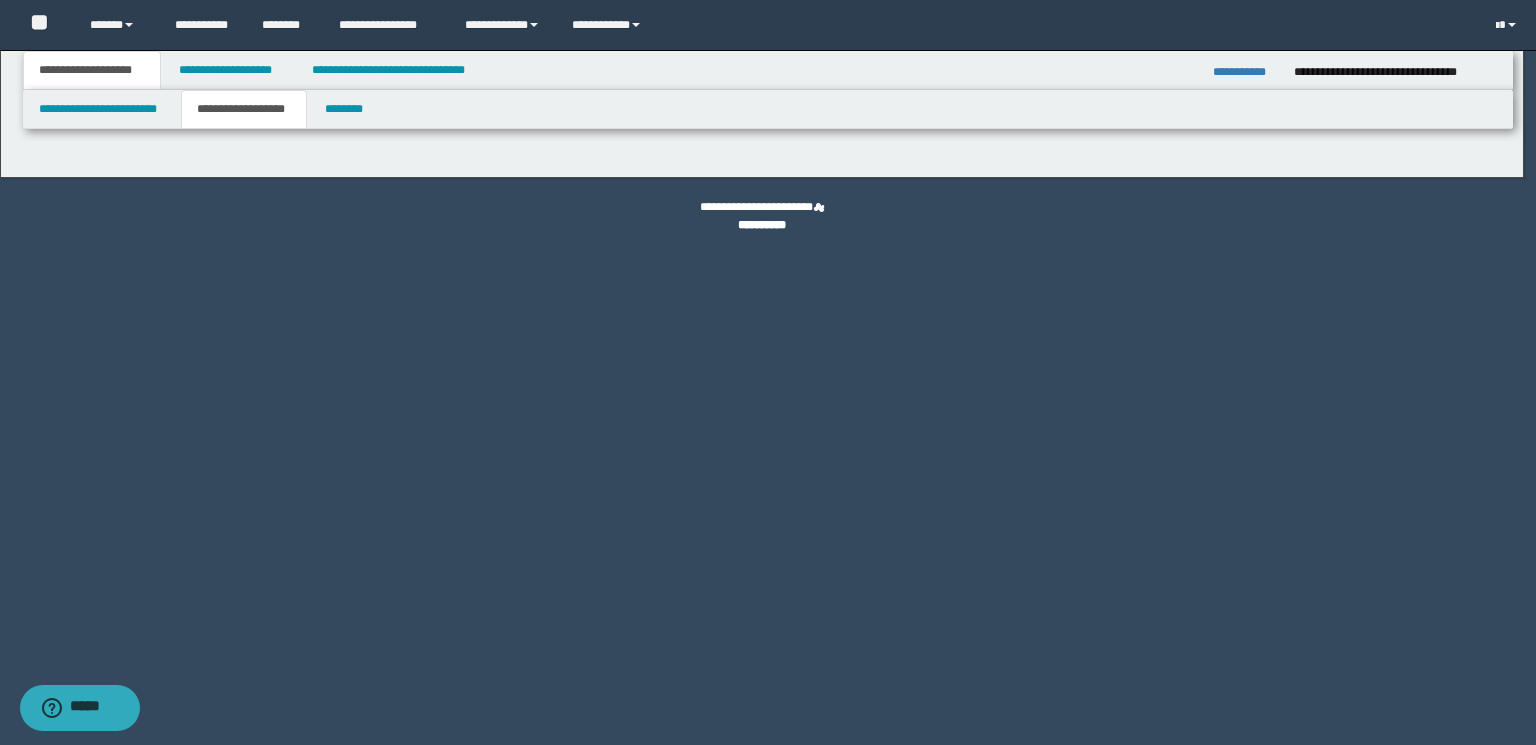 type on "********" 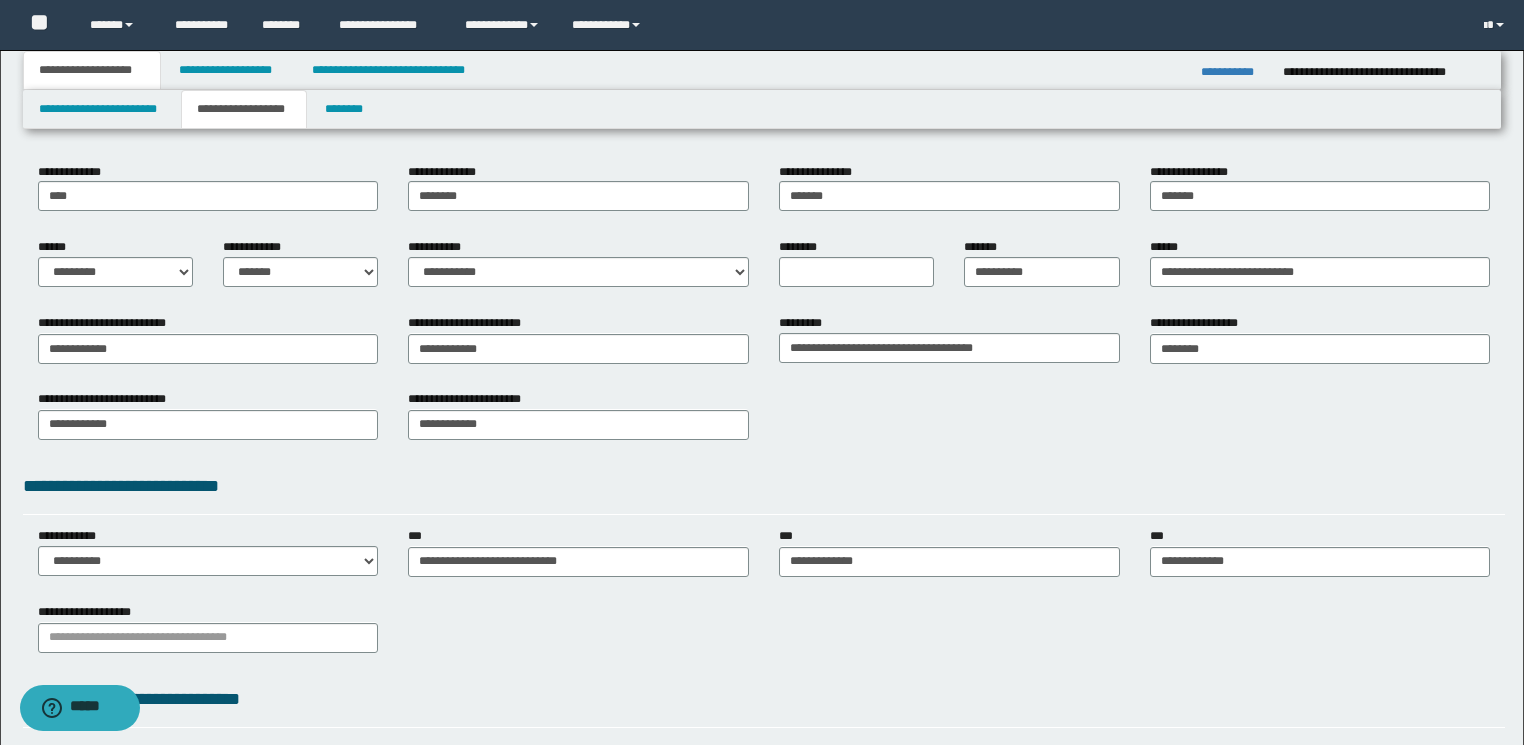 scroll, scrollTop: 240, scrollLeft: 0, axis: vertical 